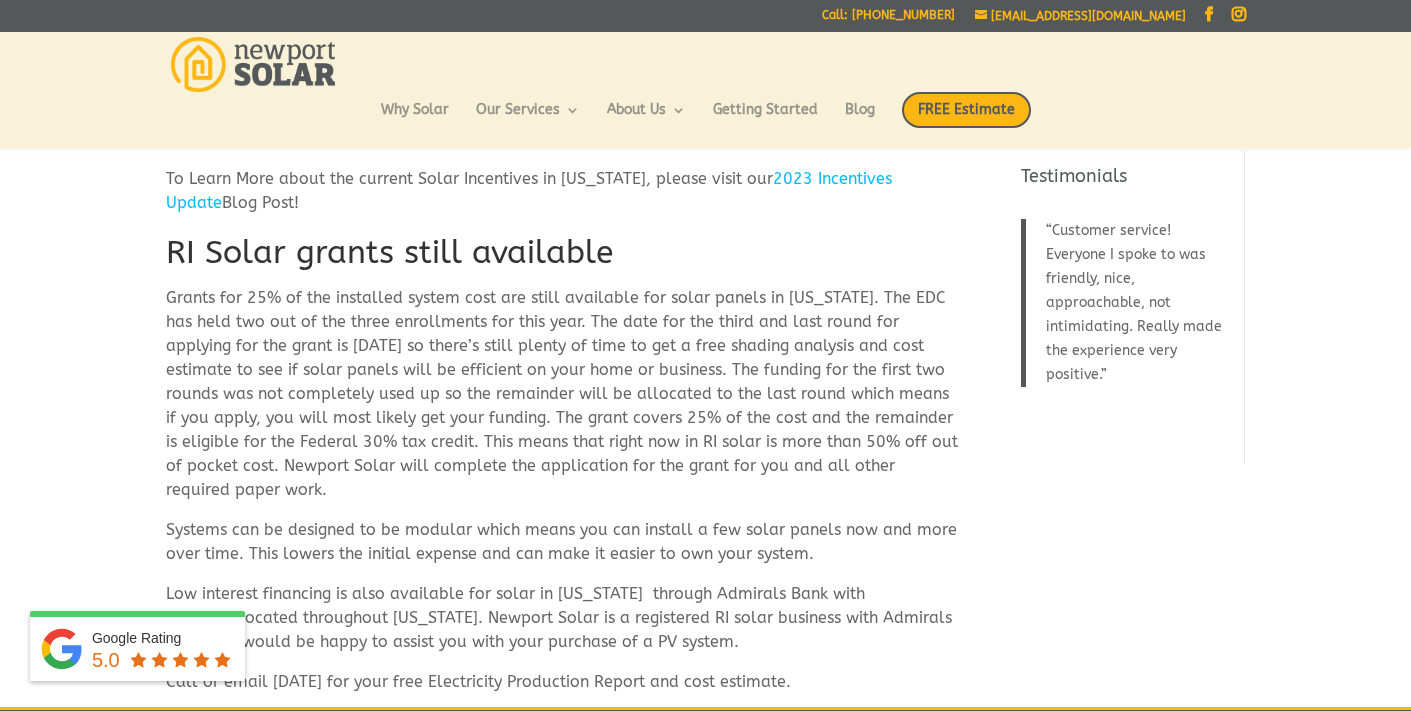scroll, scrollTop: 309, scrollLeft: 0, axis: vertical 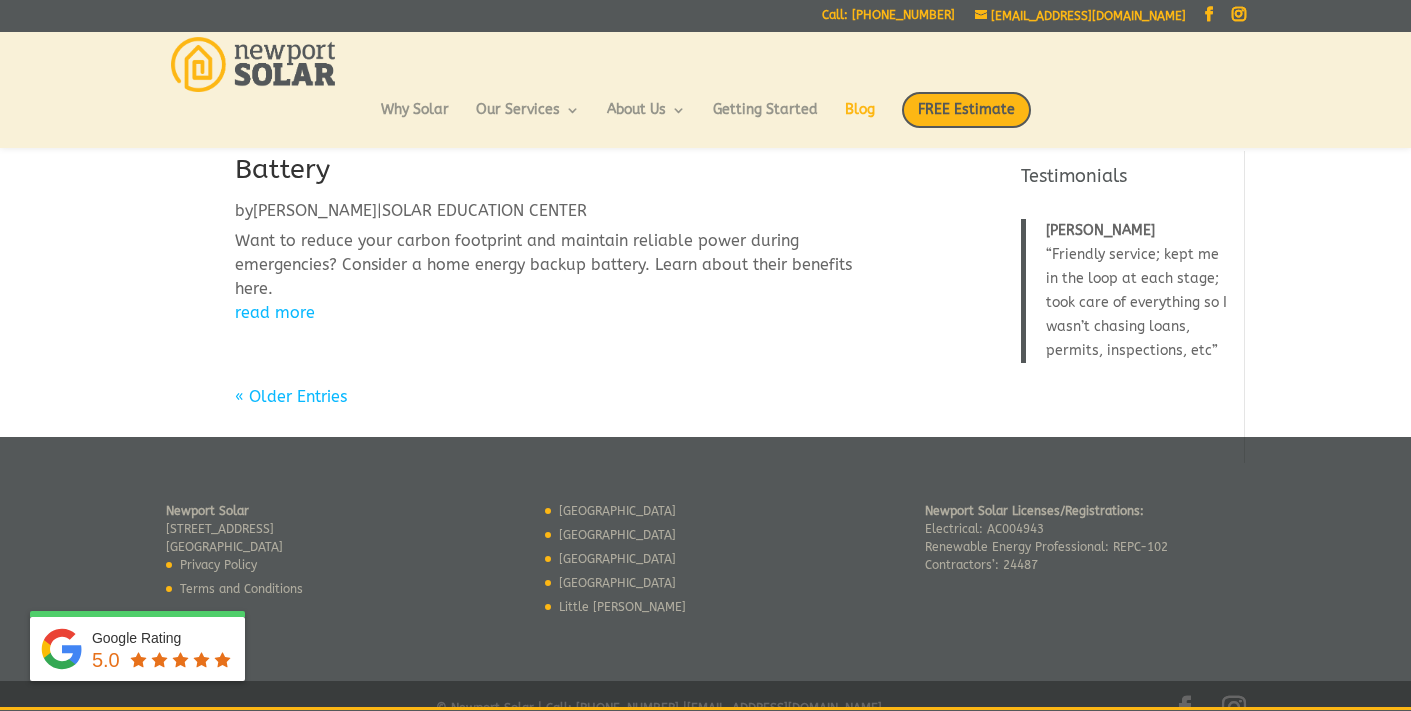 click on "« Older Entries" at bounding box center (291, 396) 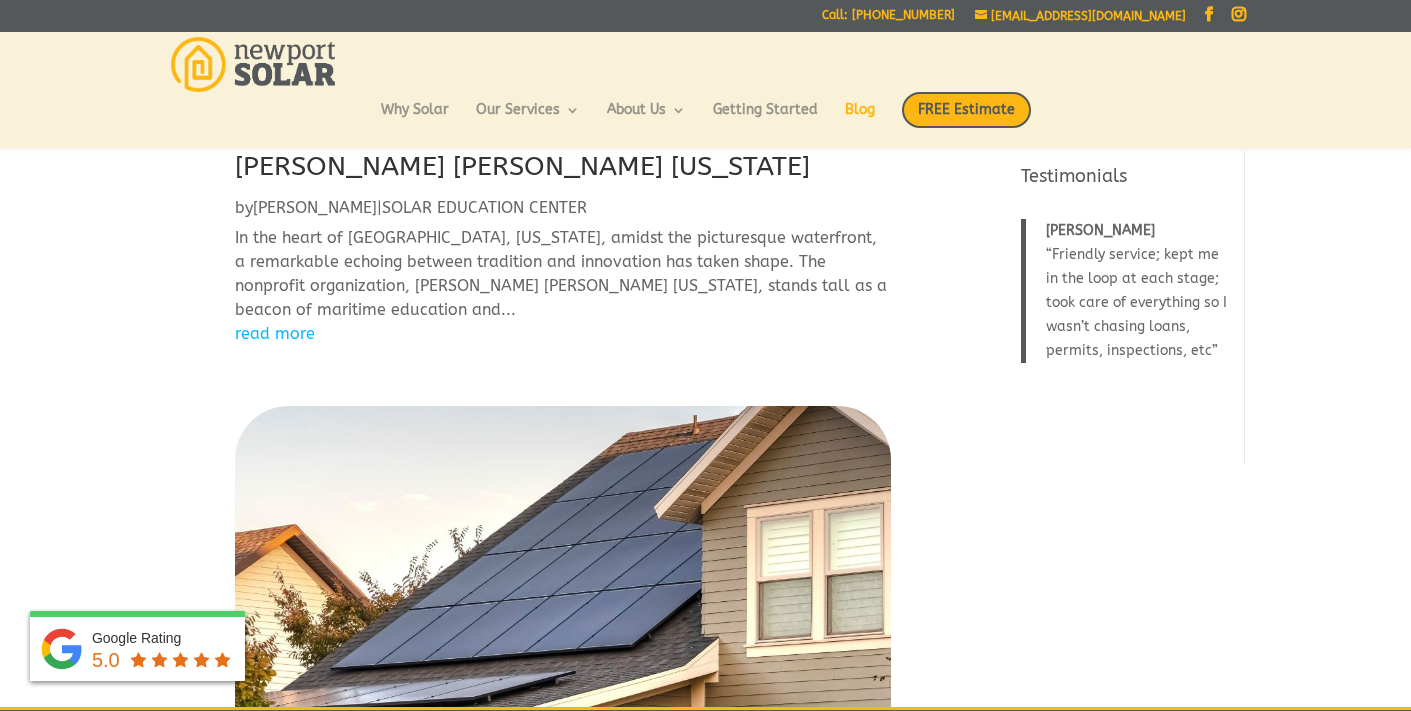 scroll, scrollTop: 2457, scrollLeft: 0, axis: vertical 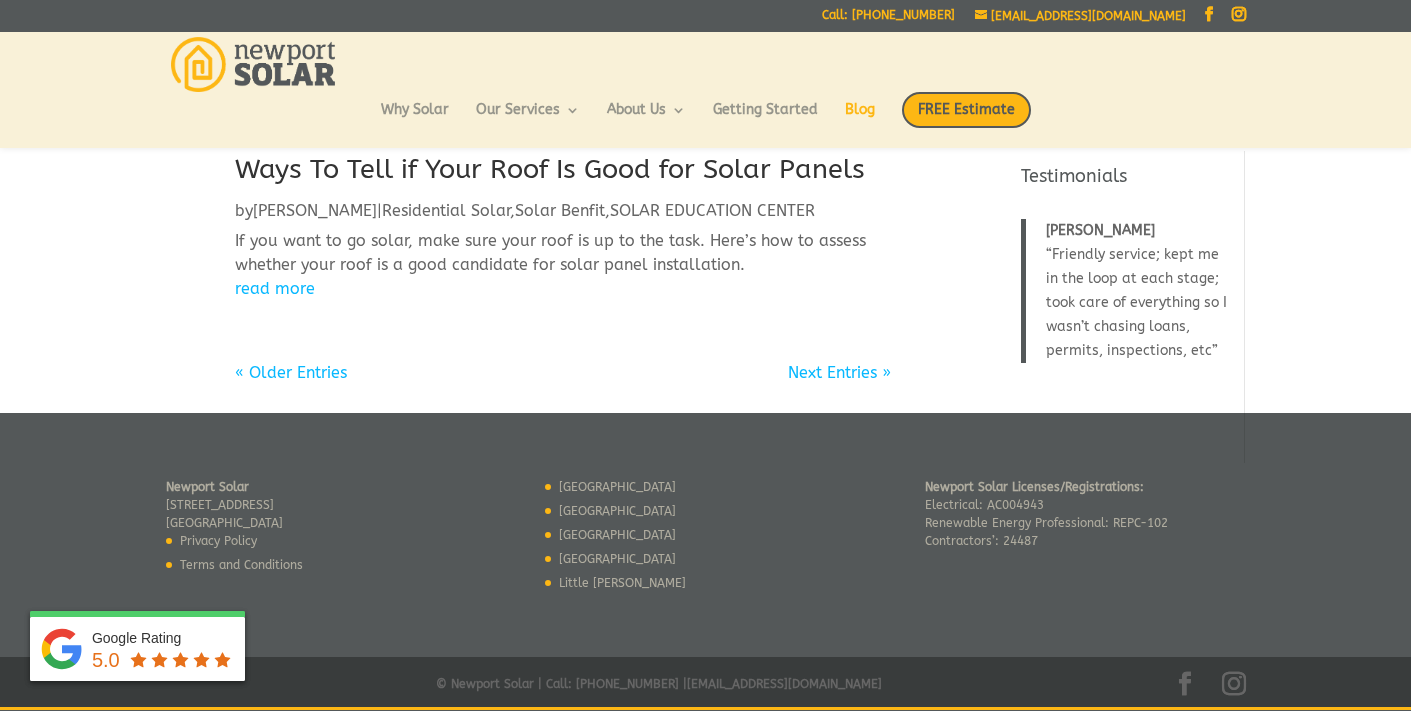 click on "« Older Entries" at bounding box center (291, 372) 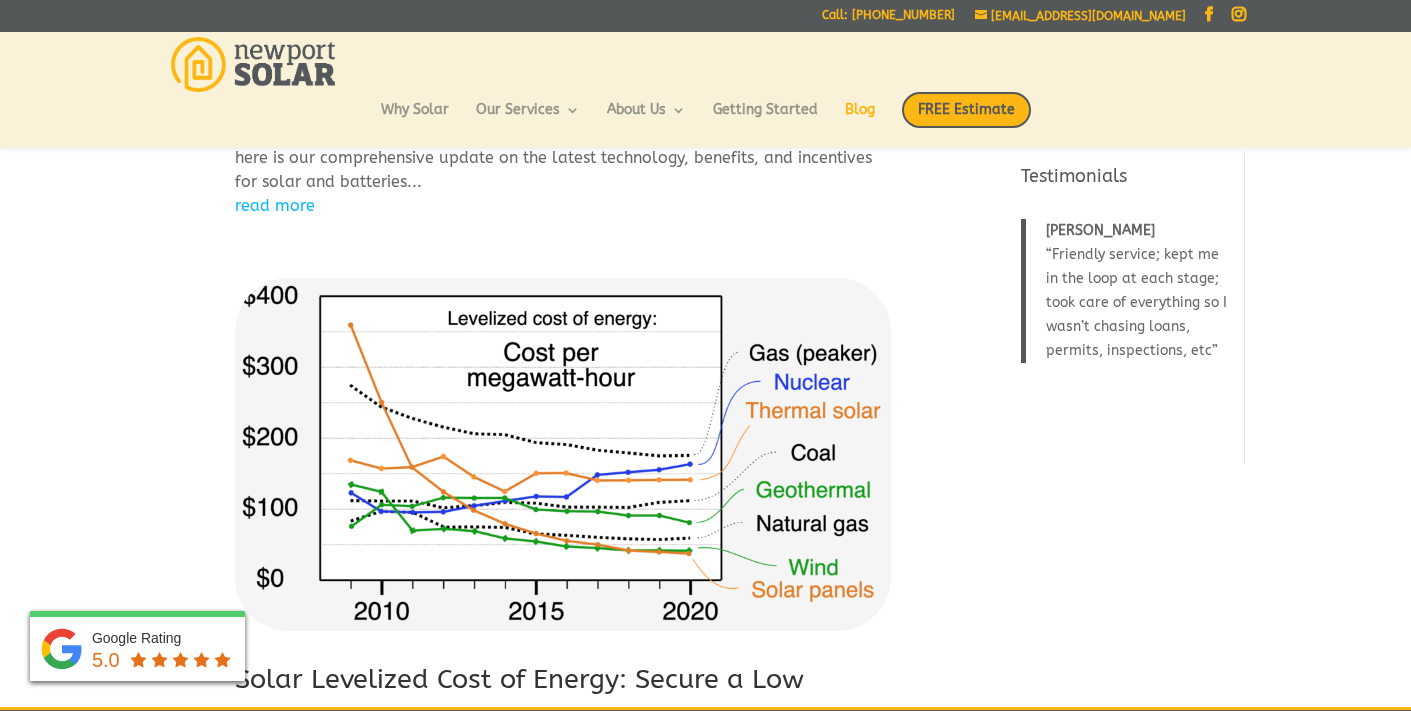 scroll, scrollTop: 2736, scrollLeft: 0, axis: vertical 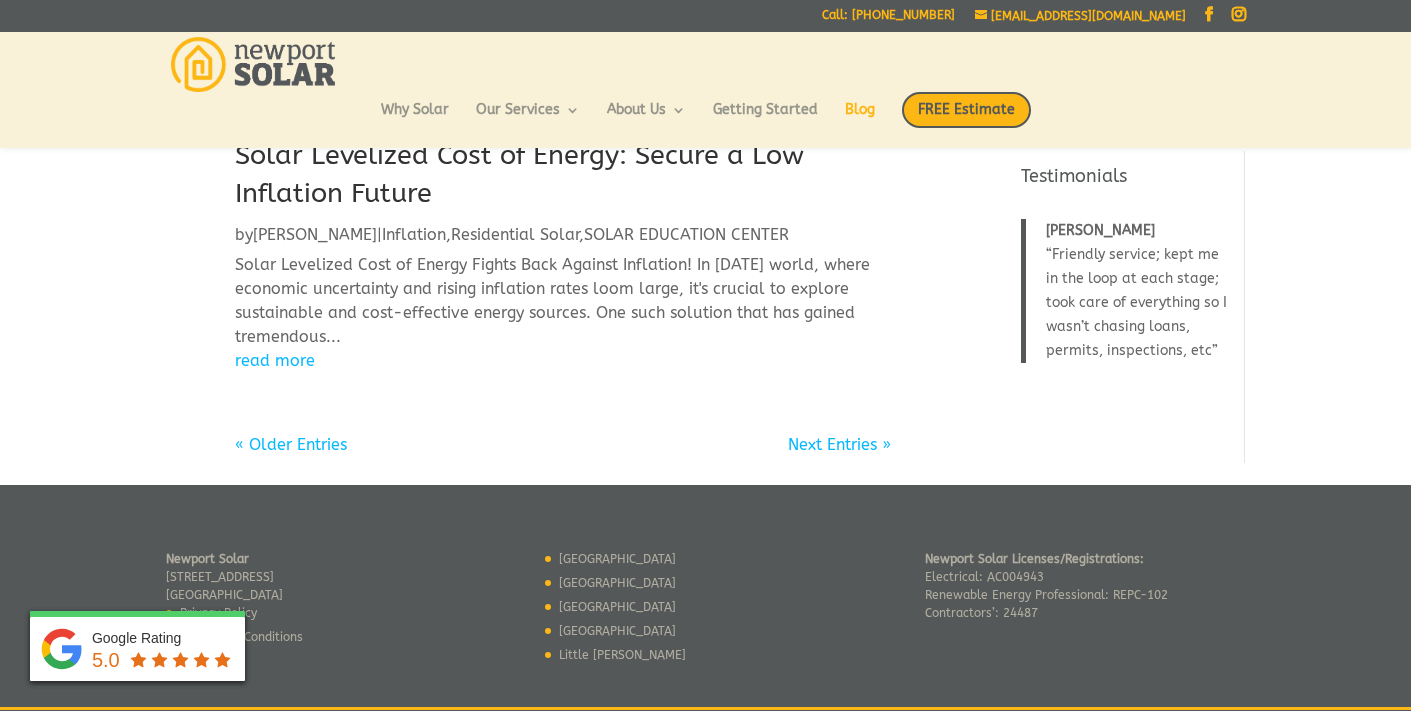 click on "« Older Entries" at bounding box center (291, 444) 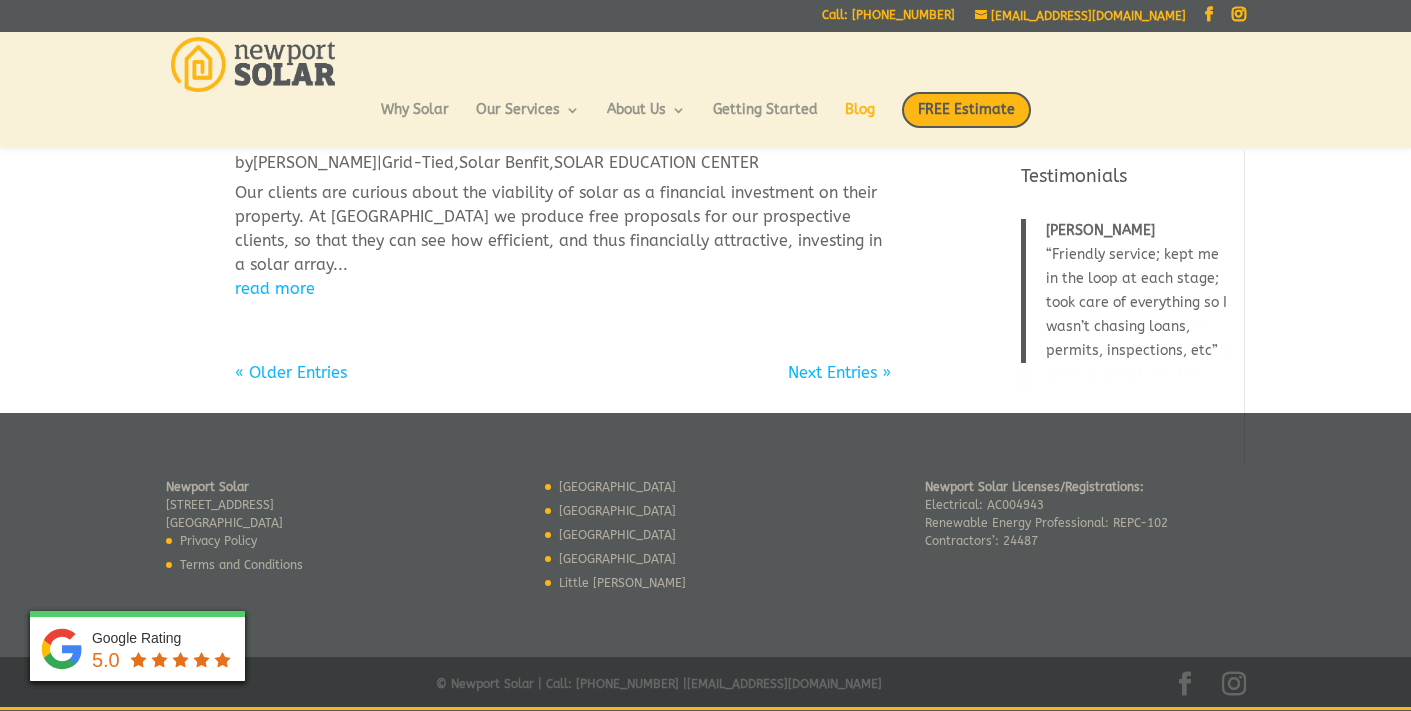 scroll, scrollTop: 2427, scrollLeft: 0, axis: vertical 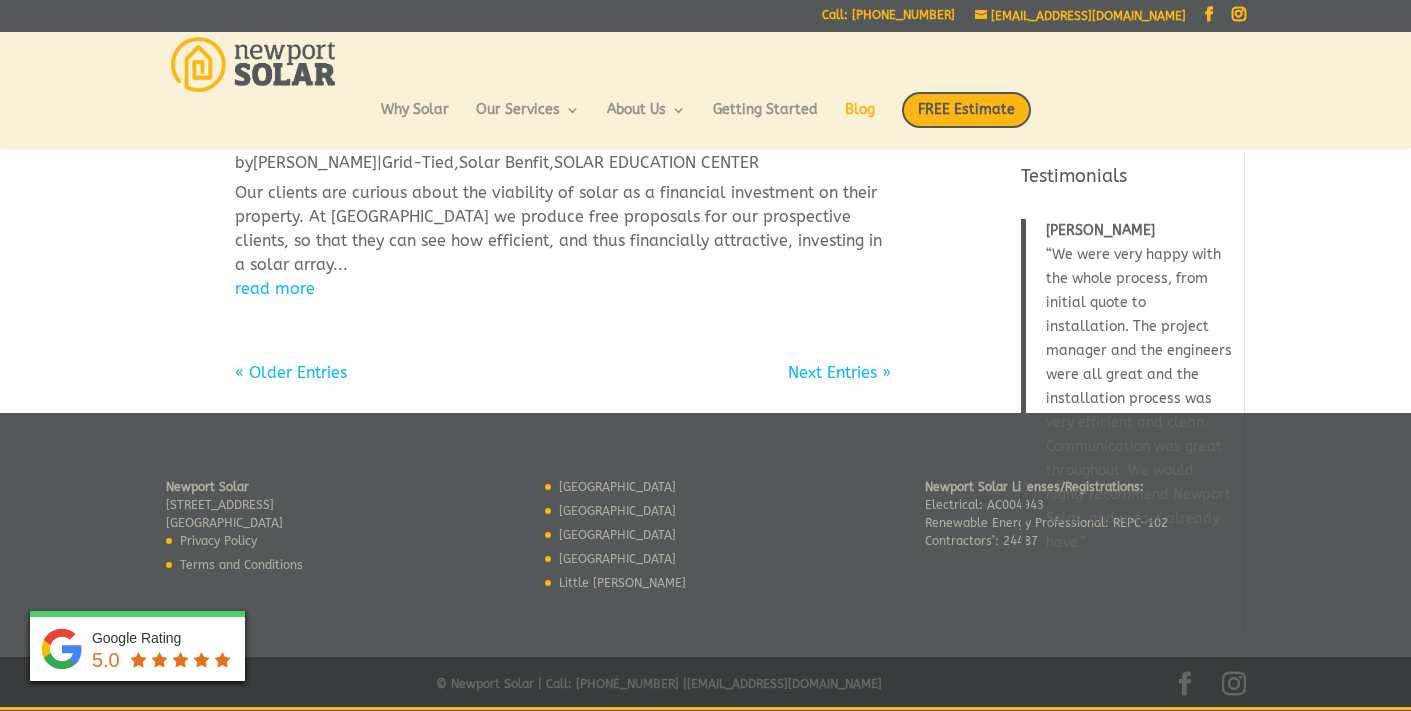 click on "« Older Entries" at bounding box center [291, 372] 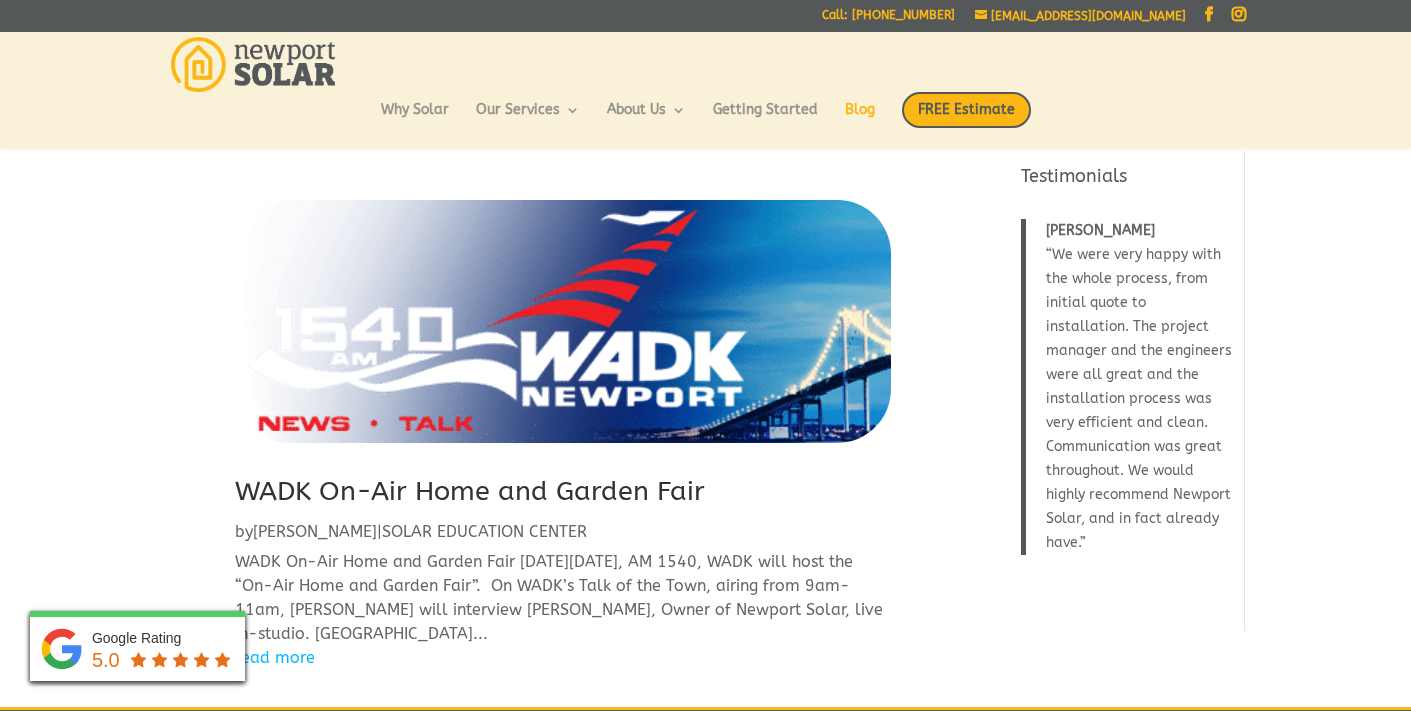scroll, scrollTop: 2161, scrollLeft: 0, axis: vertical 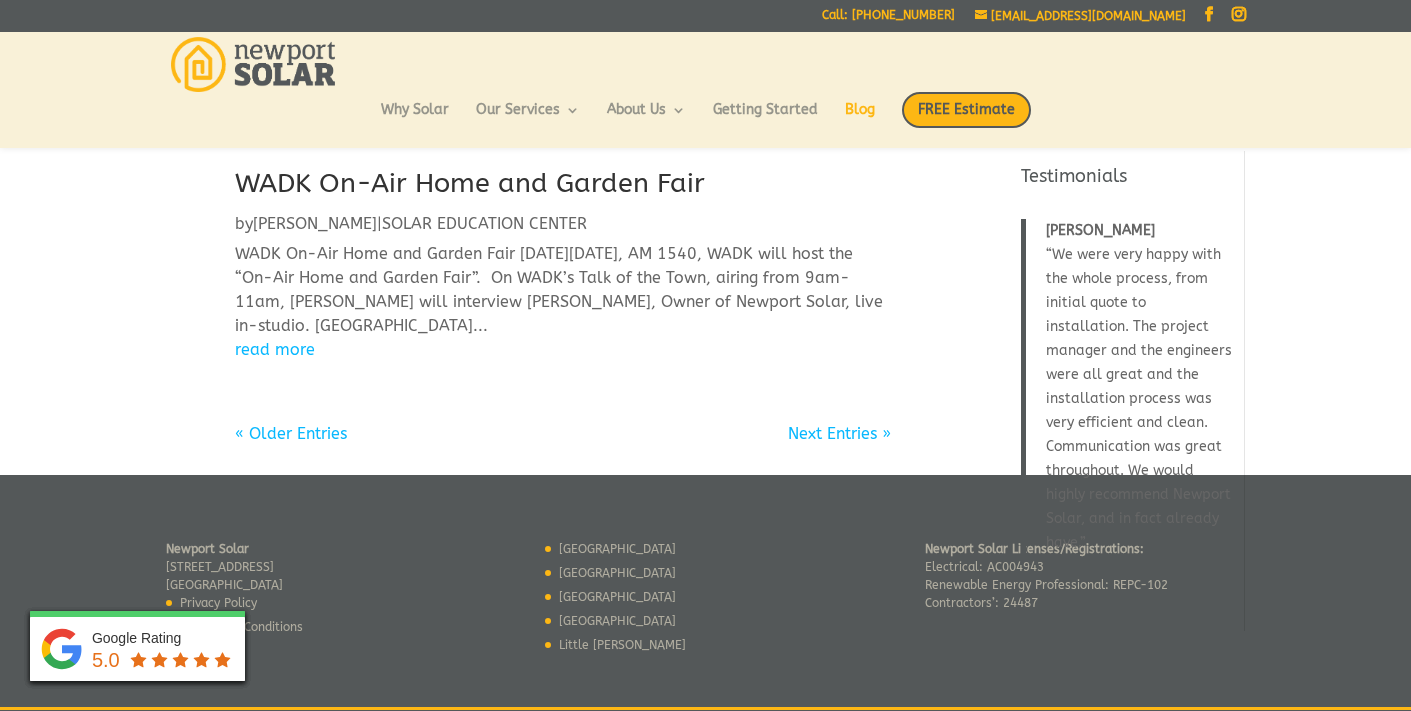 click on "« Older Entries" at bounding box center [291, 433] 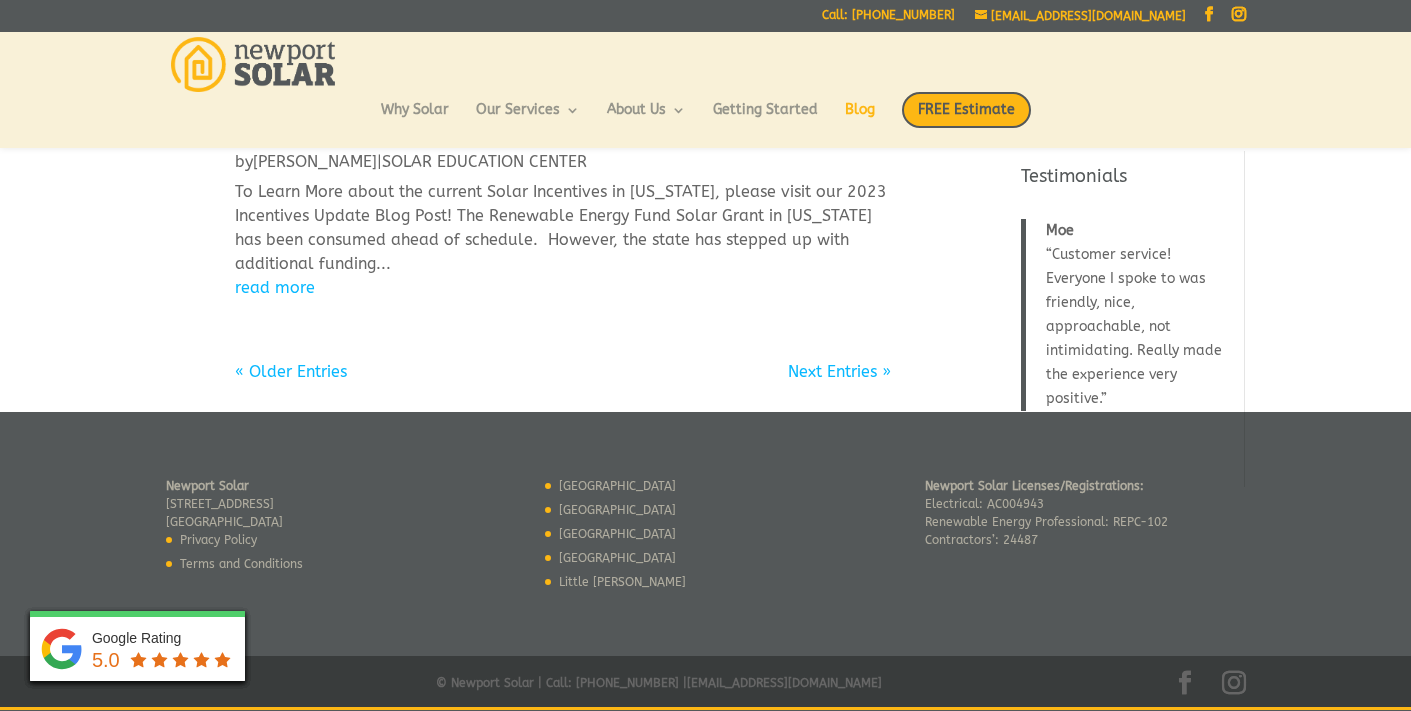 scroll, scrollTop: 2217, scrollLeft: 0, axis: vertical 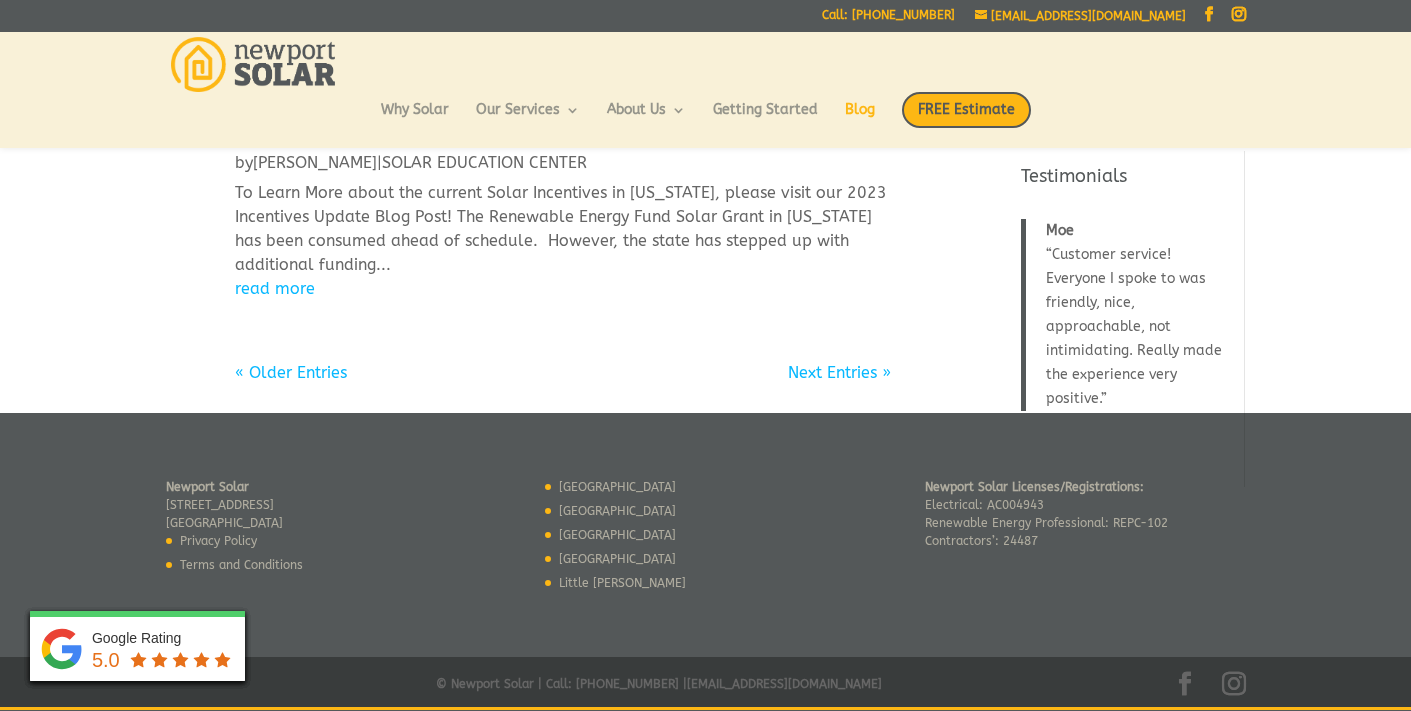 click on "« Older Entries" at bounding box center [291, 372] 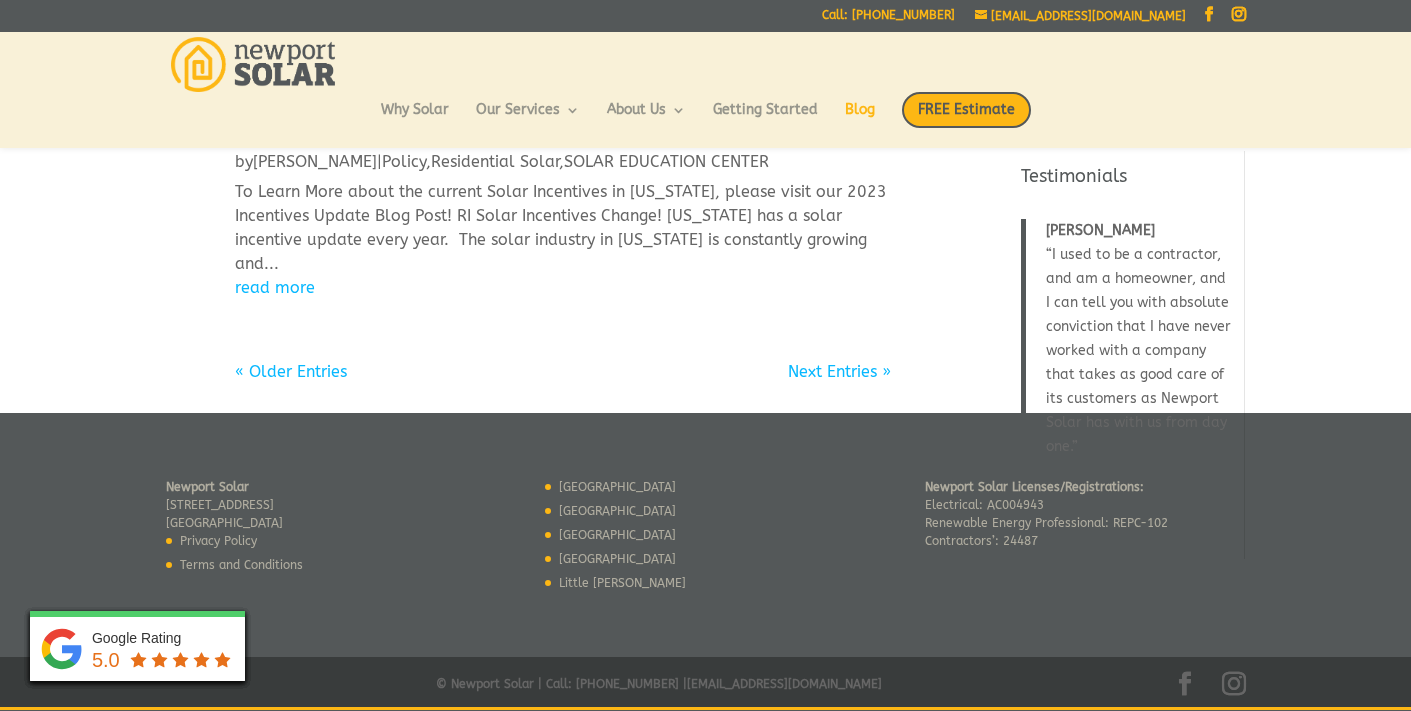 scroll, scrollTop: 2529, scrollLeft: 0, axis: vertical 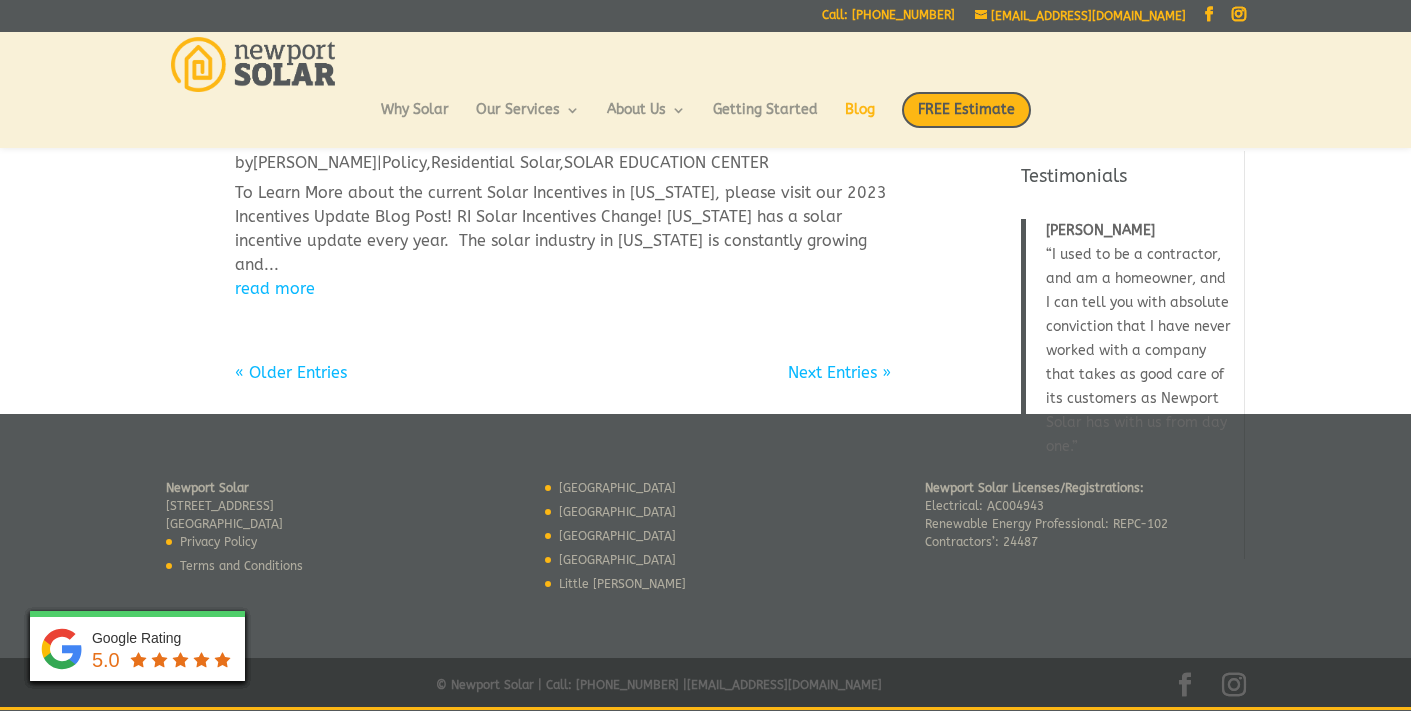 click on "« Older Entries" at bounding box center (291, 372) 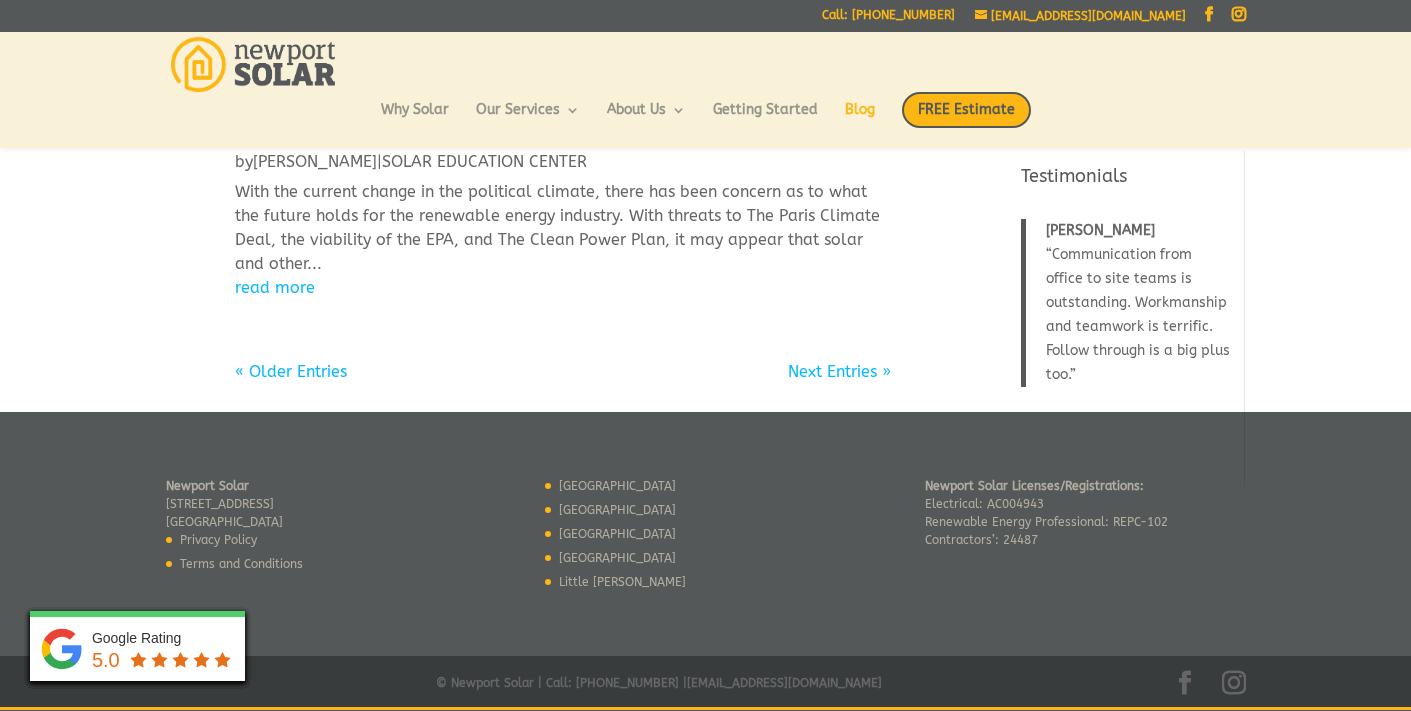 scroll, scrollTop: 2208, scrollLeft: 0, axis: vertical 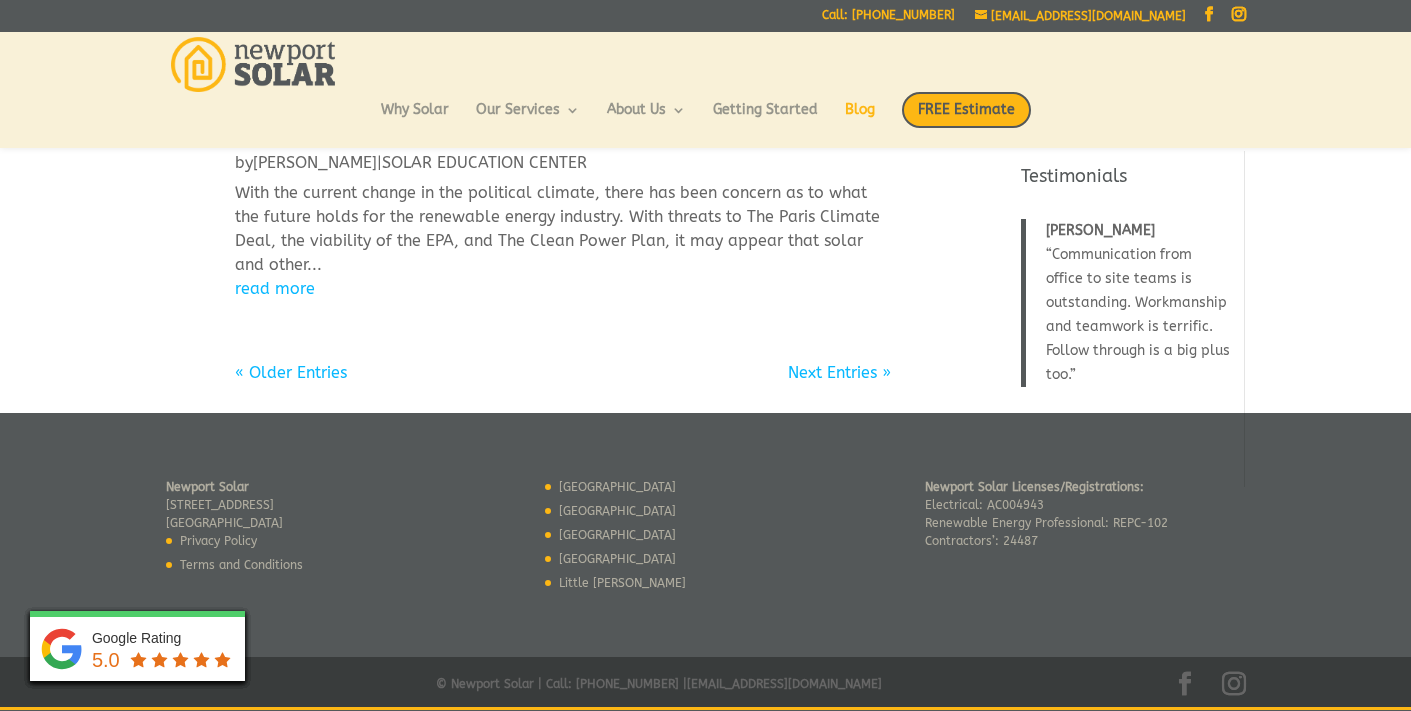 click on "« Older Entries" at bounding box center (291, 372) 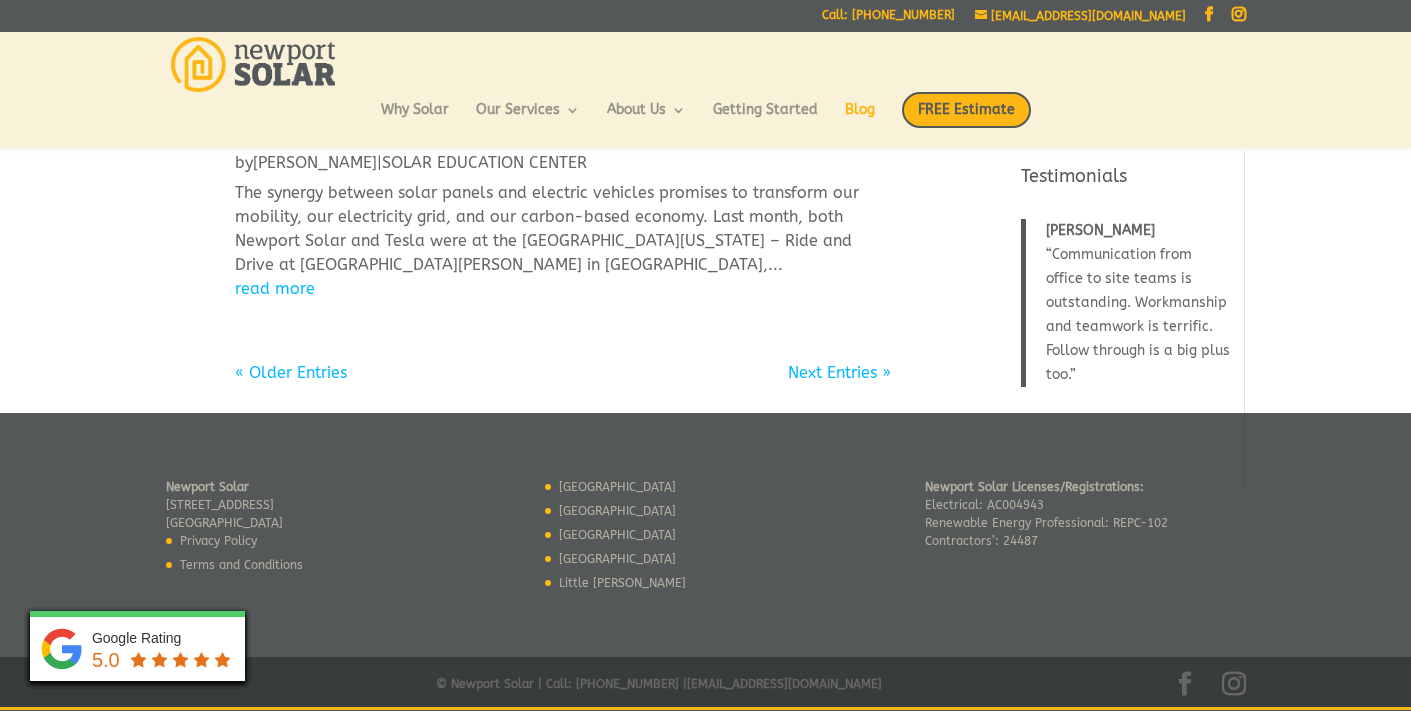 scroll, scrollTop: 2019, scrollLeft: 0, axis: vertical 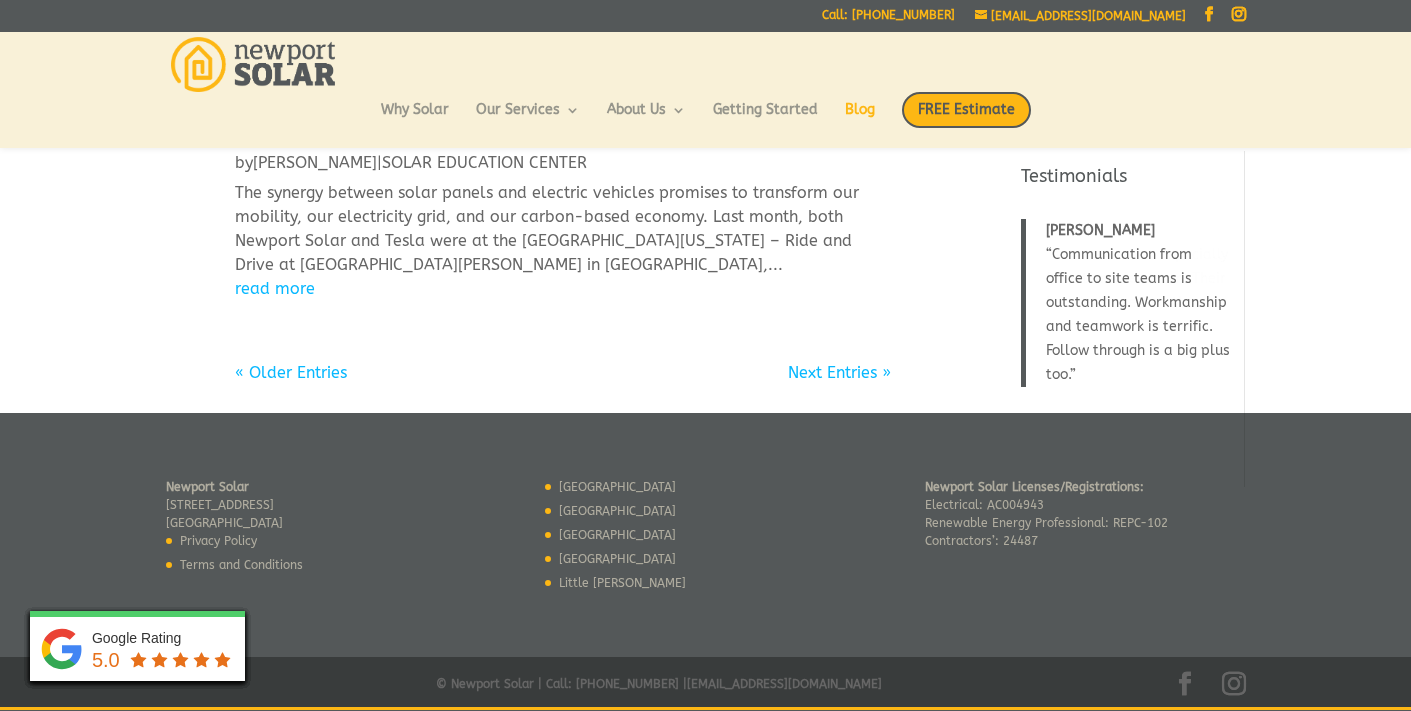 click on "« Older Entries" at bounding box center [291, 372] 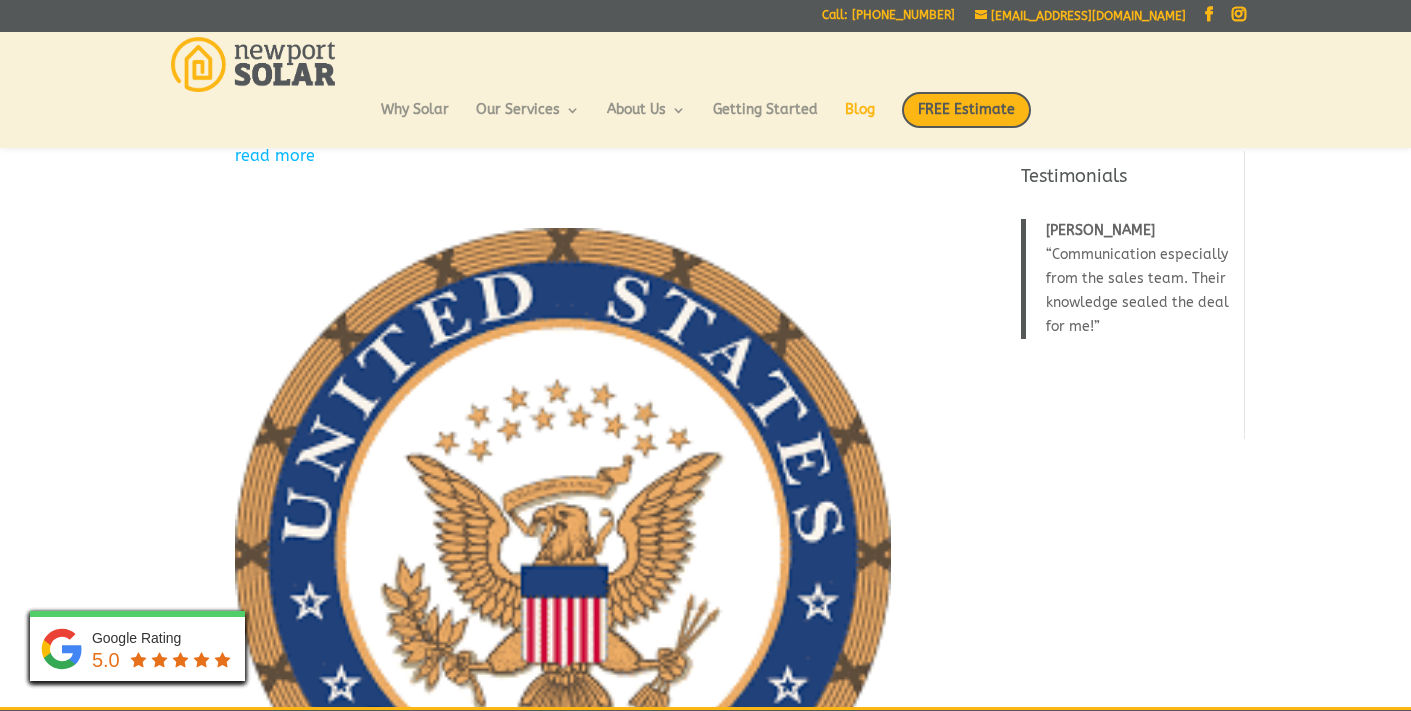 scroll, scrollTop: 2600, scrollLeft: 0, axis: vertical 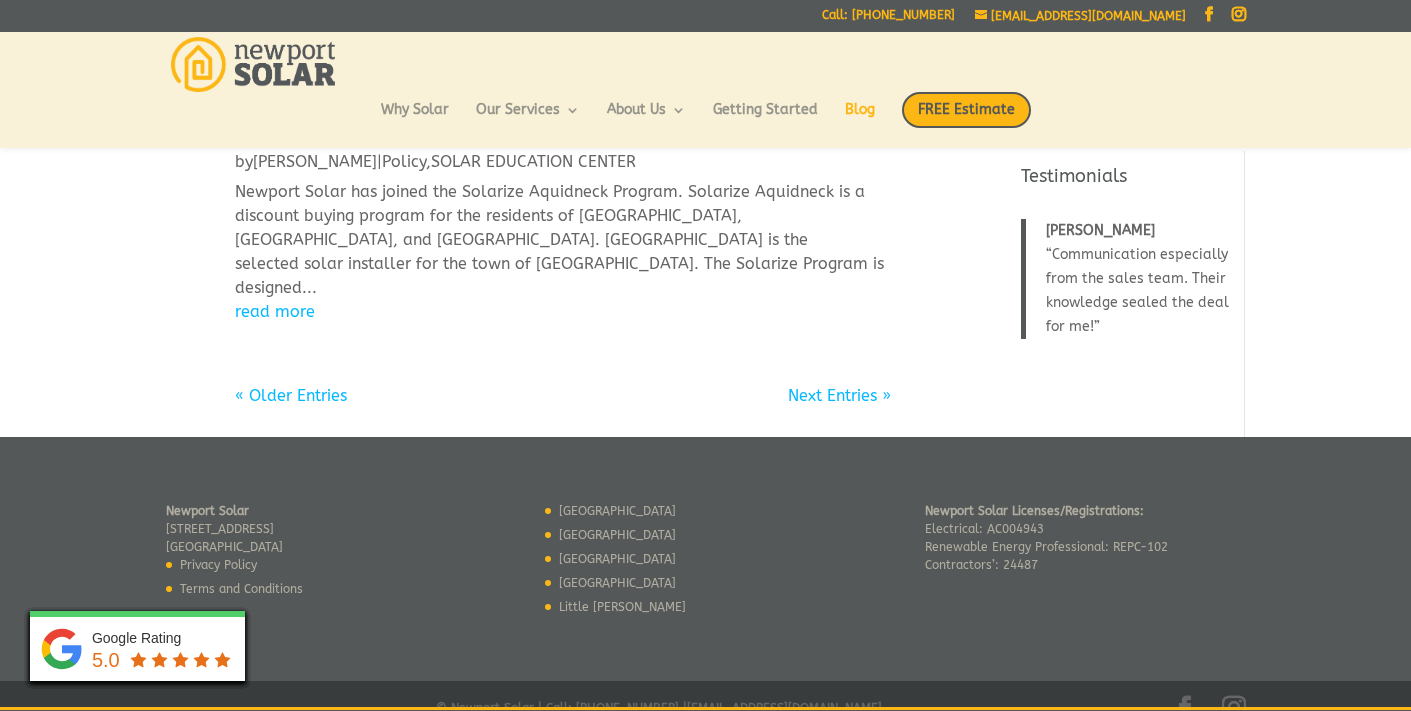 click on "« Older Entries" at bounding box center [291, 395] 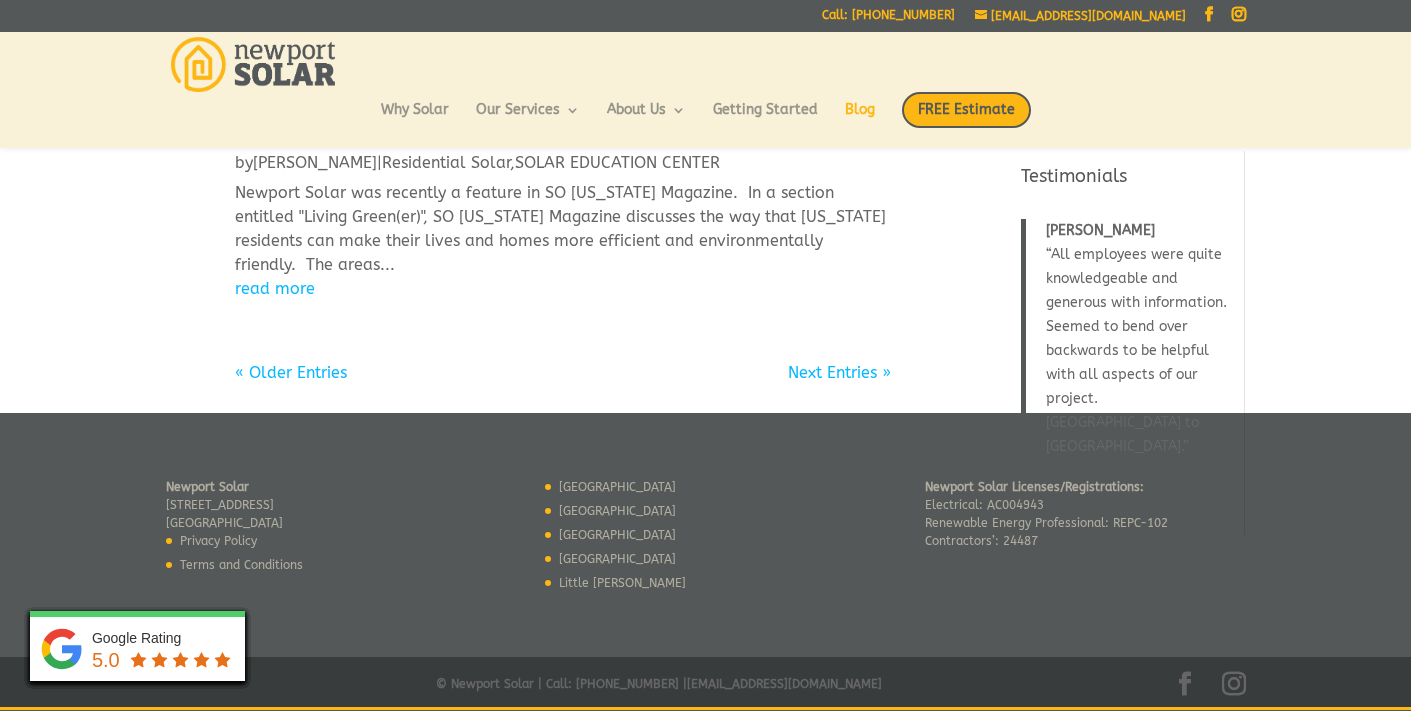 scroll, scrollTop: 1974, scrollLeft: 0, axis: vertical 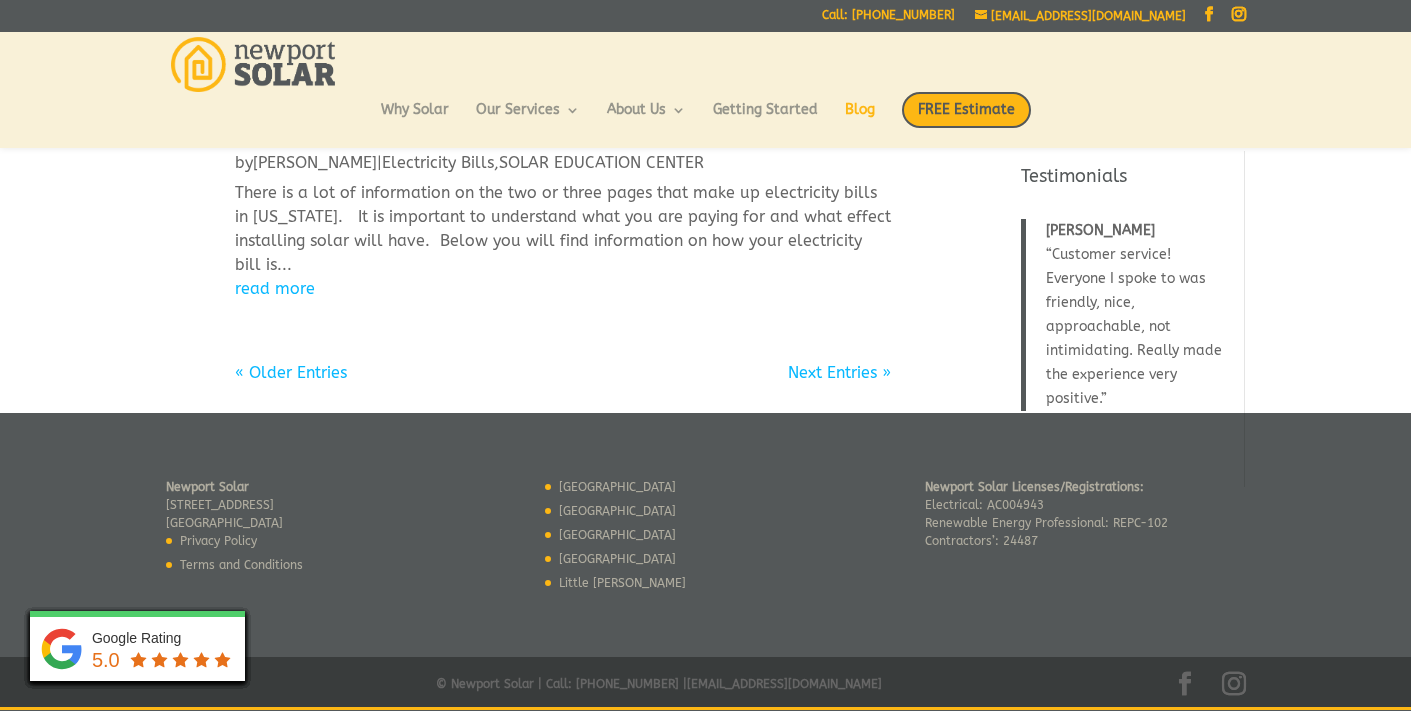 click on "« Older Entries" at bounding box center (291, 372) 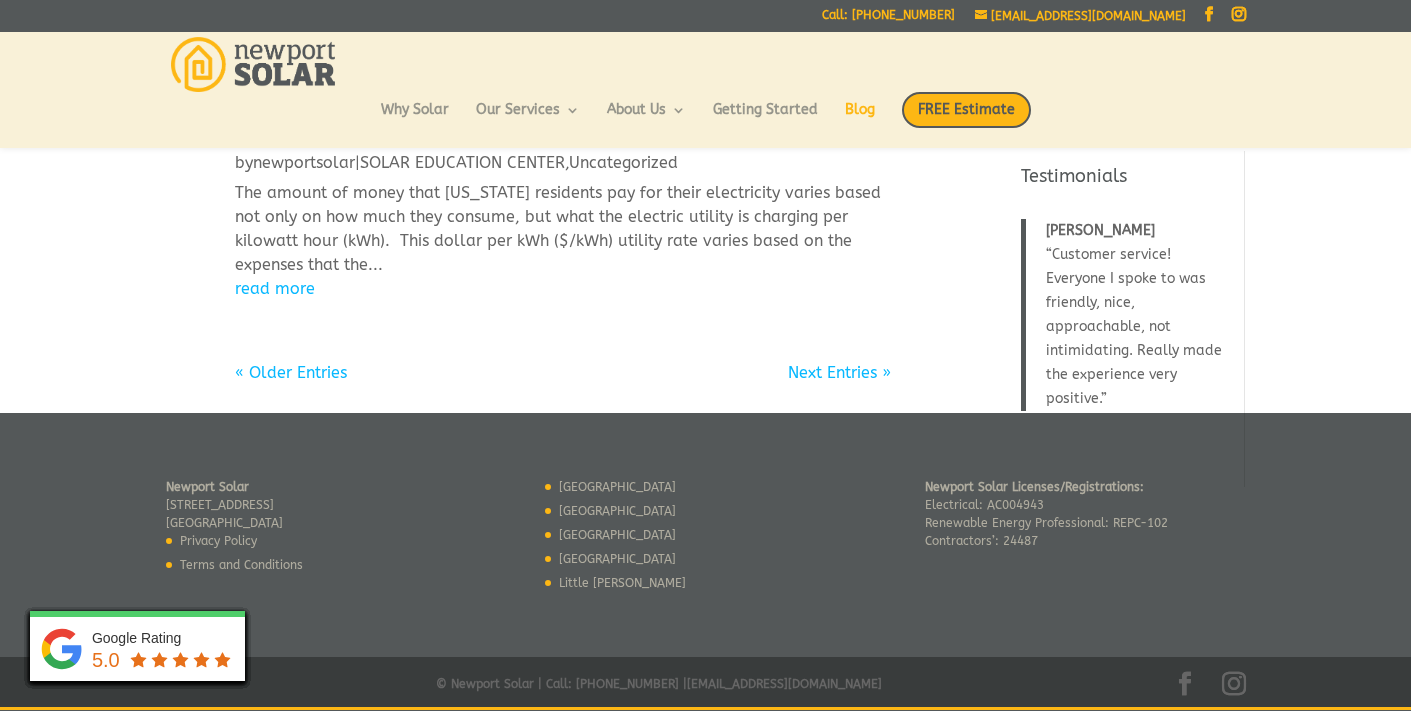 scroll, scrollTop: 2094, scrollLeft: 0, axis: vertical 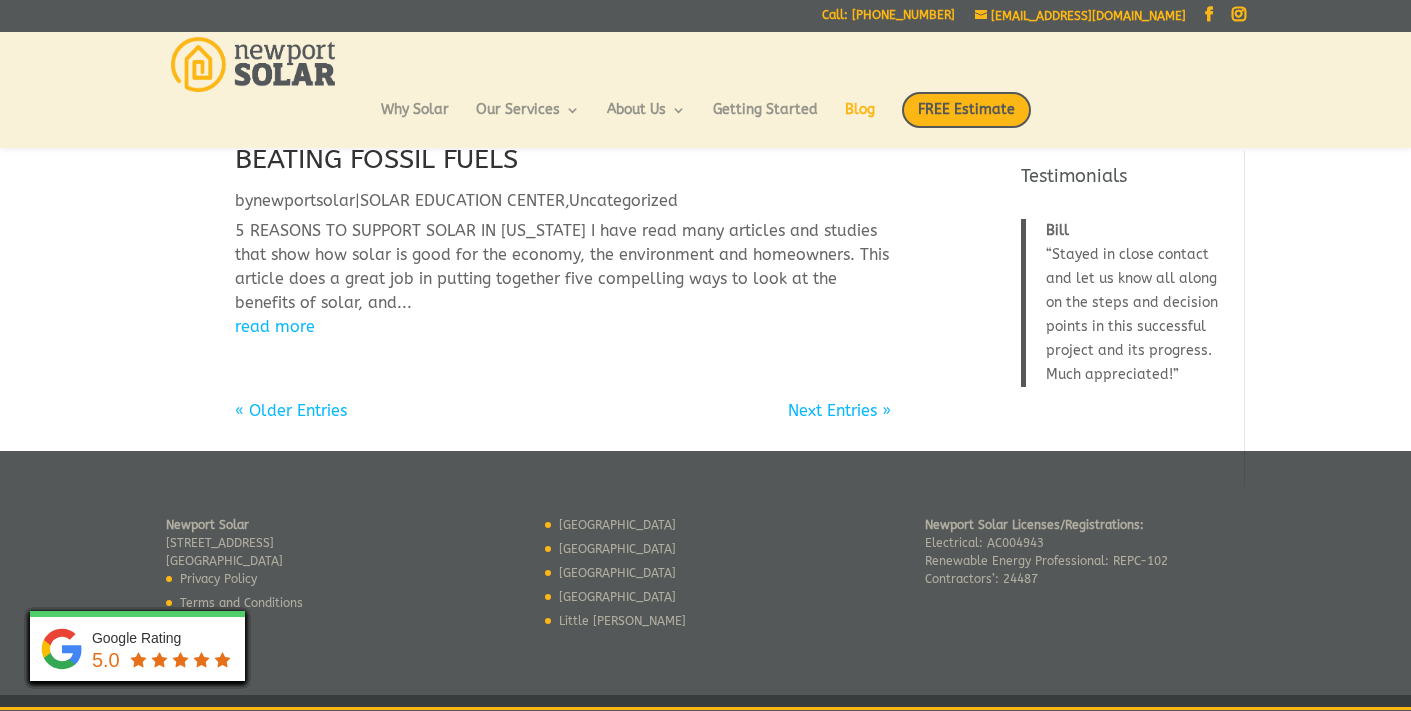 click on "« Older Entries" at bounding box center (291, 410) 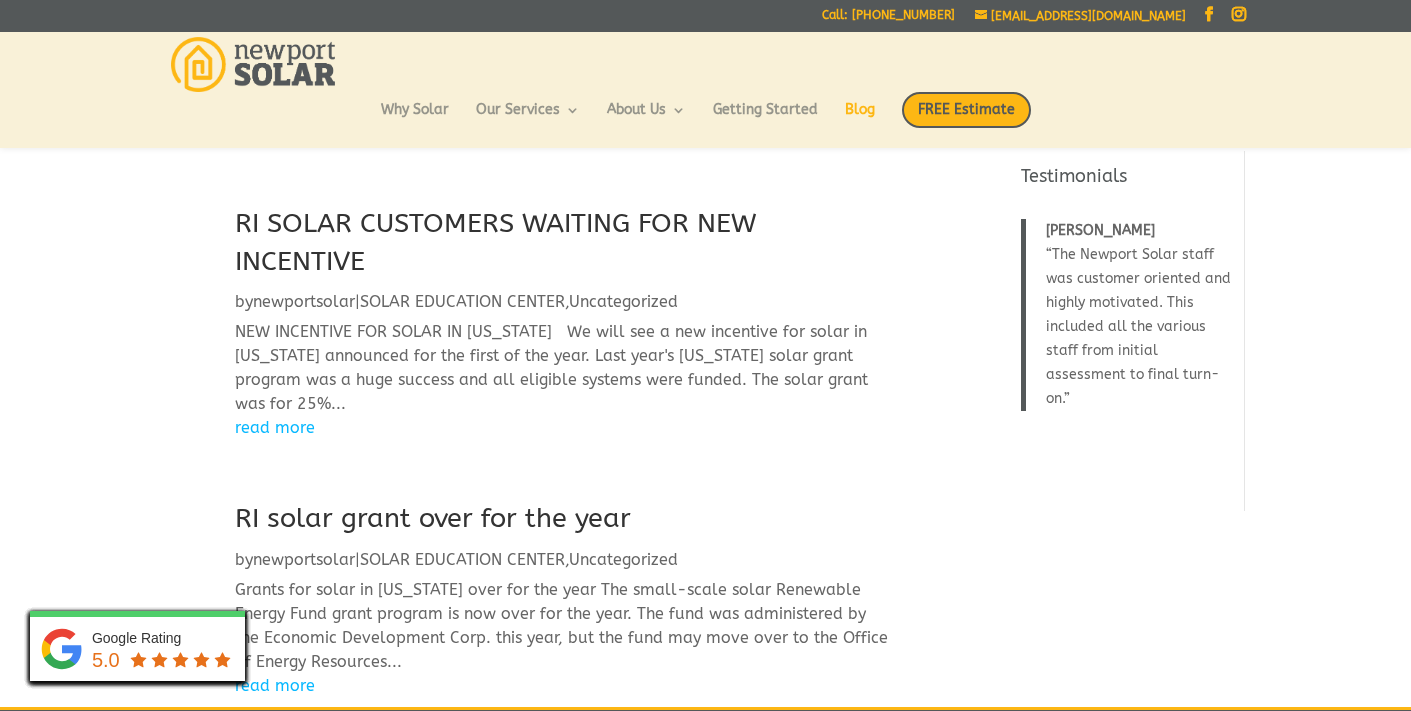 scroll, scrollTop: 463, scrollLeft: 0, axis: vertical 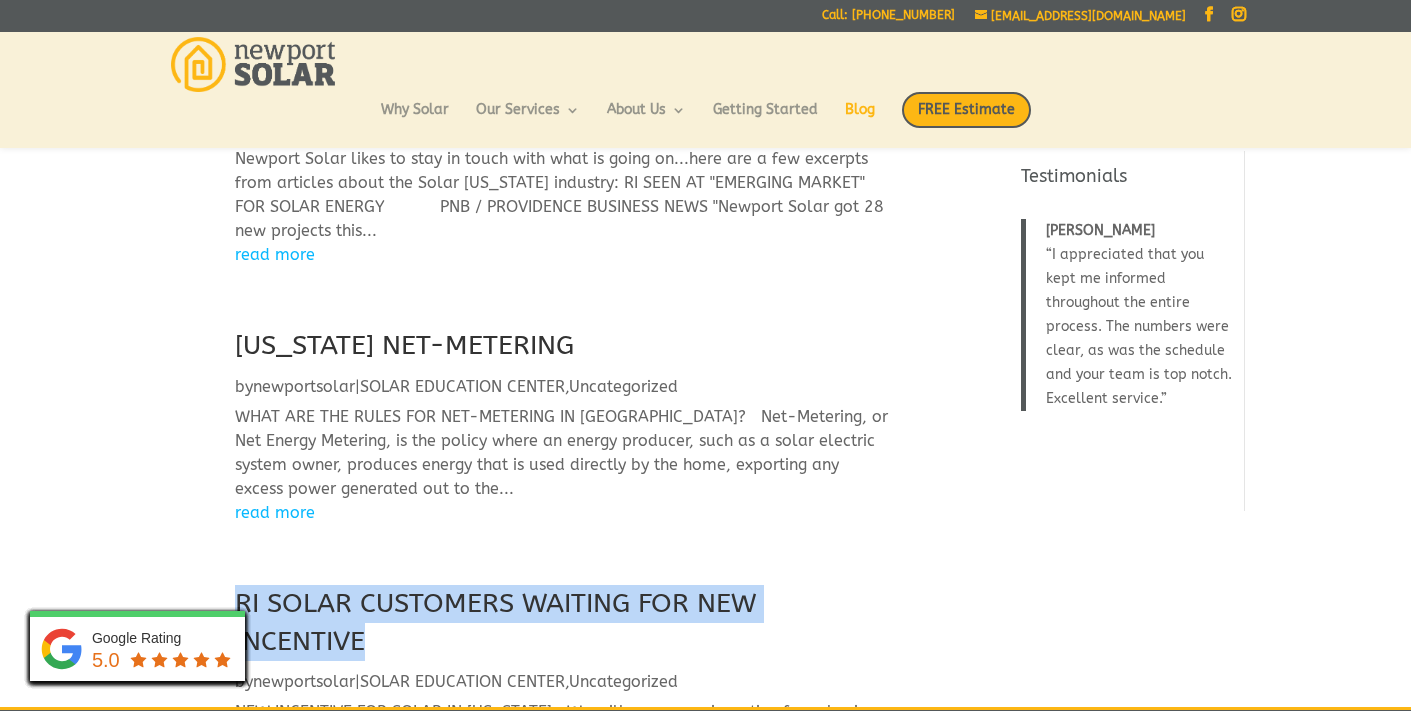 click on "RHODE ISLAND NET-METERING" at bounding box center (404, 345) 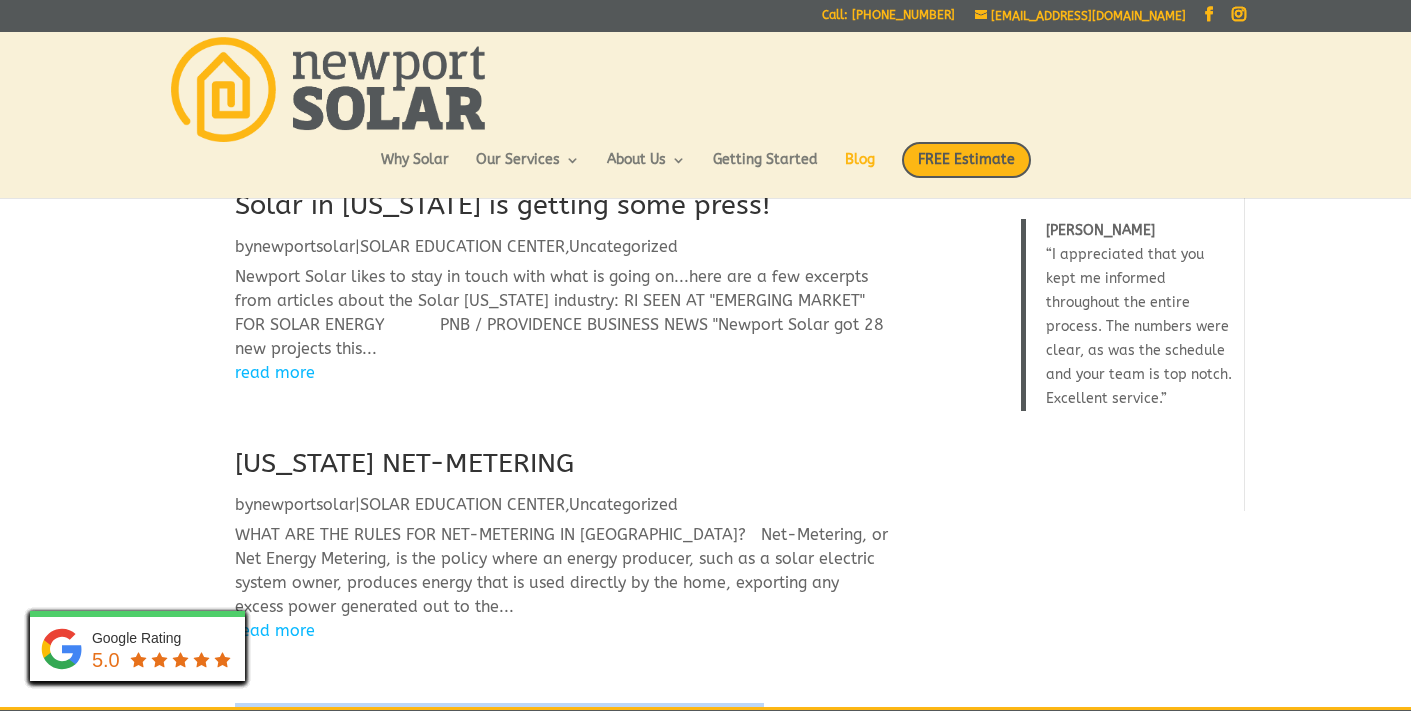 scroll, scrollTop: 0, scrollLeft: 0, axis: both 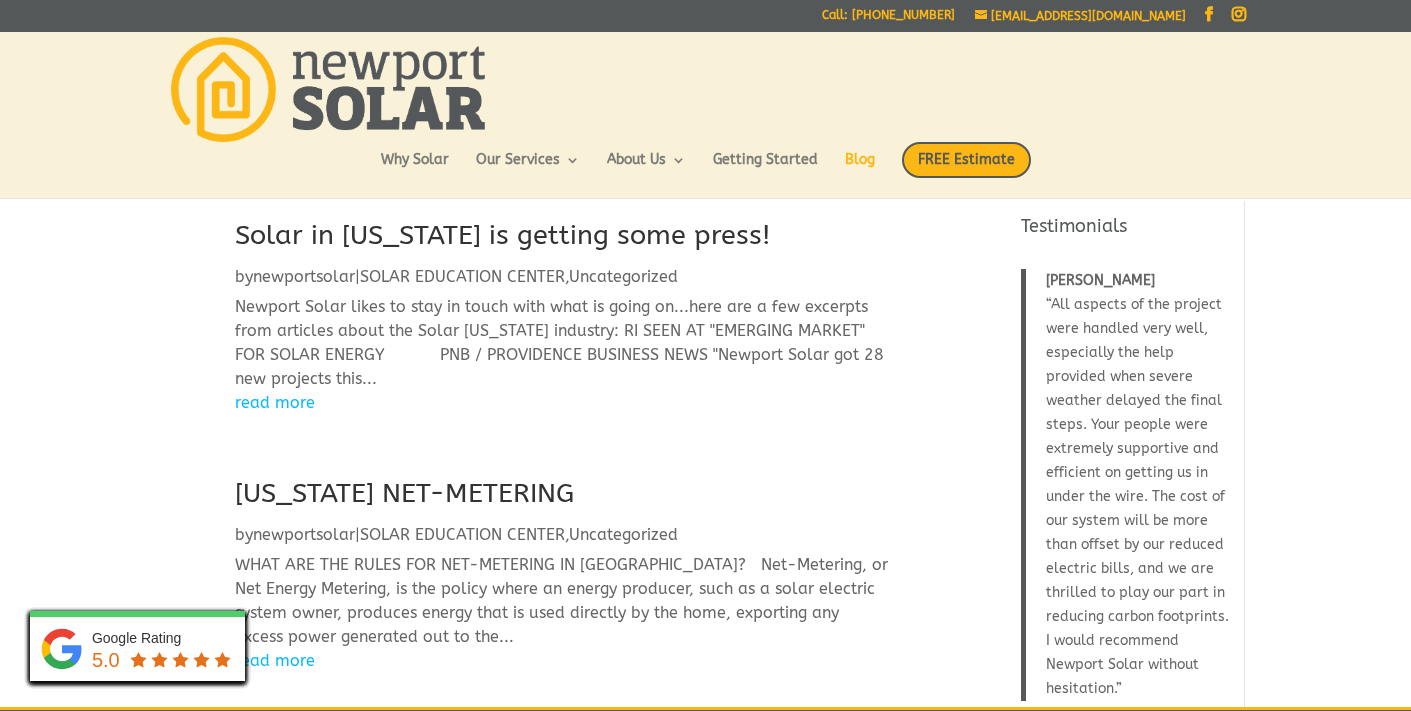 click on "Solar in Rhode Island is getting some press!" at bounding box center (502, 235) 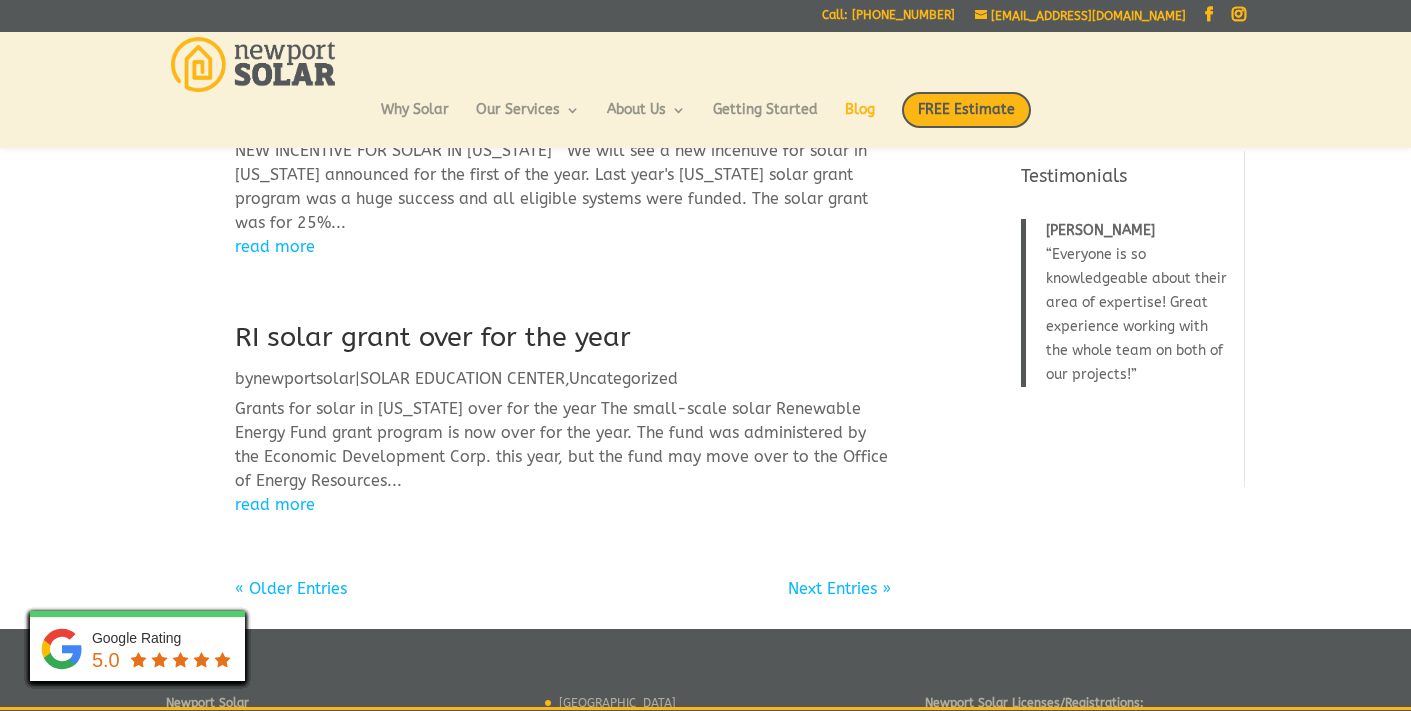 scroll, scrollTop: 674, scrollLeft: 0, axis: vertical 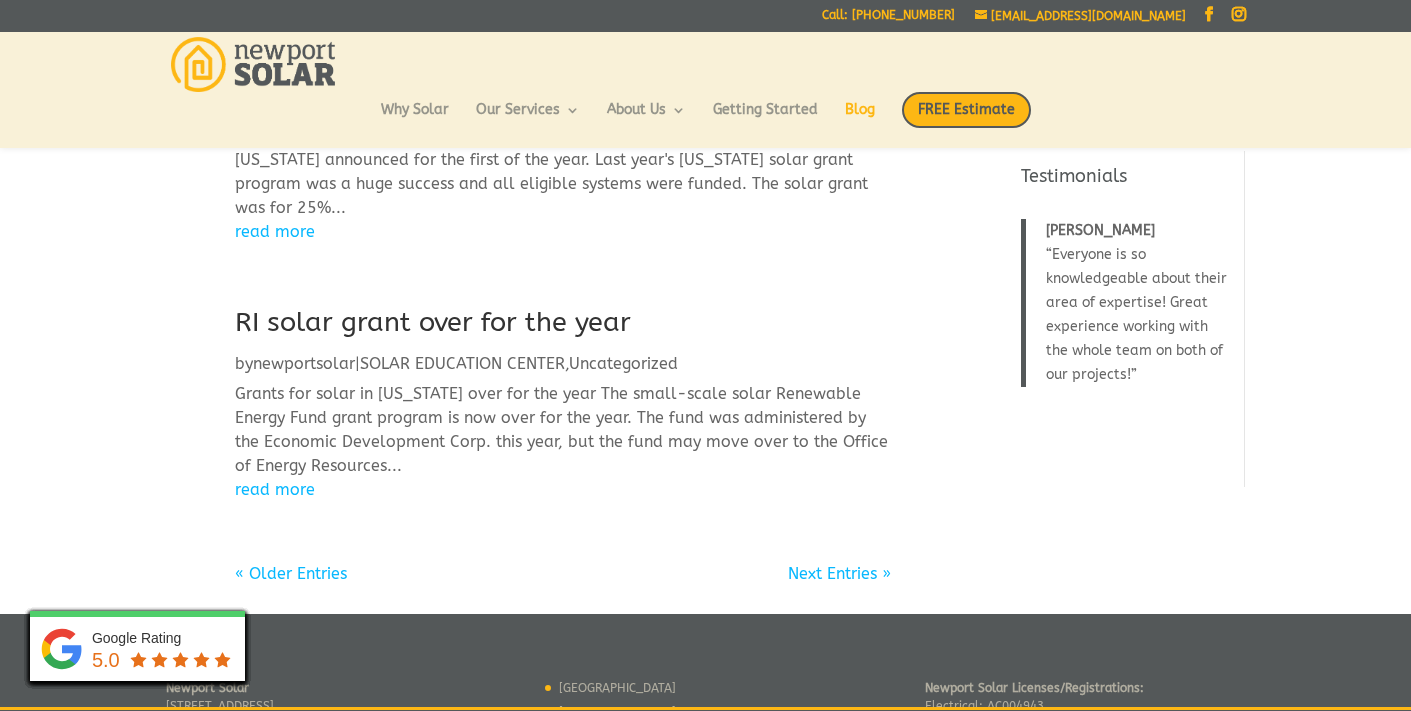 click on "« Older Entries" at bounding box center [291, 573] 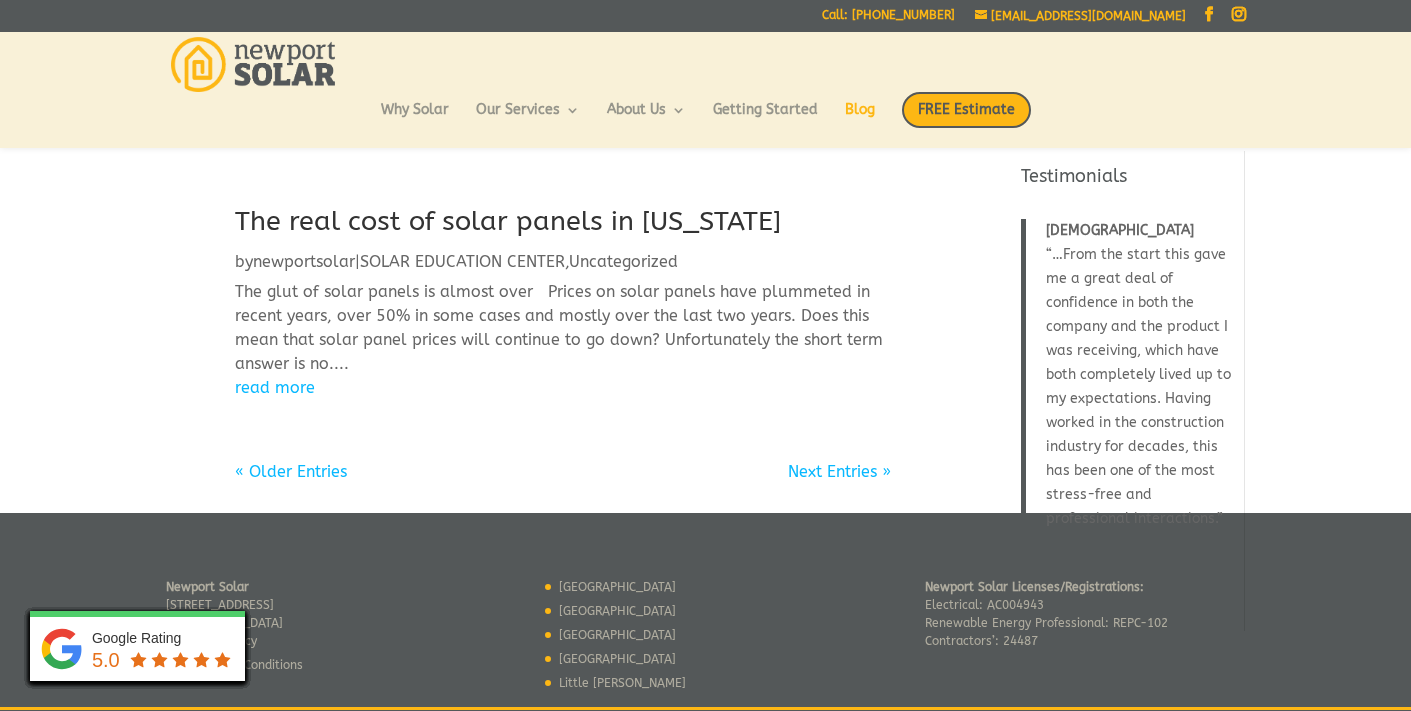 scroll, scrollTop: 736, scrollLeft: 0, axis: vertical 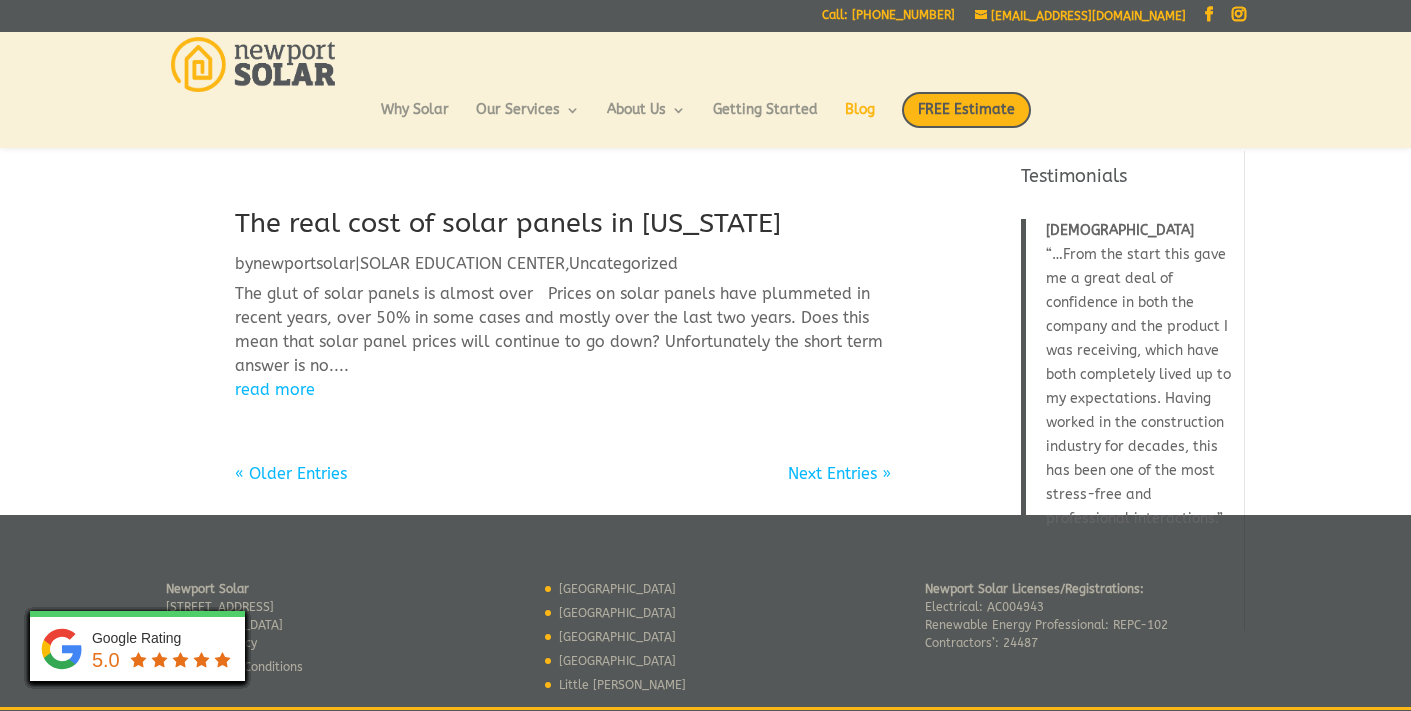 click on "« Older Entries" at bounding box center [291, 473] 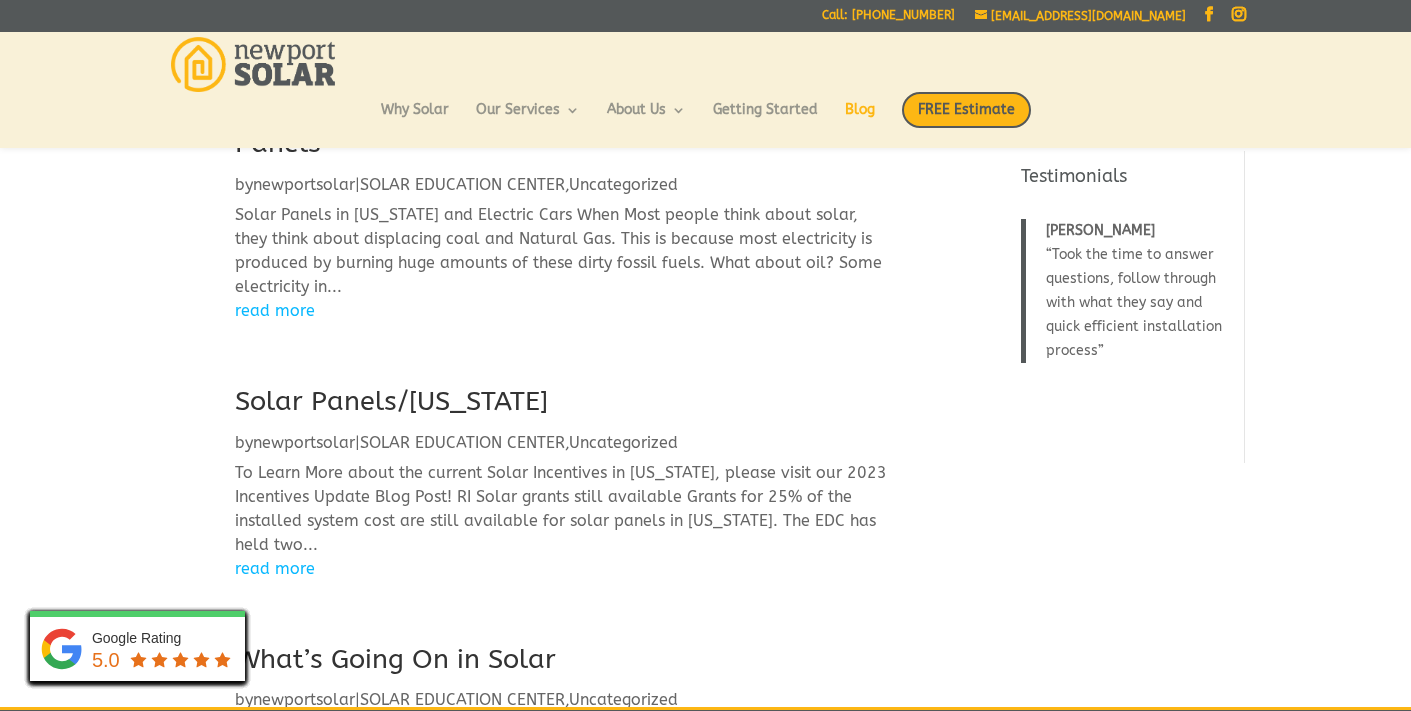scroll, scrollTop: 78, scrollLeft: 0, axis: vertical 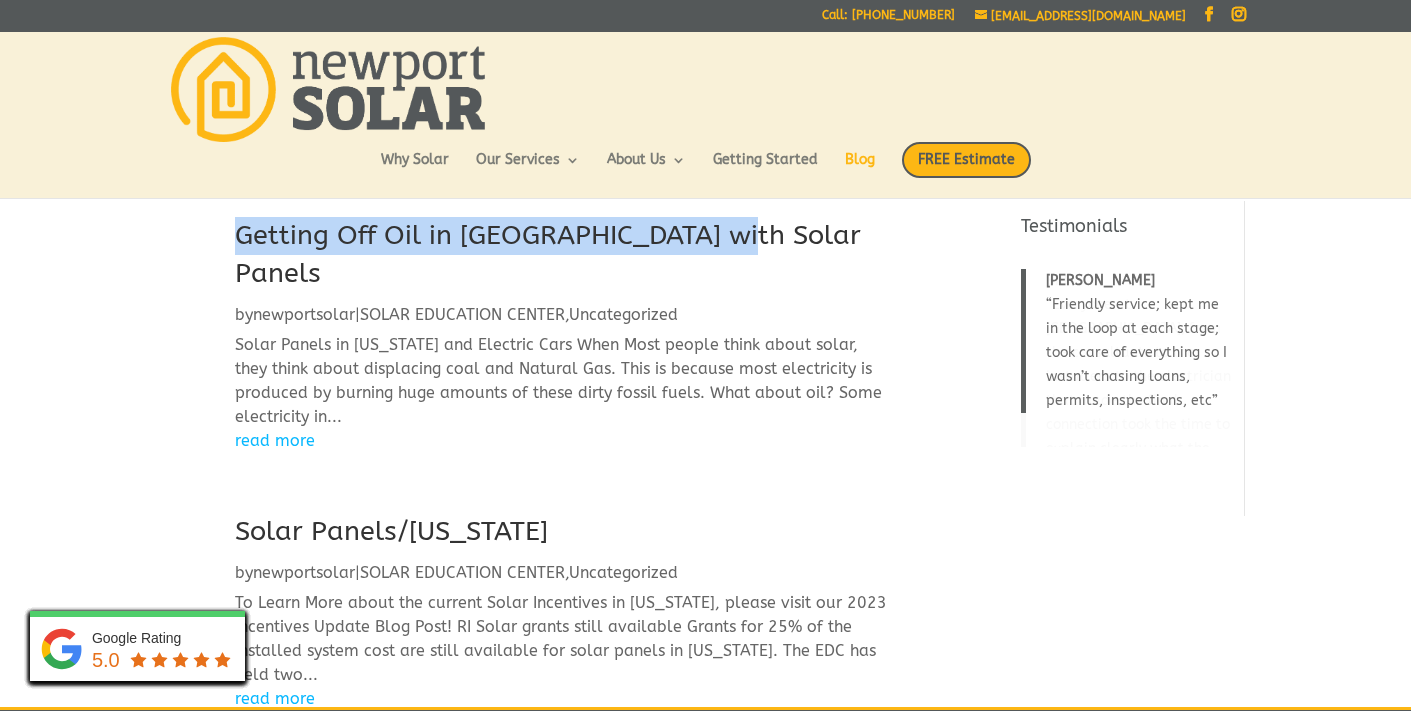 drag, startPoint x: 720, startPoint y: 236, endPoint x: 245, endPoint y: 246, distance: 475.10526 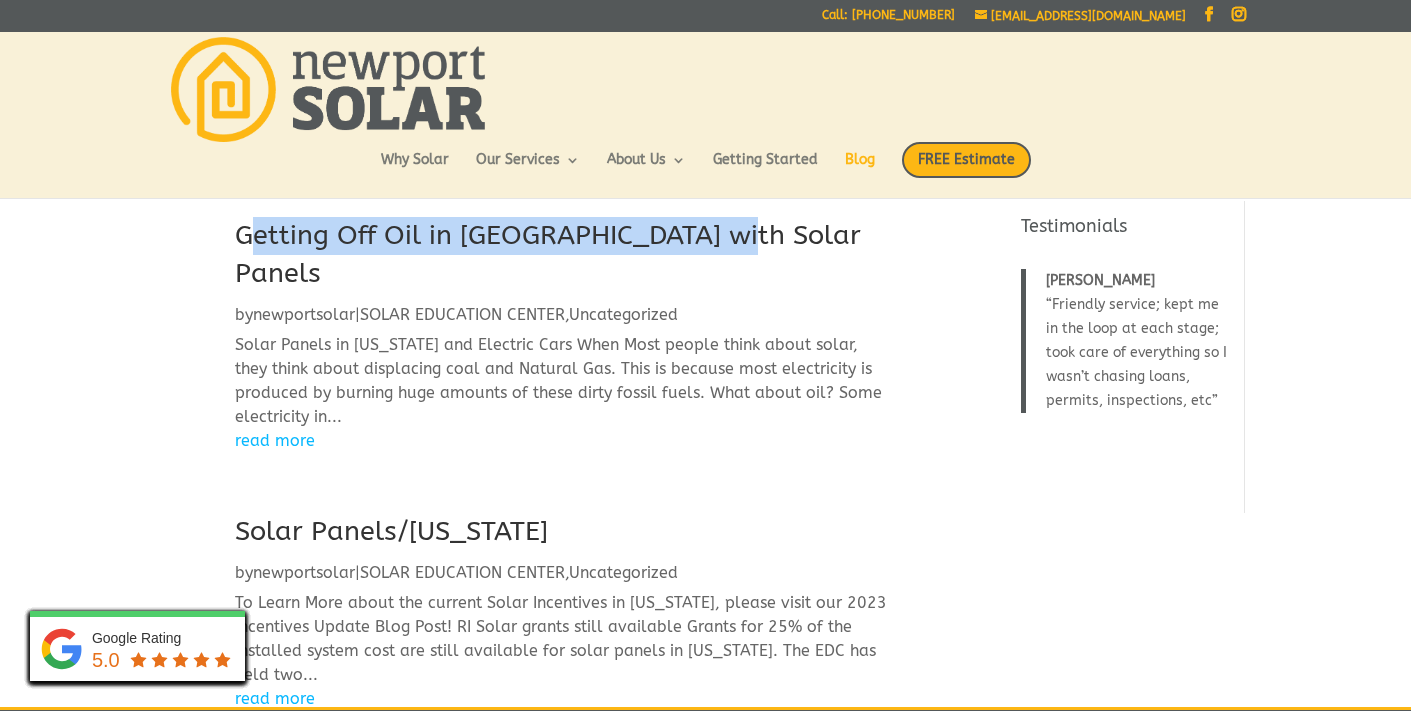 copy on "etting Off Oil in RI with Solar Panels" 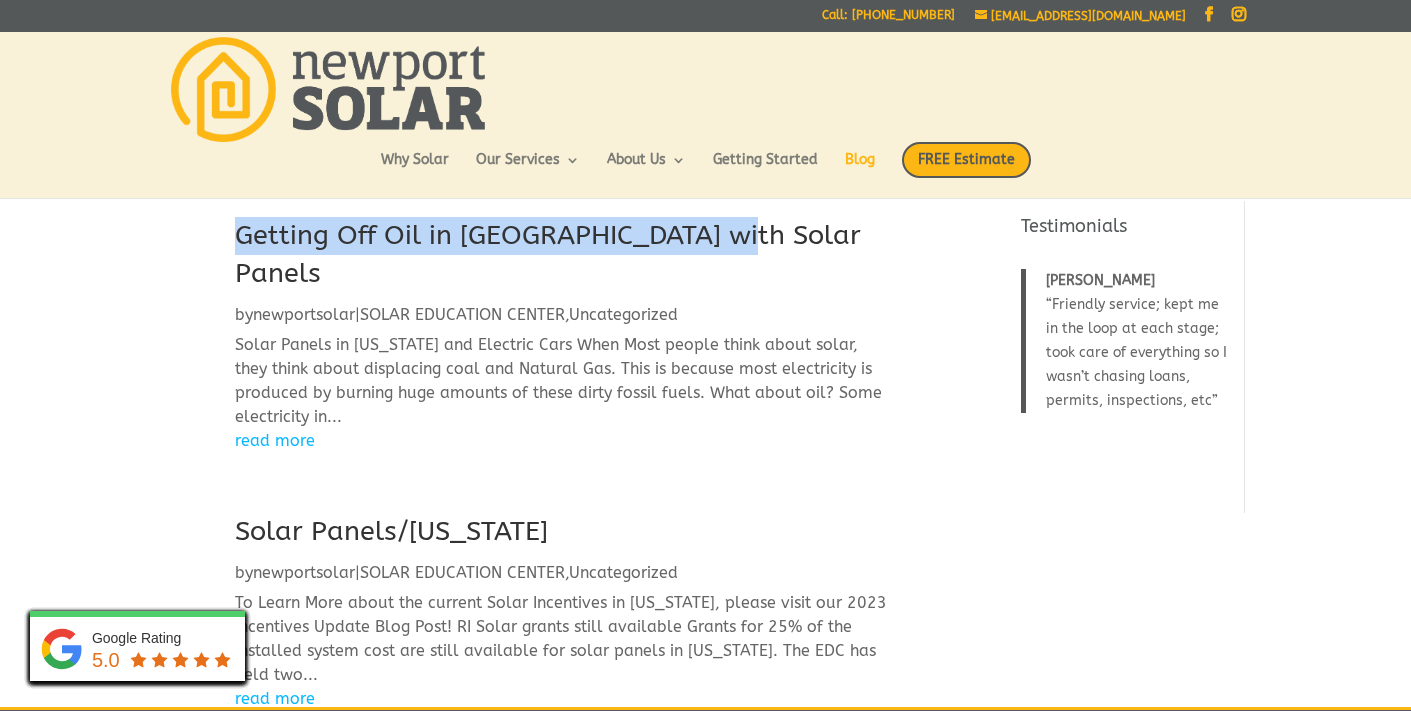 drag, startPoint x: 723, startPoint y: 234, endPoint x: 237, endPoint y: 225, distance: 486.0833 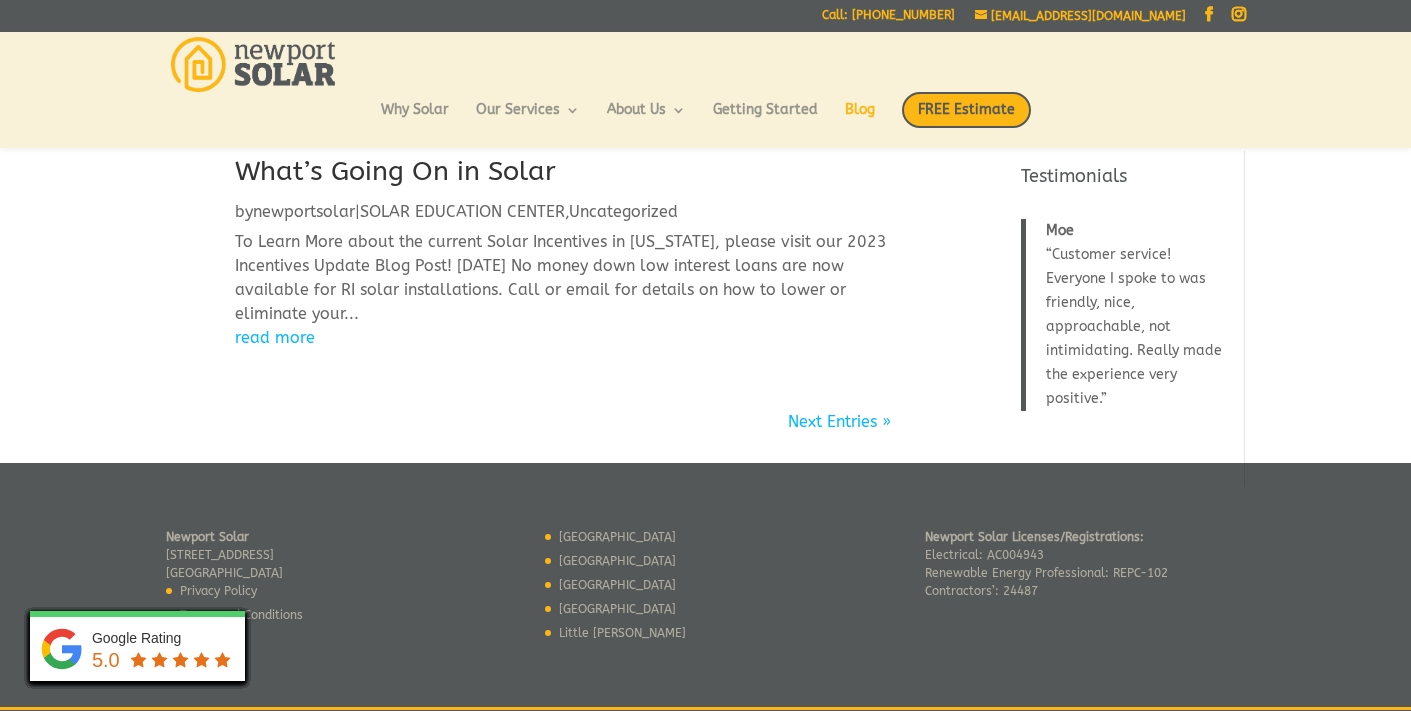 scroll, scrollTop: 580, scrollLeft: 0, axis: vertical 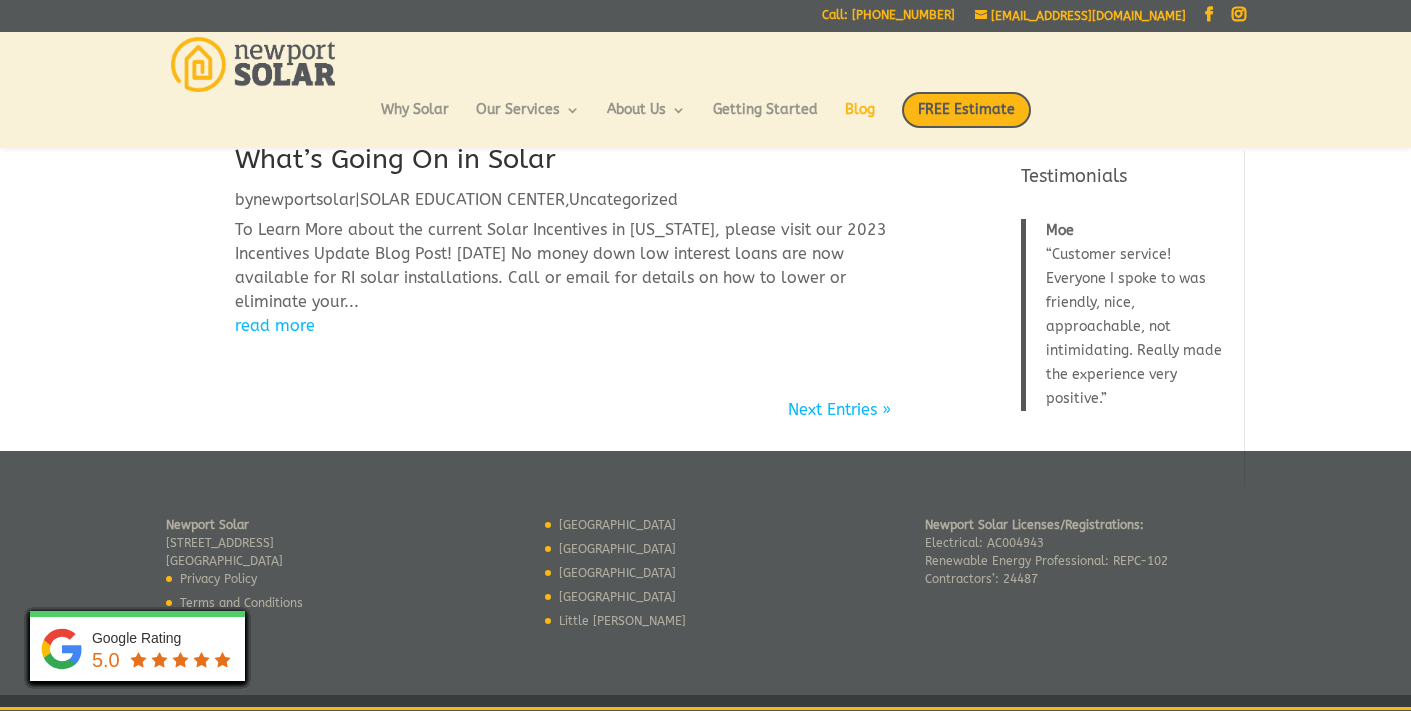 click on "Next Entries »" at bounding box center [839, 409] 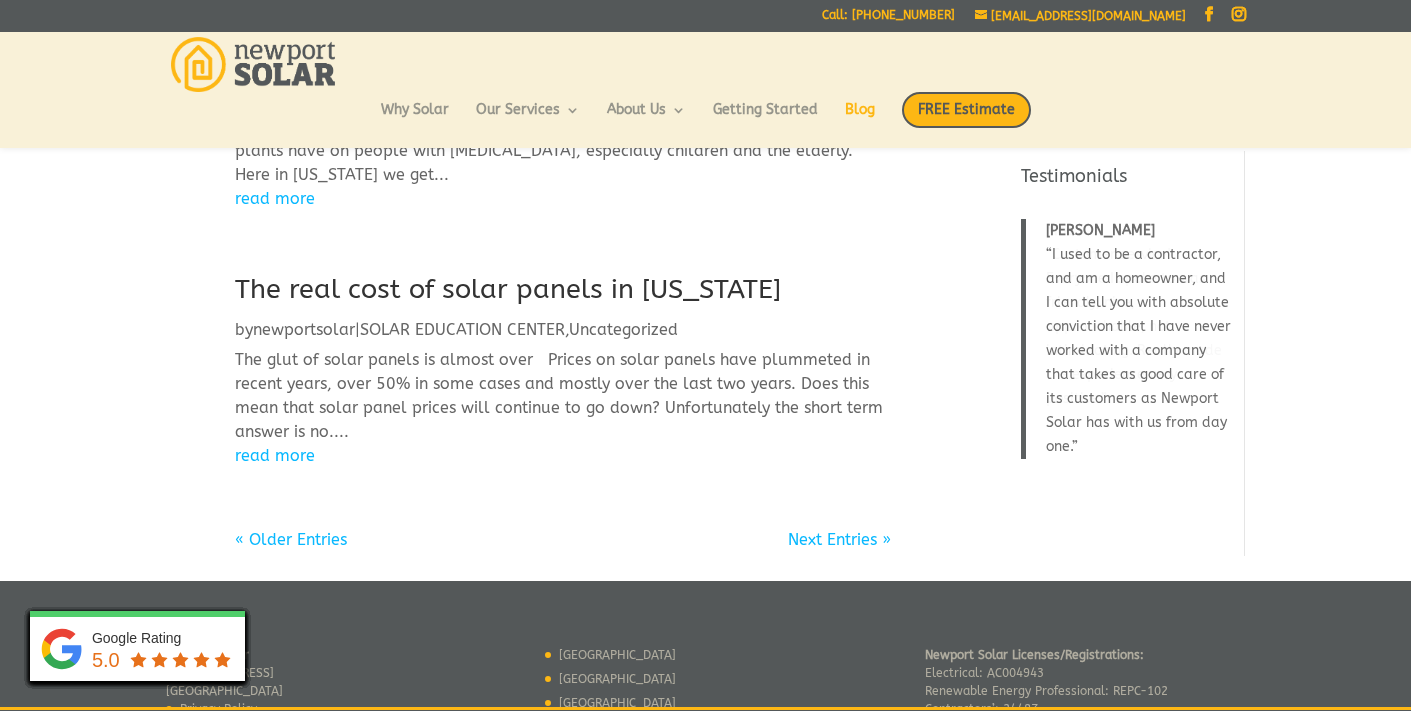 scroll, scrollTop: 666, scrollLeft: 0, axis: vertical 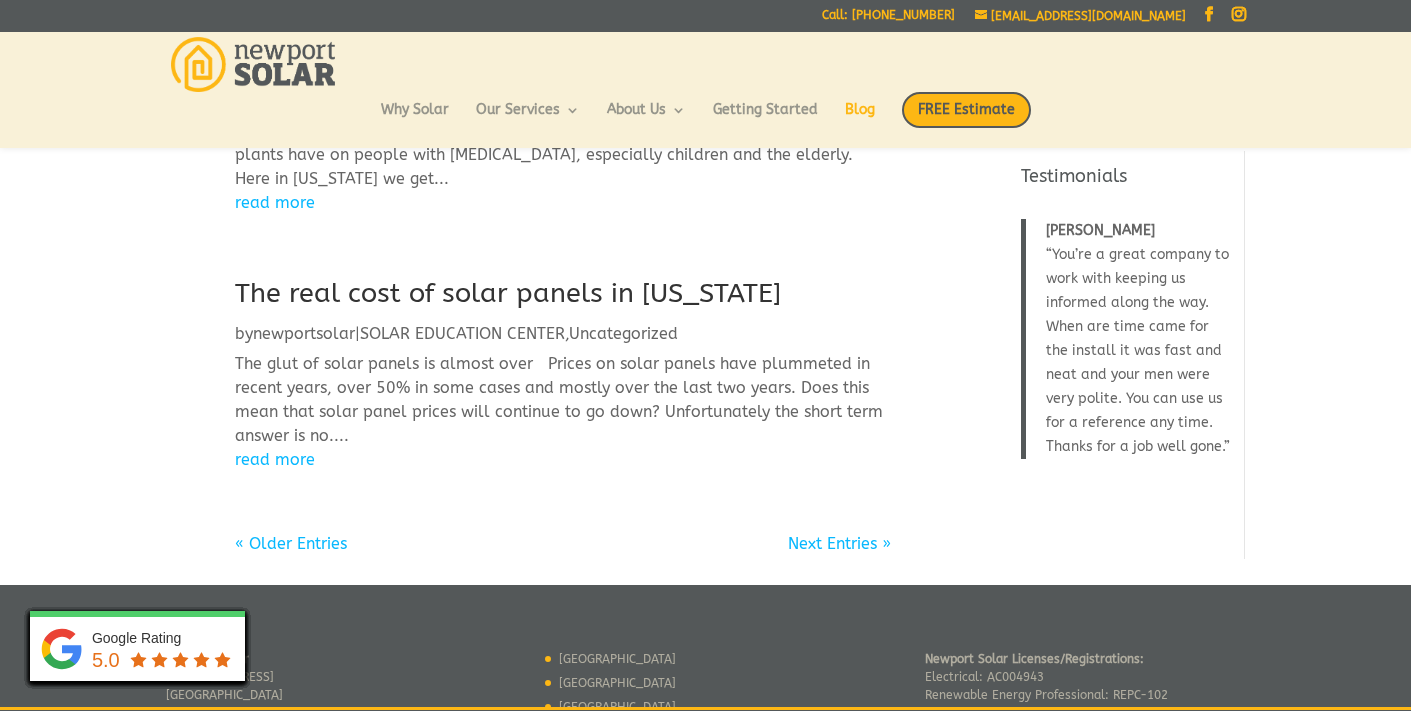 copy on "The real cost of solar panels in Rhode Island" 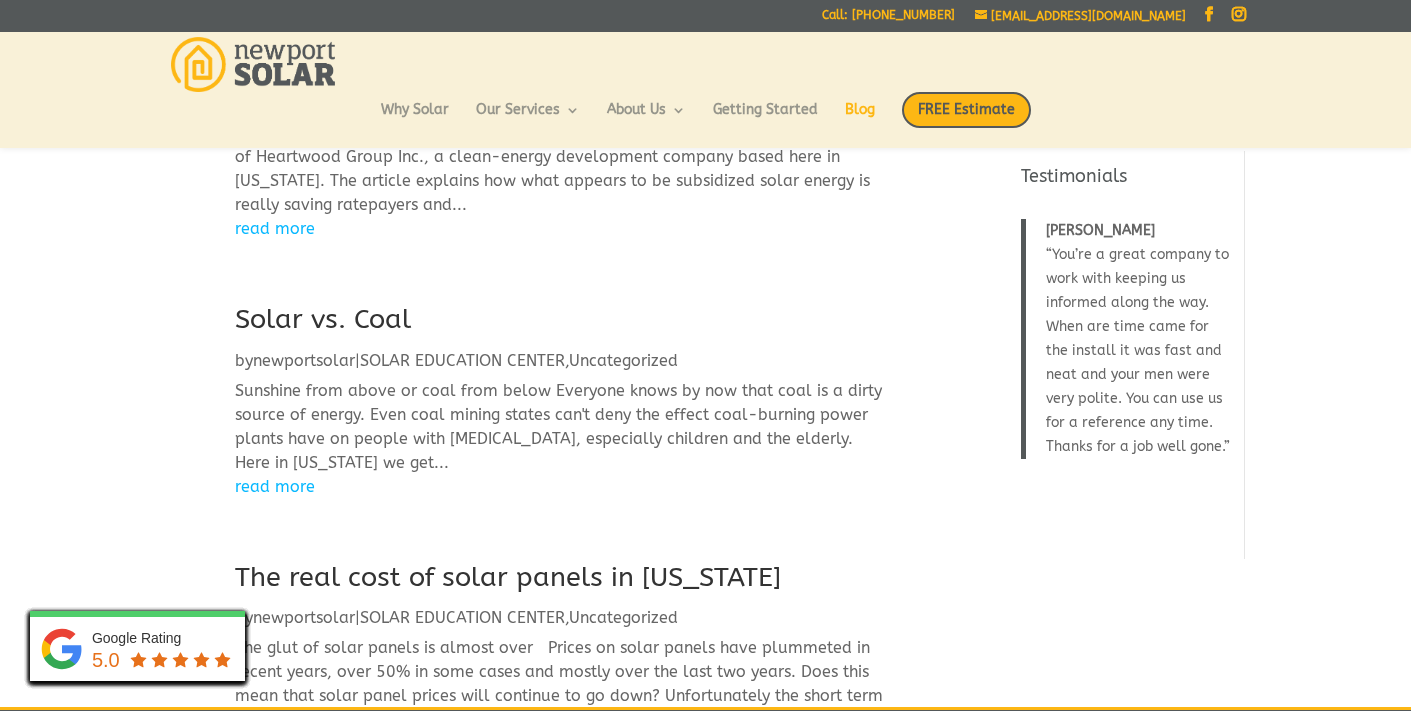 scroll, scrollTop: 378, scrollLeft: 0, axis: vertical 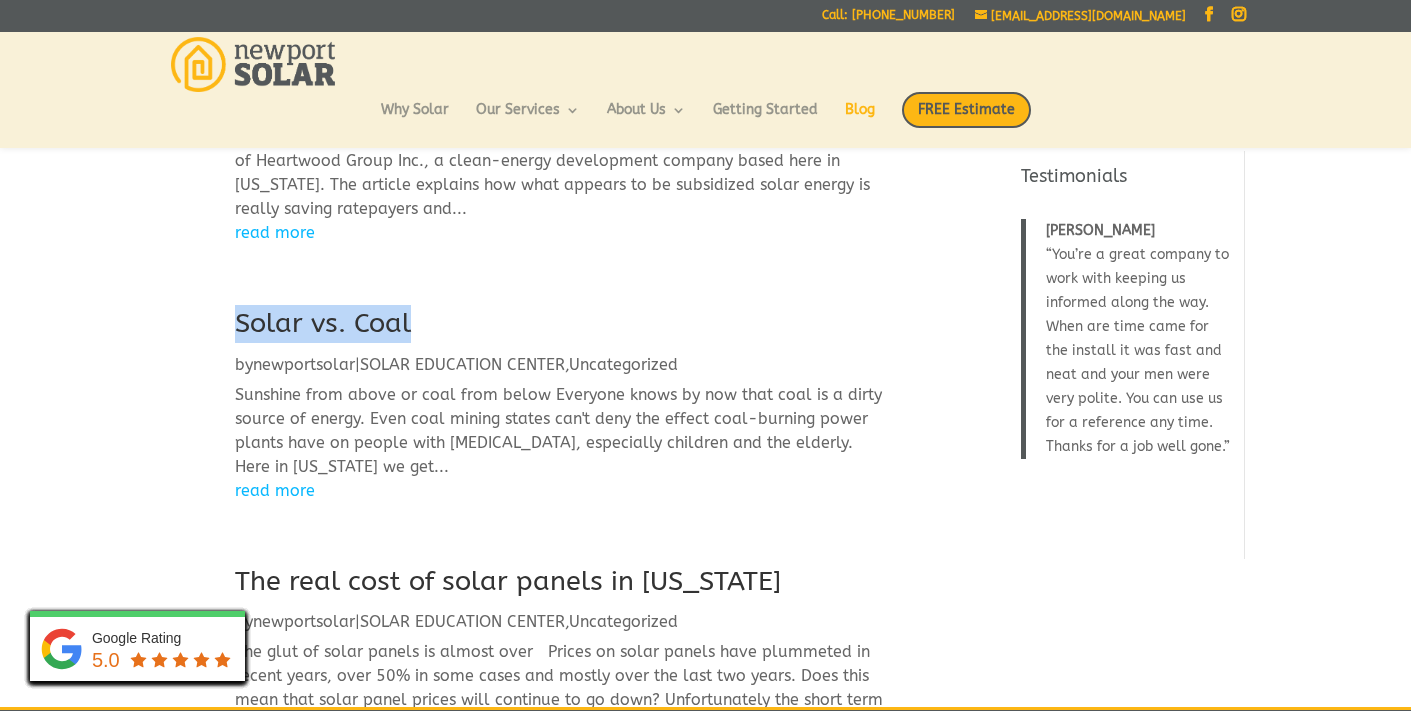 copy on "Solar vs. Coal" 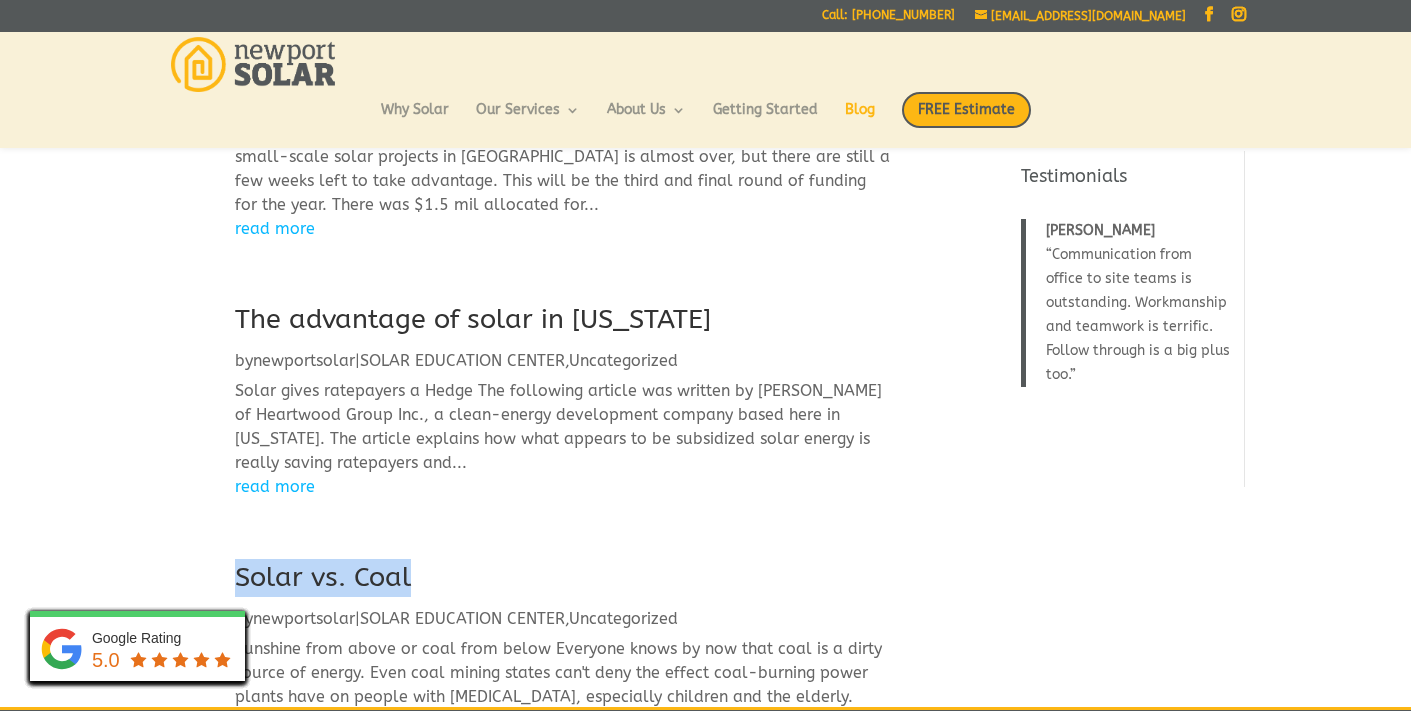 scroll, scrollTop: 132, scrollLeft: 0, axis: vertical 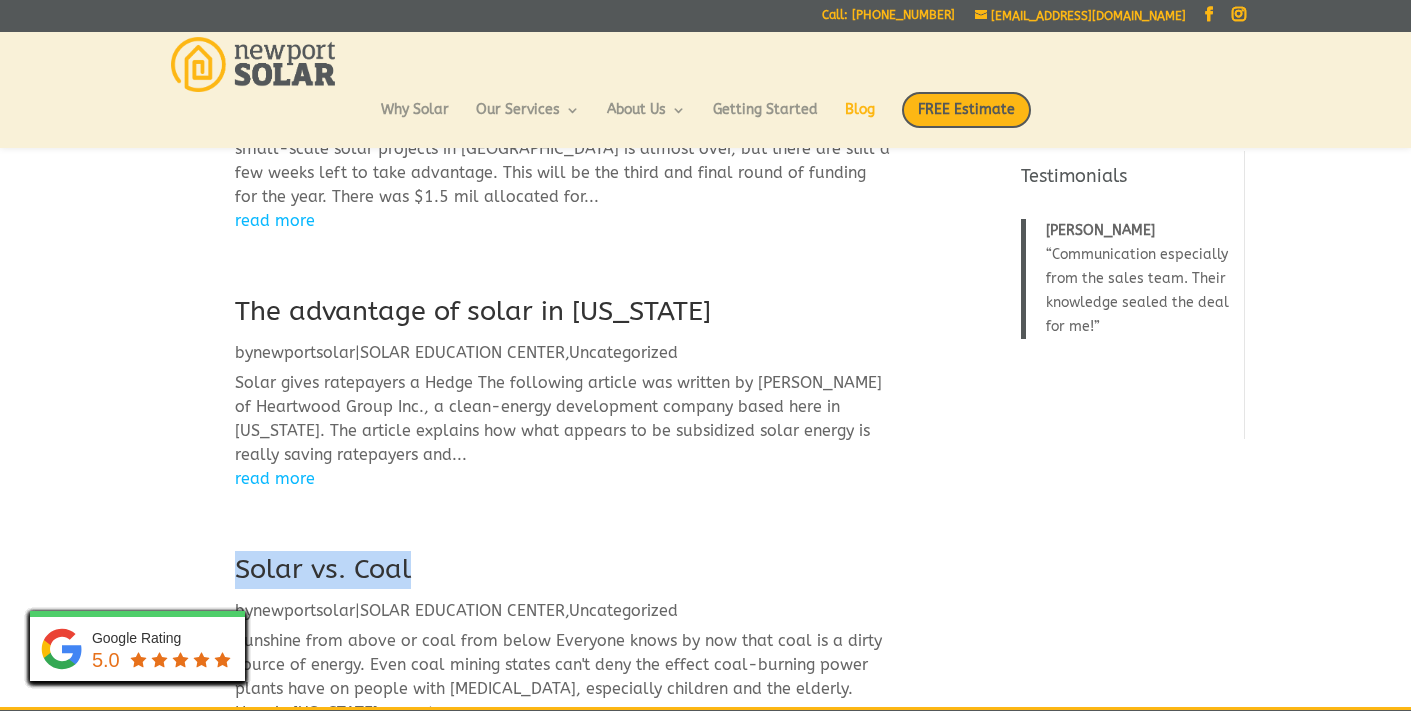 copy on "The advantage of solar in Rhode Island" 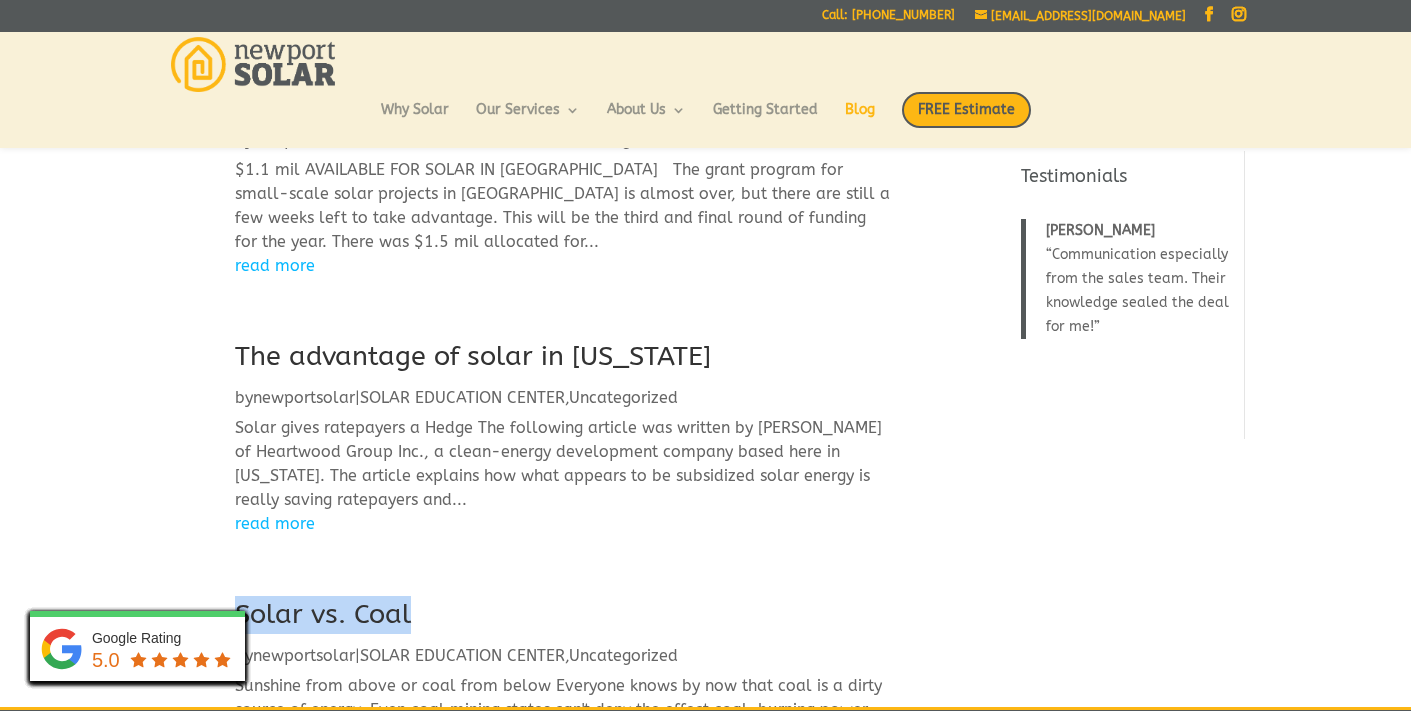 scroll, scrollTop: 0, scrollLeft: 0, axis: both 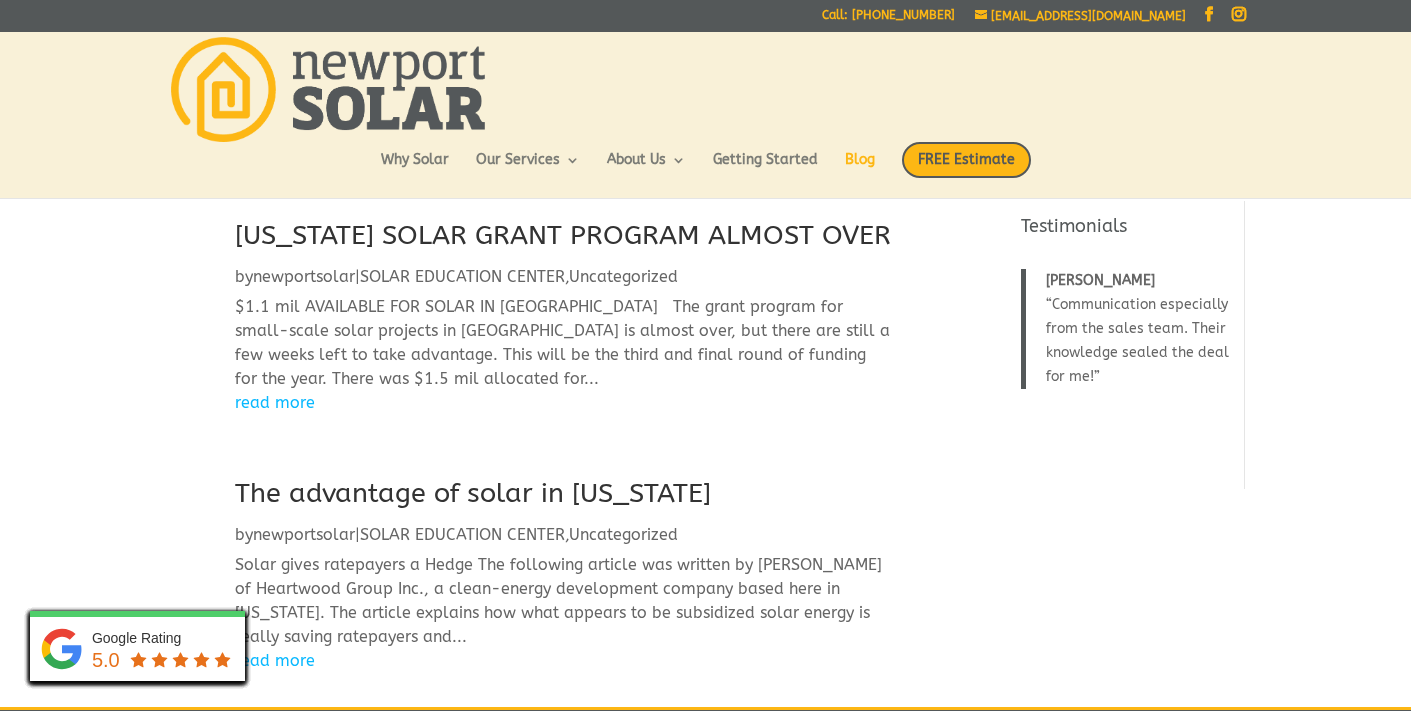 drag, startPoint x: 315, startPoint y: 273, endPoint x: 233, endPoint y: 245, distance: 86.64872 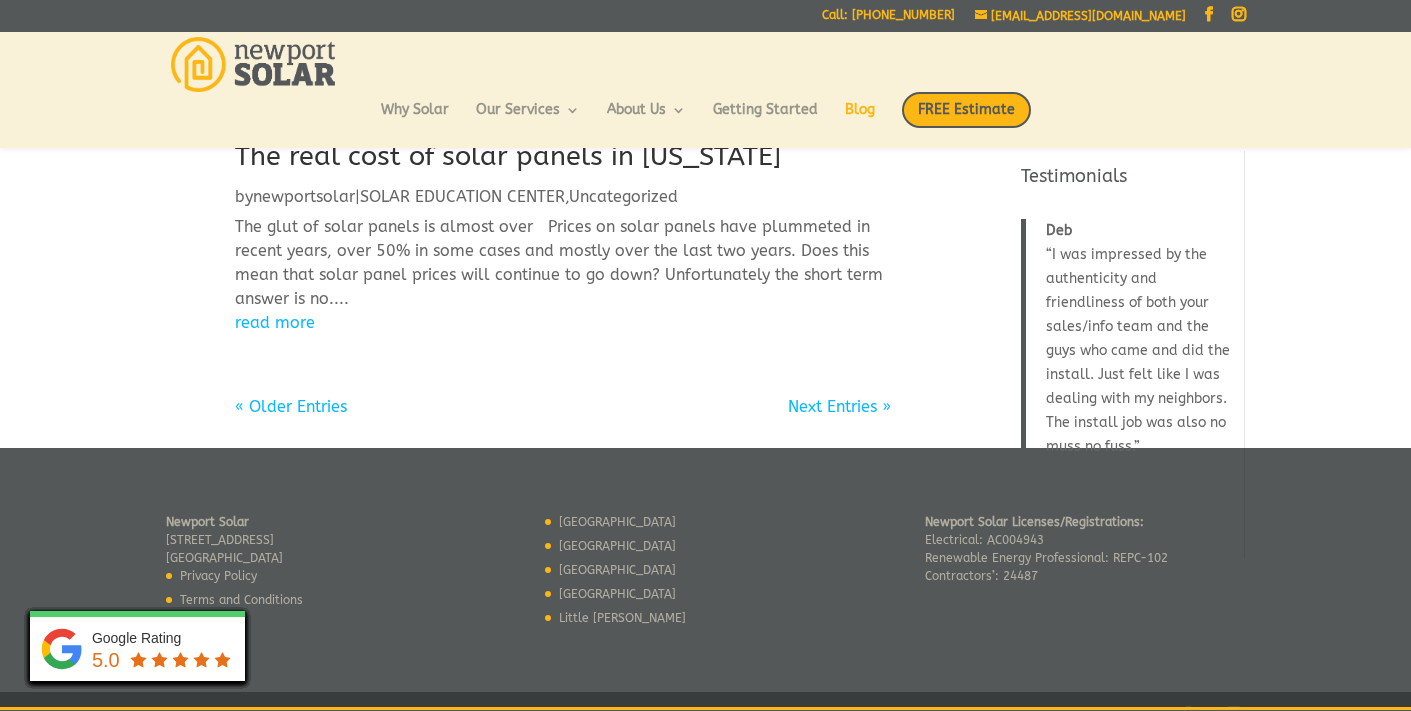 scroll, scrollTop: 806, scrollLeft: 0, axis: vertical 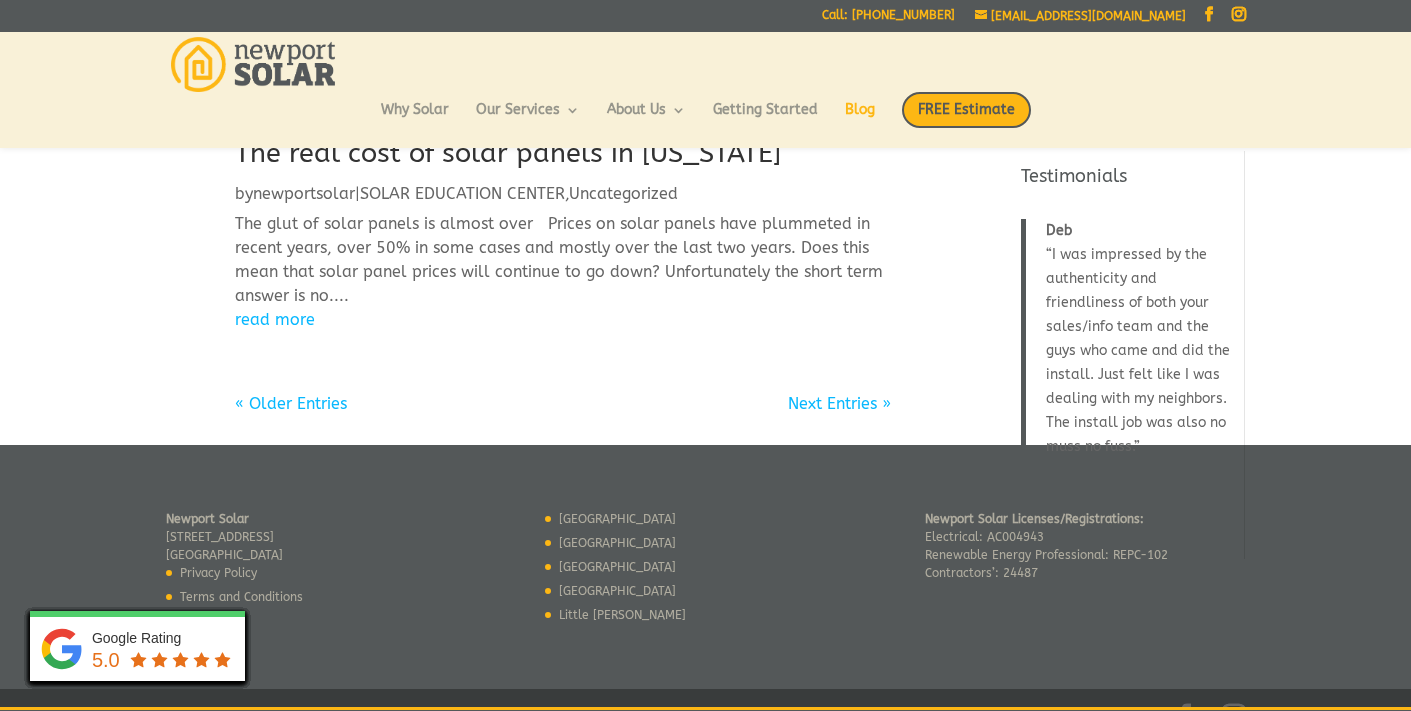 click on "Next Entries »" at bounding box center [839, 403] 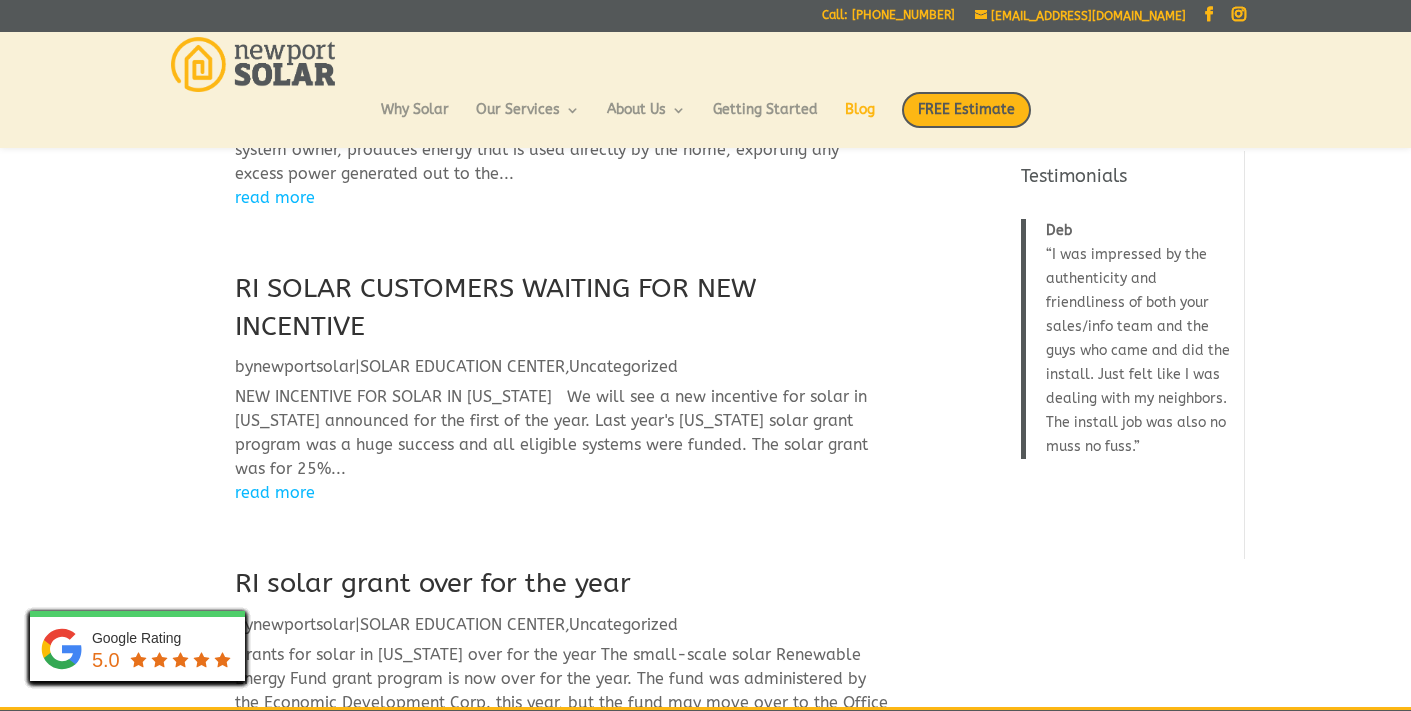 scroll, scrollTop: 414, scrollLeft: 0, axis: vertical 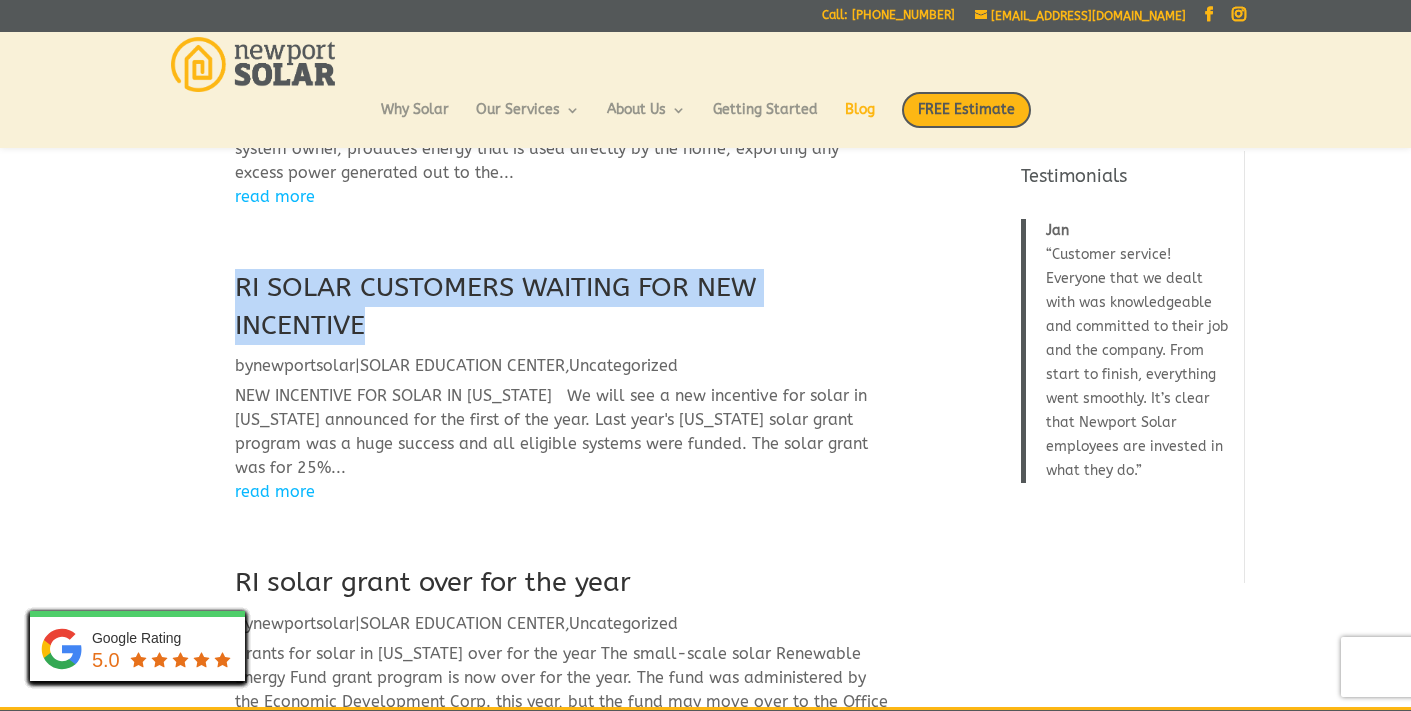 drag, startPoint x: 382, startPoint y: 316, endPoint x: 212, endPoint y: 288, distance: 172.29045 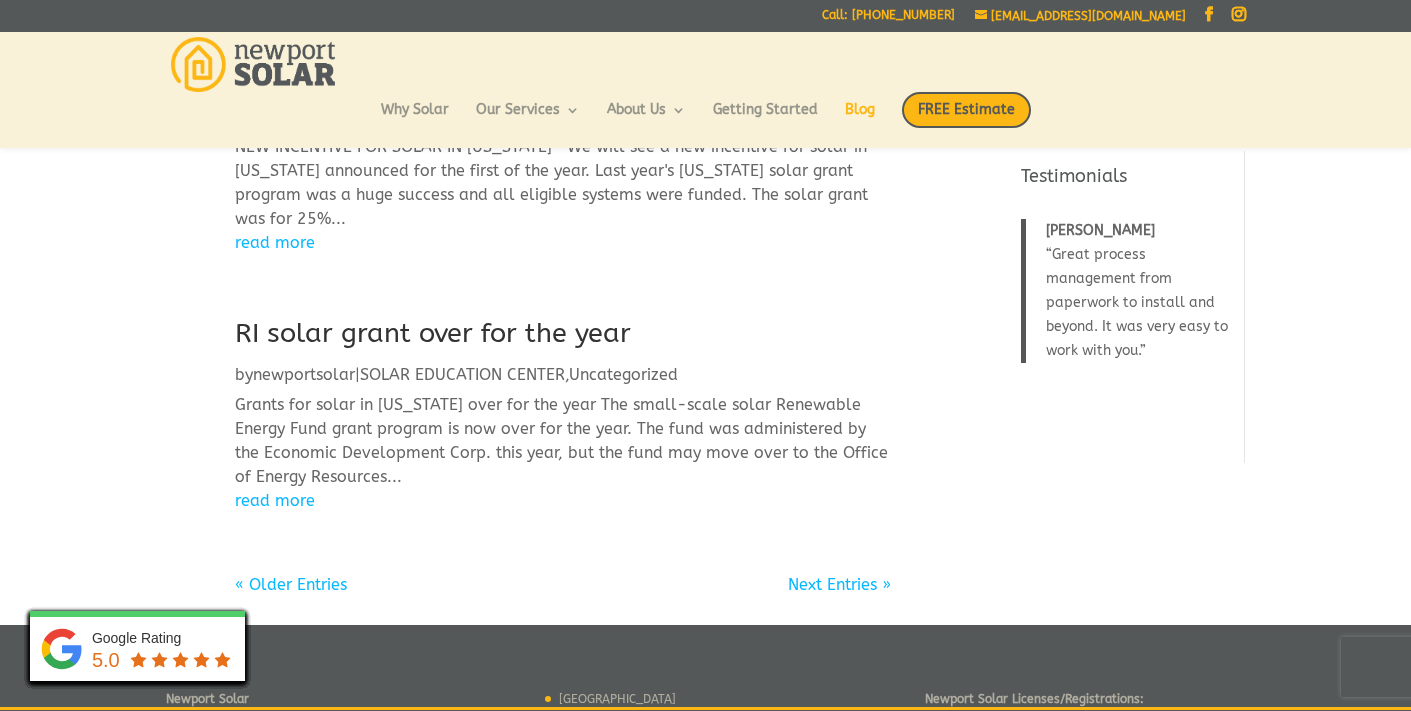 scroll, scrollTop: 635, scrollLeft: 0, axis: vertical 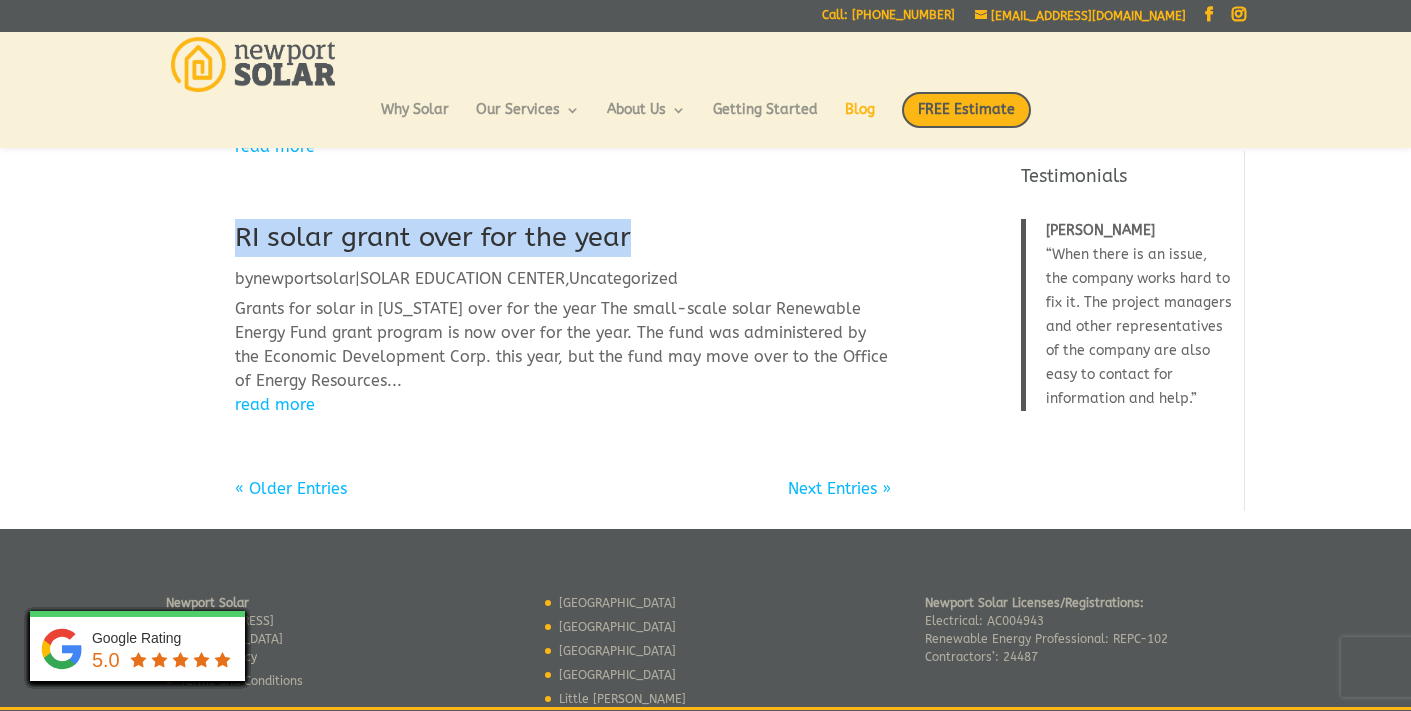 copy on "RI solar grant over for the year" 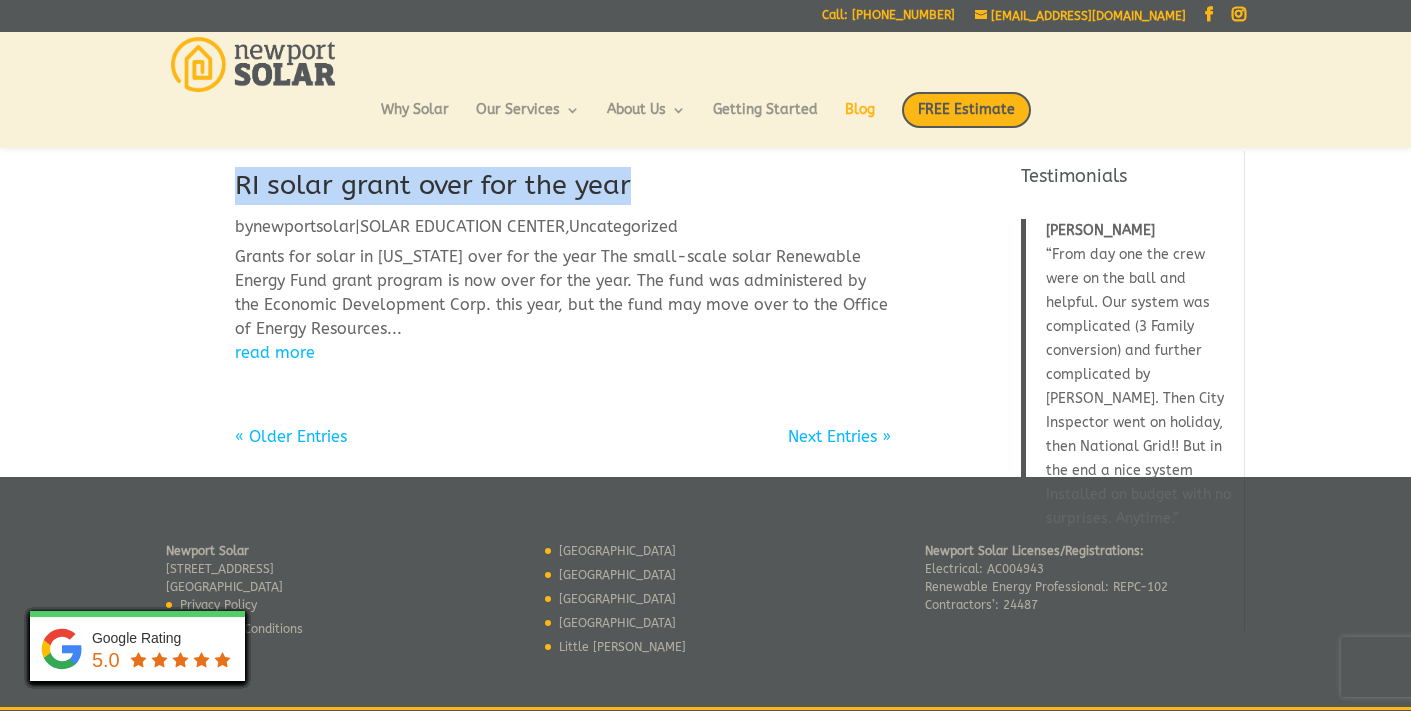 scroll, scrollTop: 875, scrollLeft: 0, axis: vertical 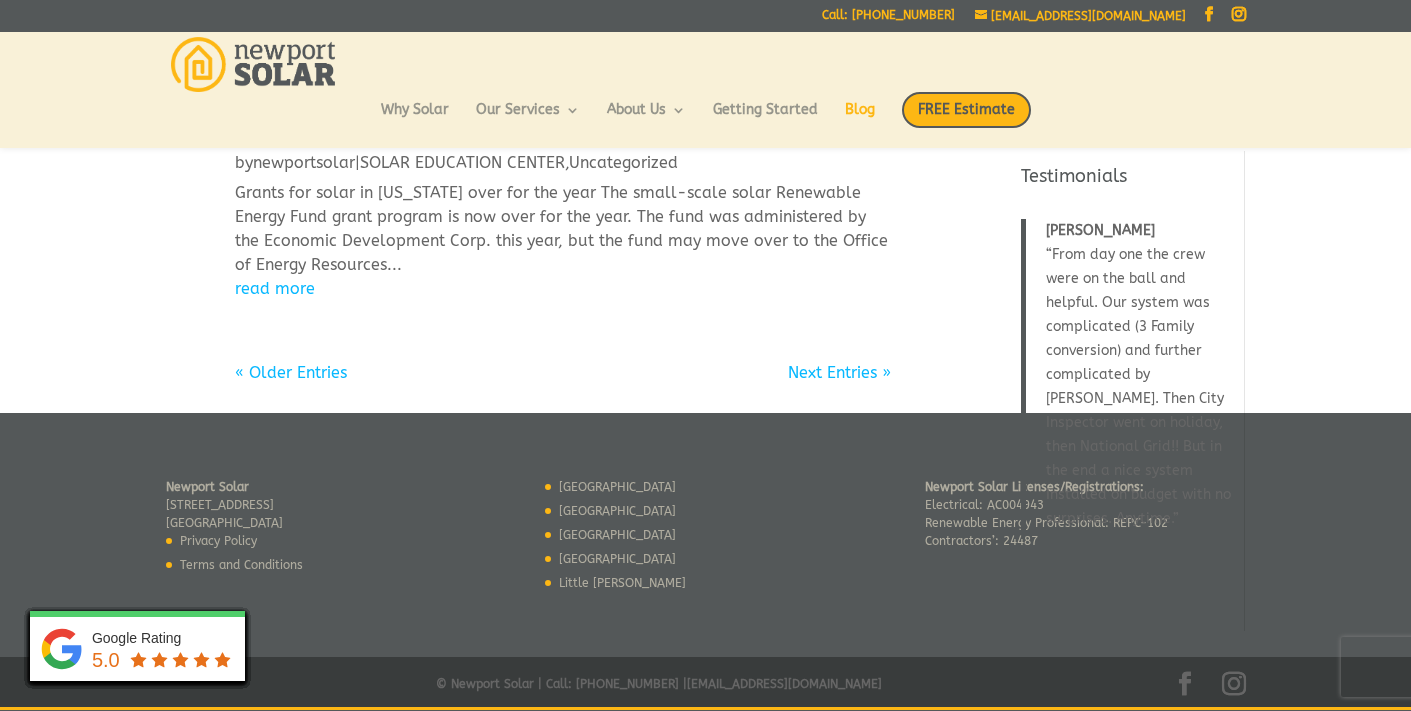 click on "Next Entries »" at bounding box center (839, 372) 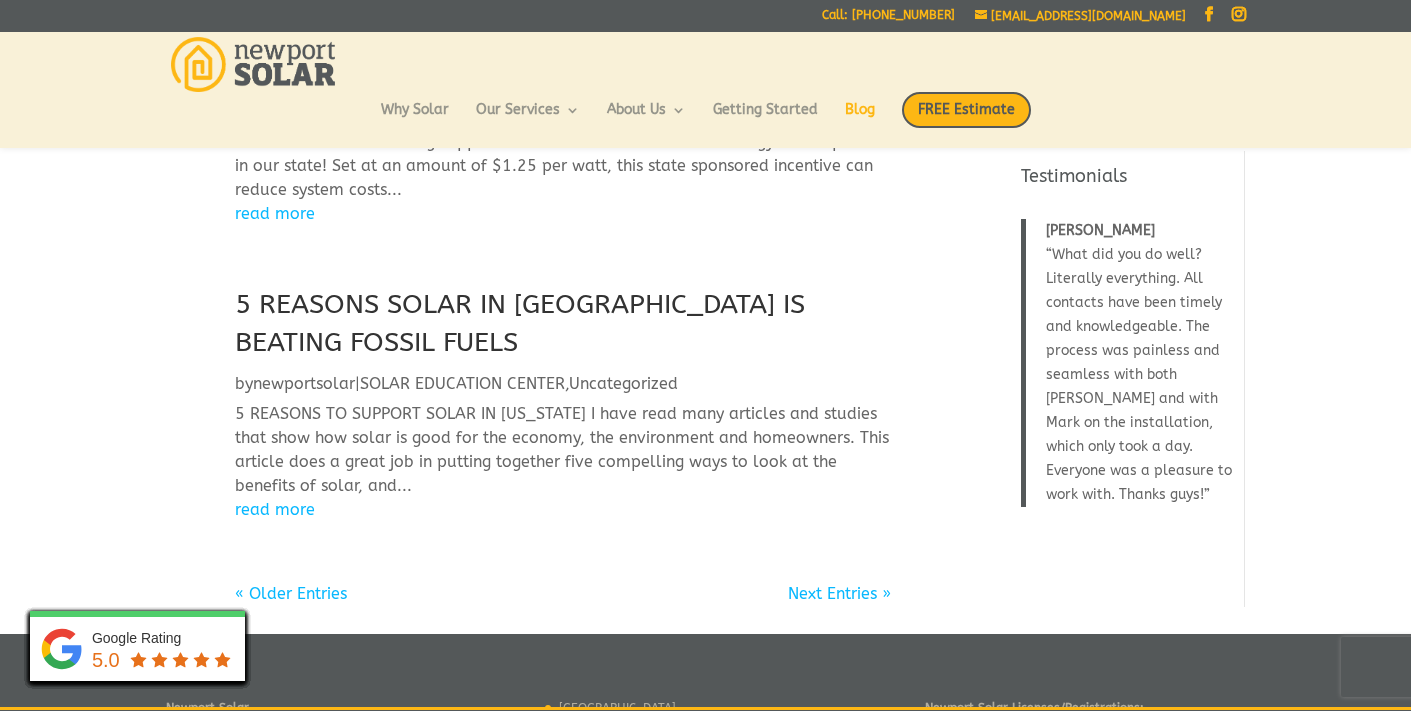 scroll, scrollTop: 1865, scrollLeft: 0, axis: vertical 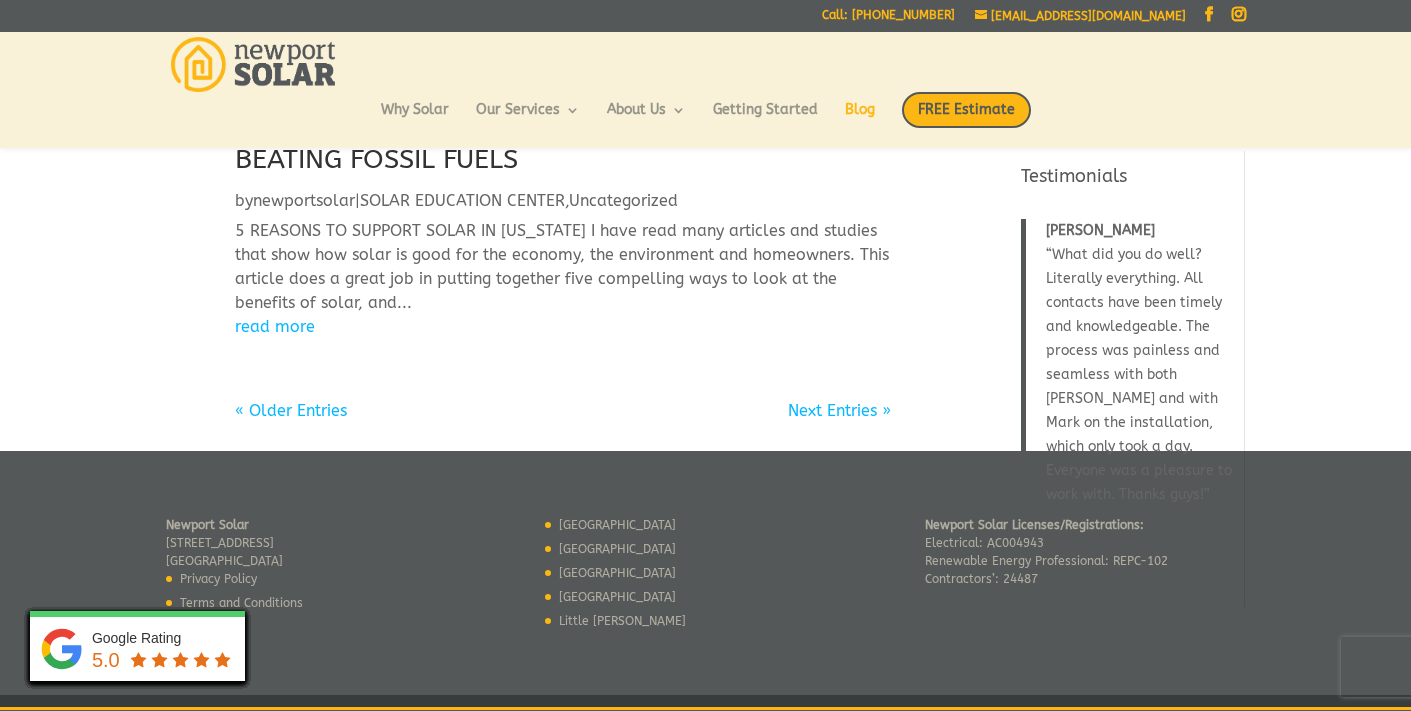 click on "« Older Entries" at bounding box center [291, 410] 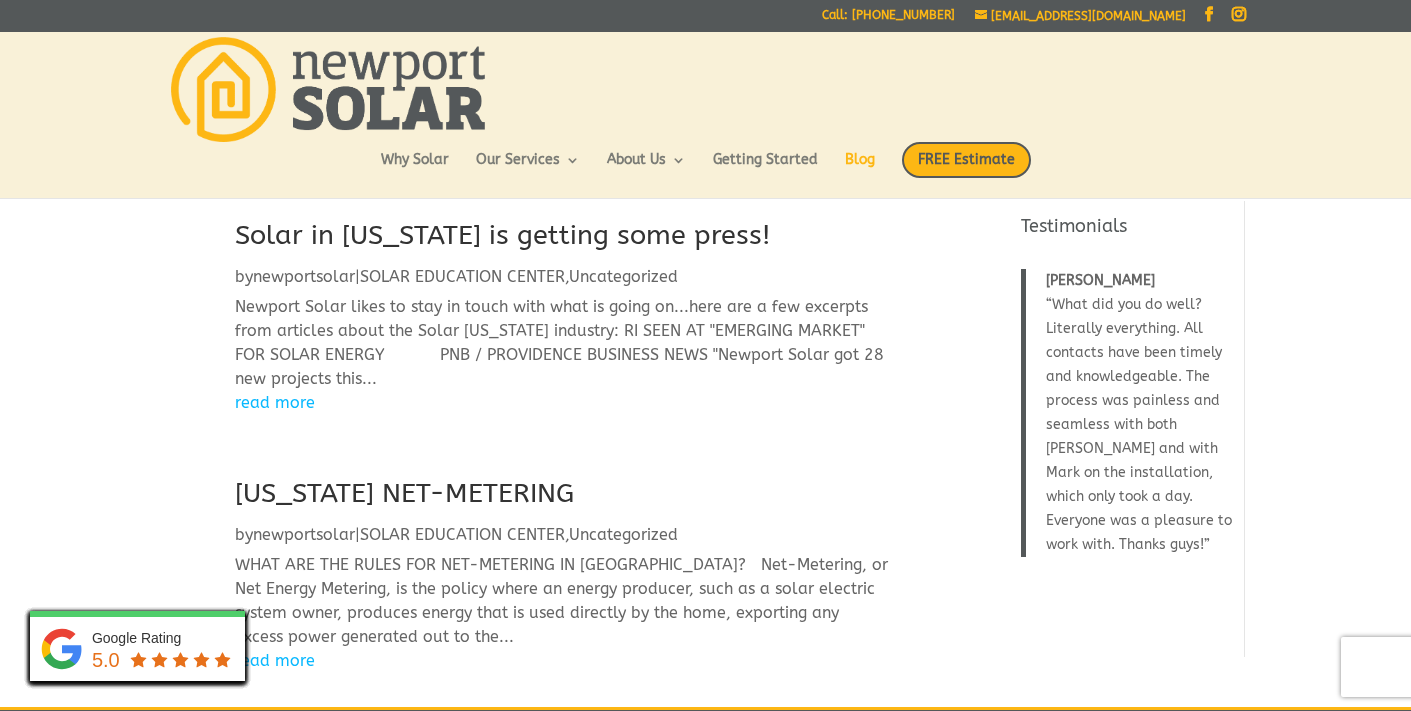 scroll, scrollTop: 46, scrollLeft: 0, axis: vertical 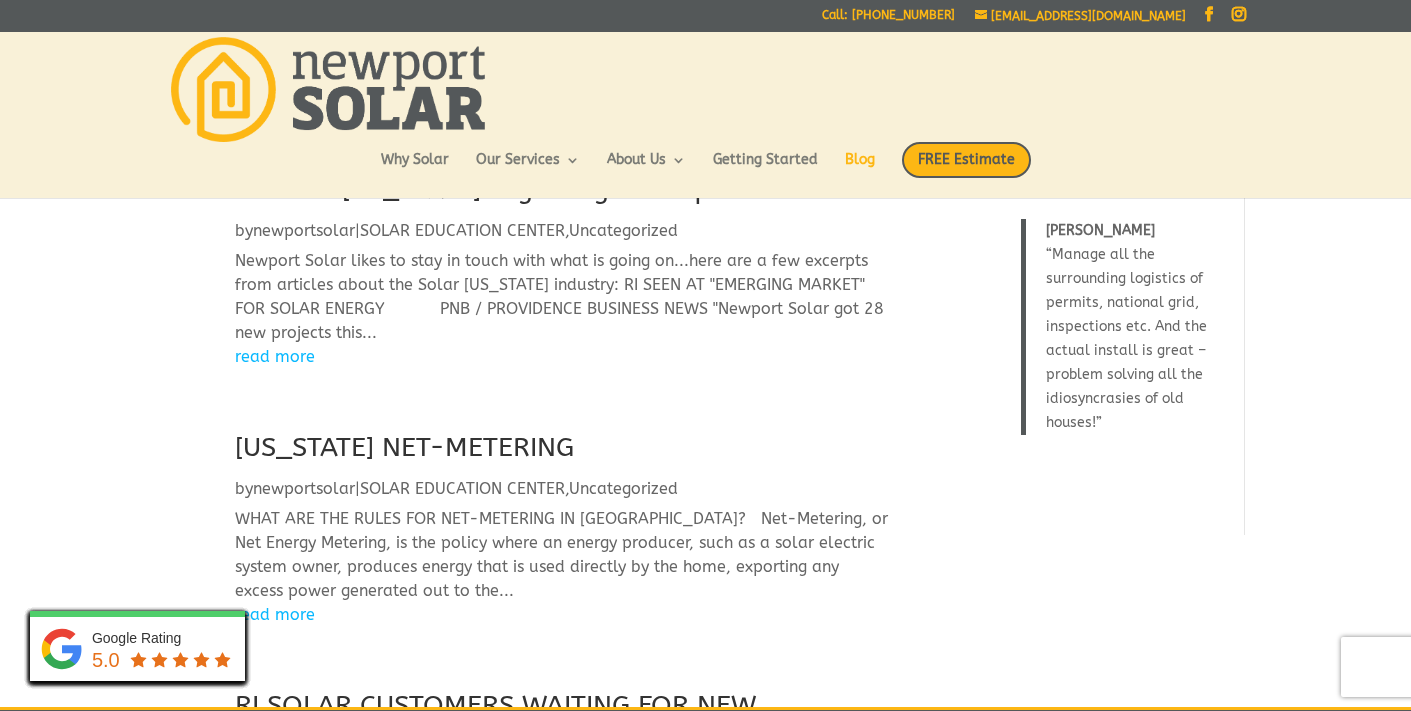 copy on "RHODE ISLAND NET-METERING" 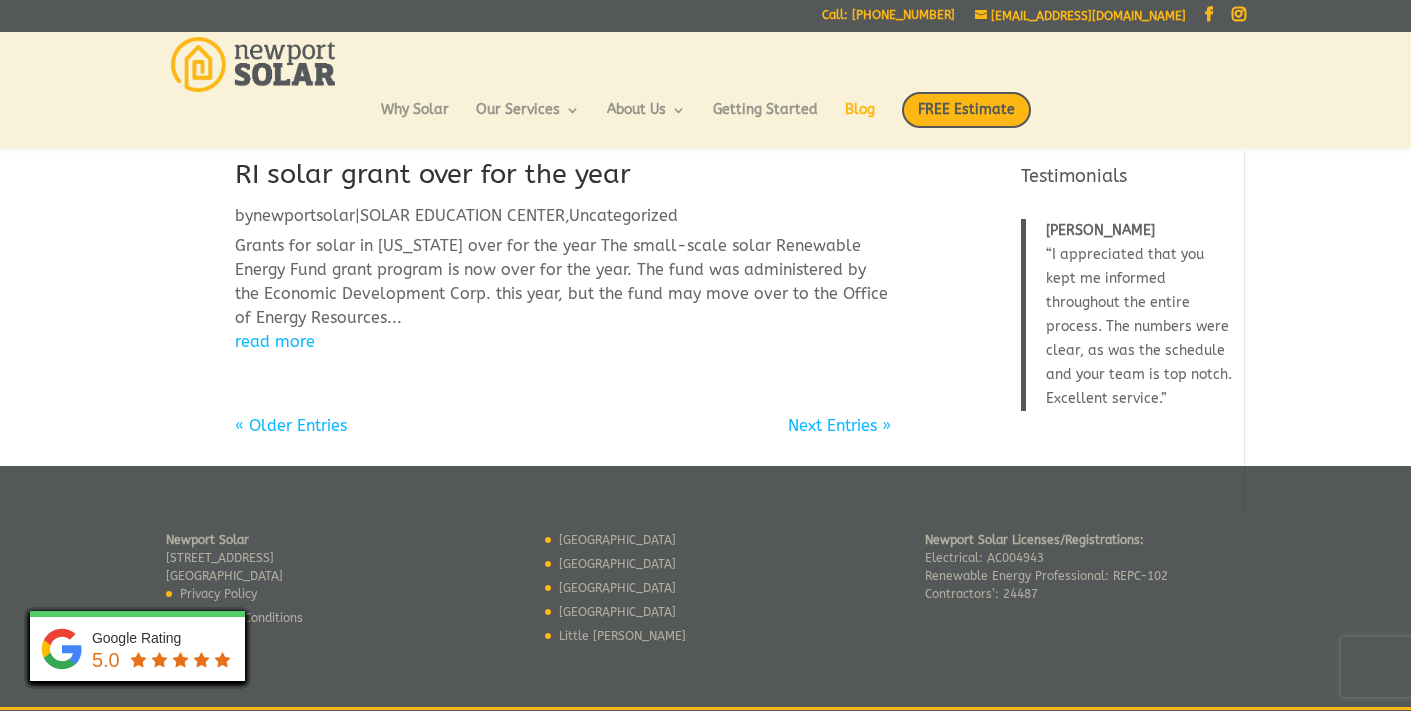 scroll, scrollTop: 811, scrollLeft: 0, axis: vertical 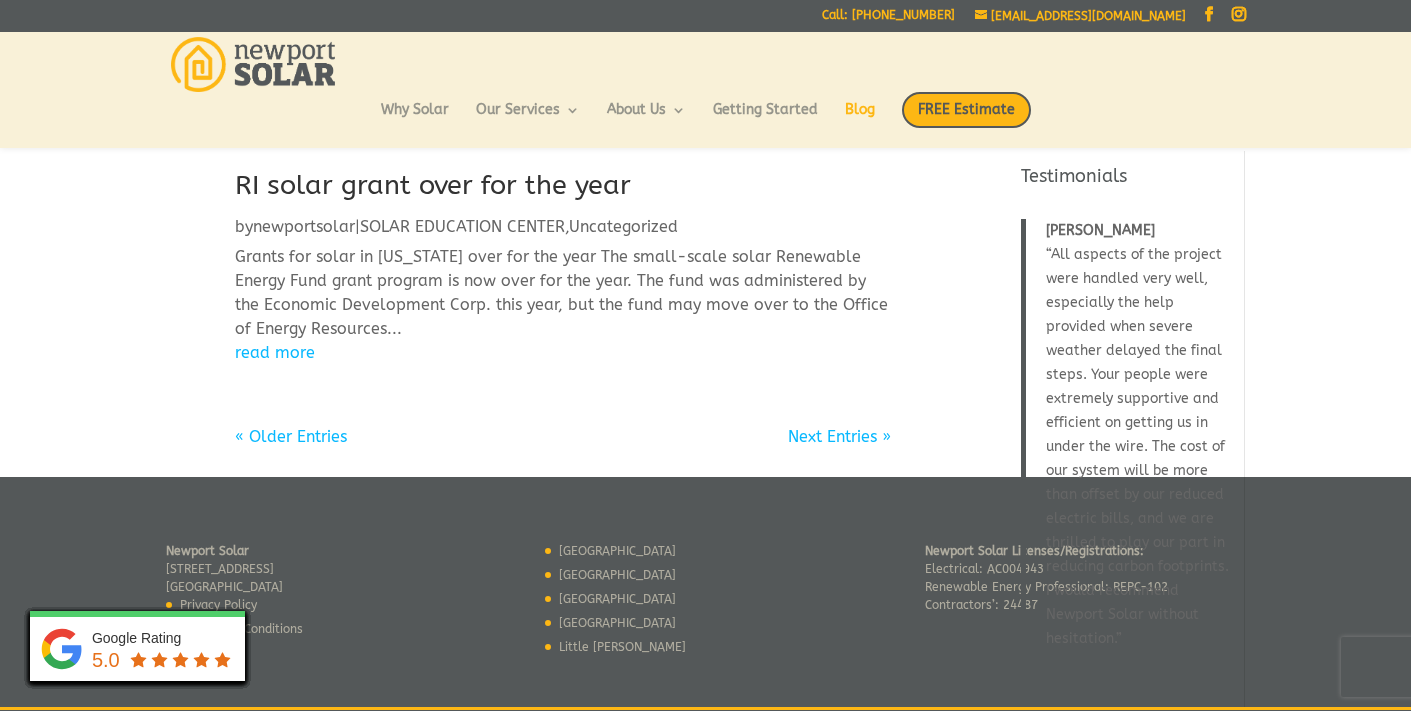 click on "Next Entries »" at bounding box center (839, 436) 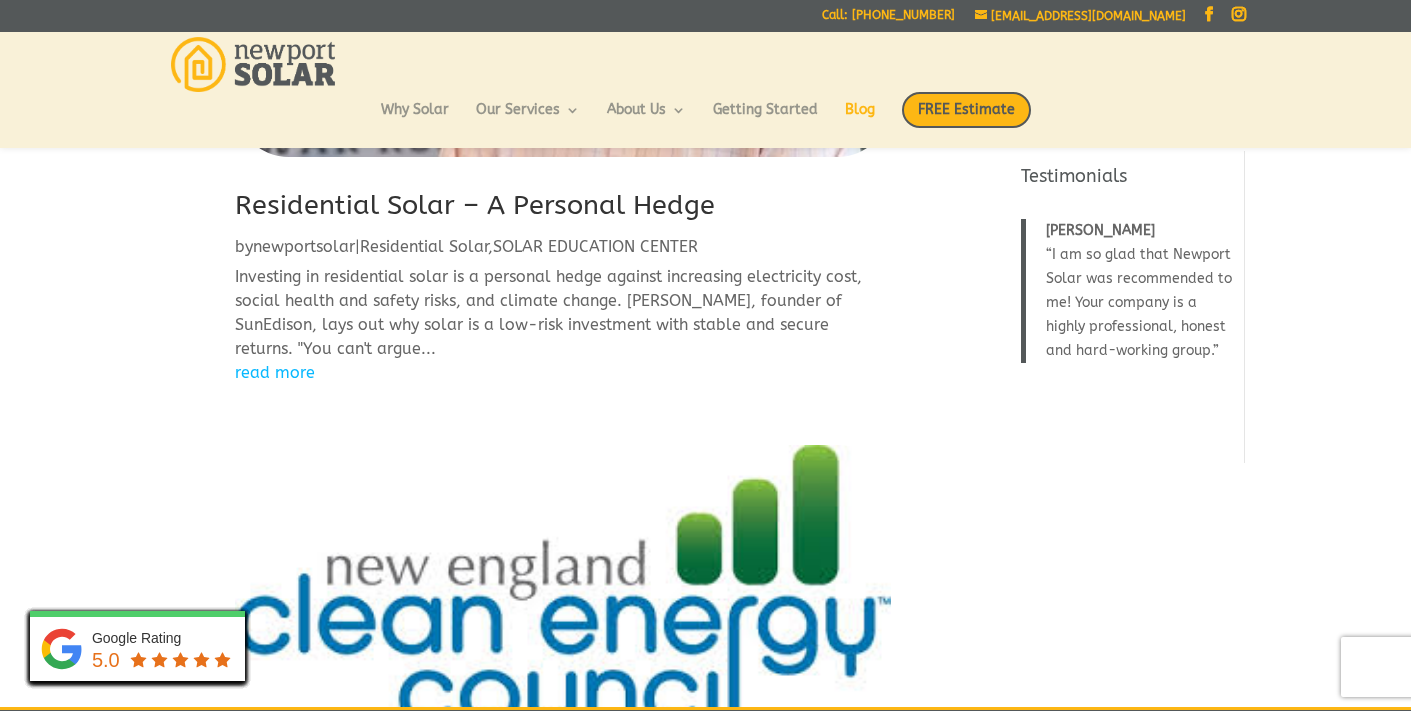 scroll, scrollTop: 401, scrollLeft: 0, axis: vertical 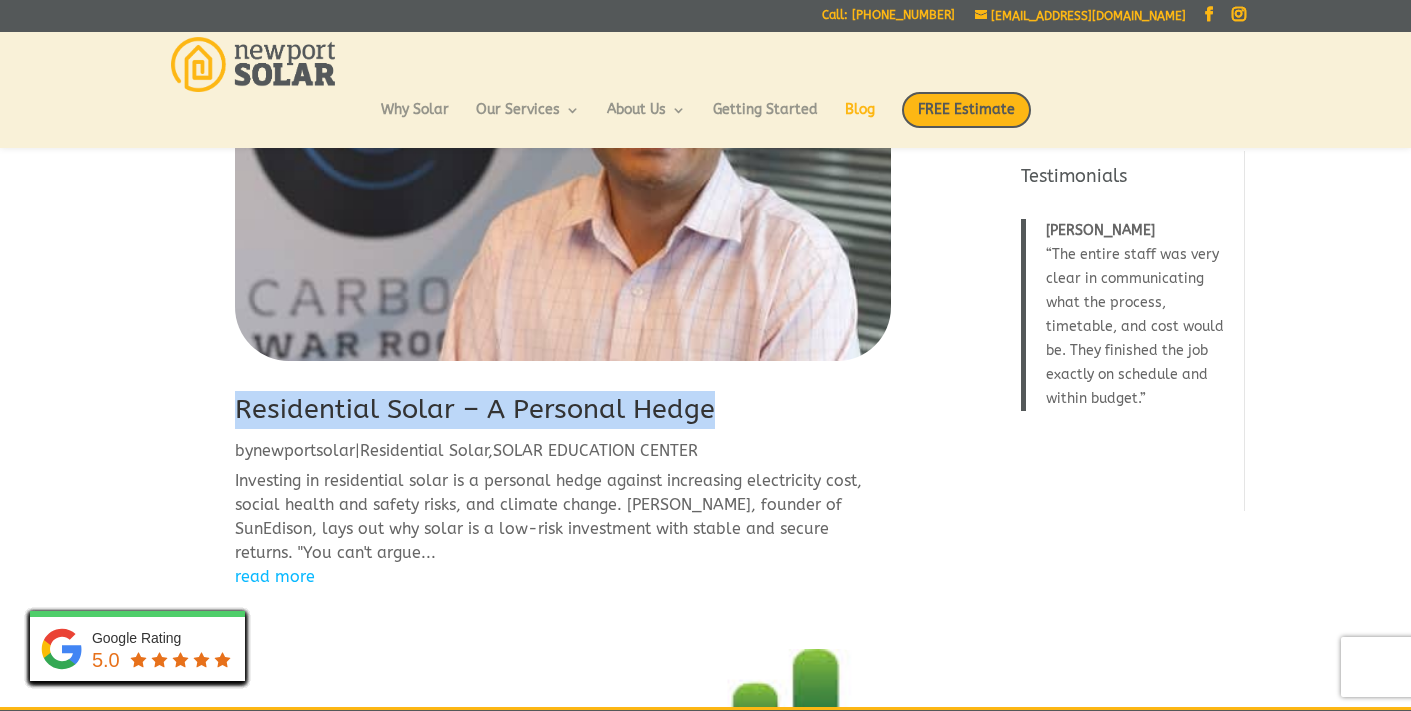 copy on "Residential Solar – A Personal Hedge" 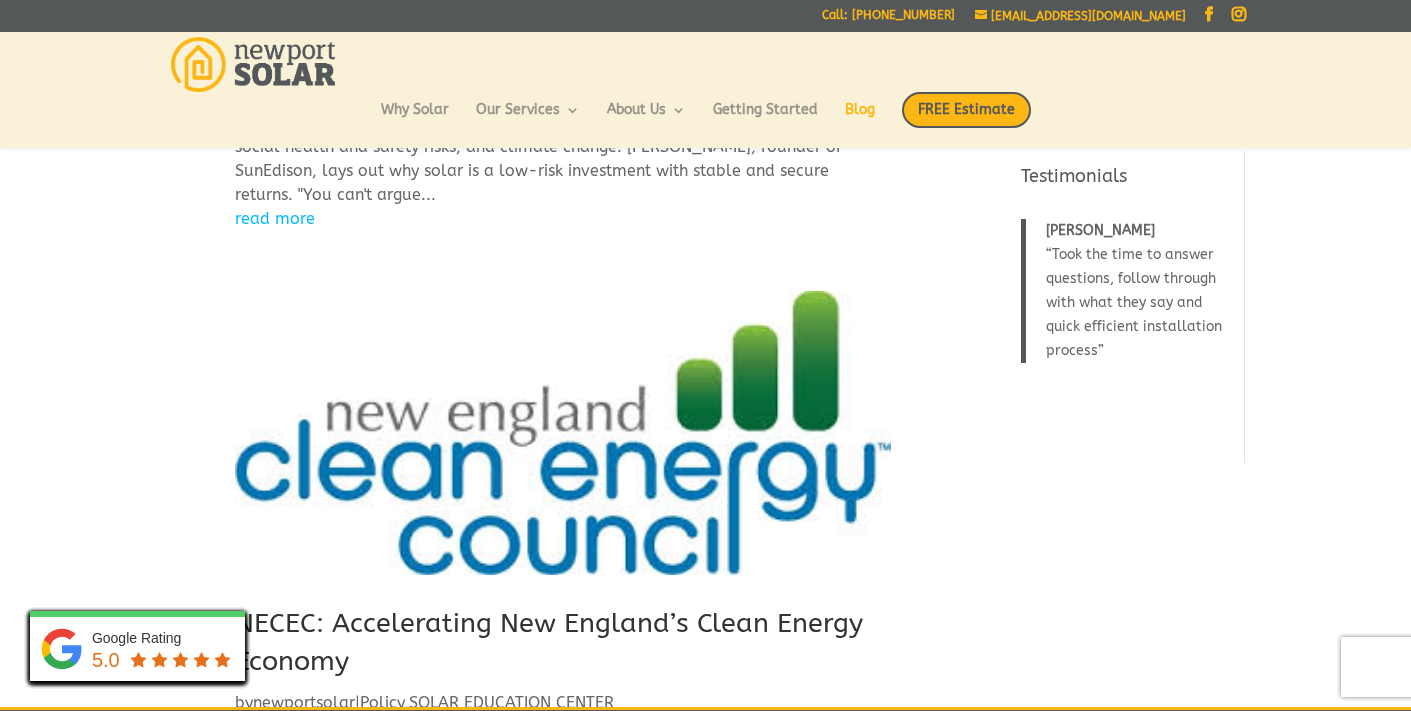 scroll, scrollTop: 568, scrollLeft: 0, axis: vertical 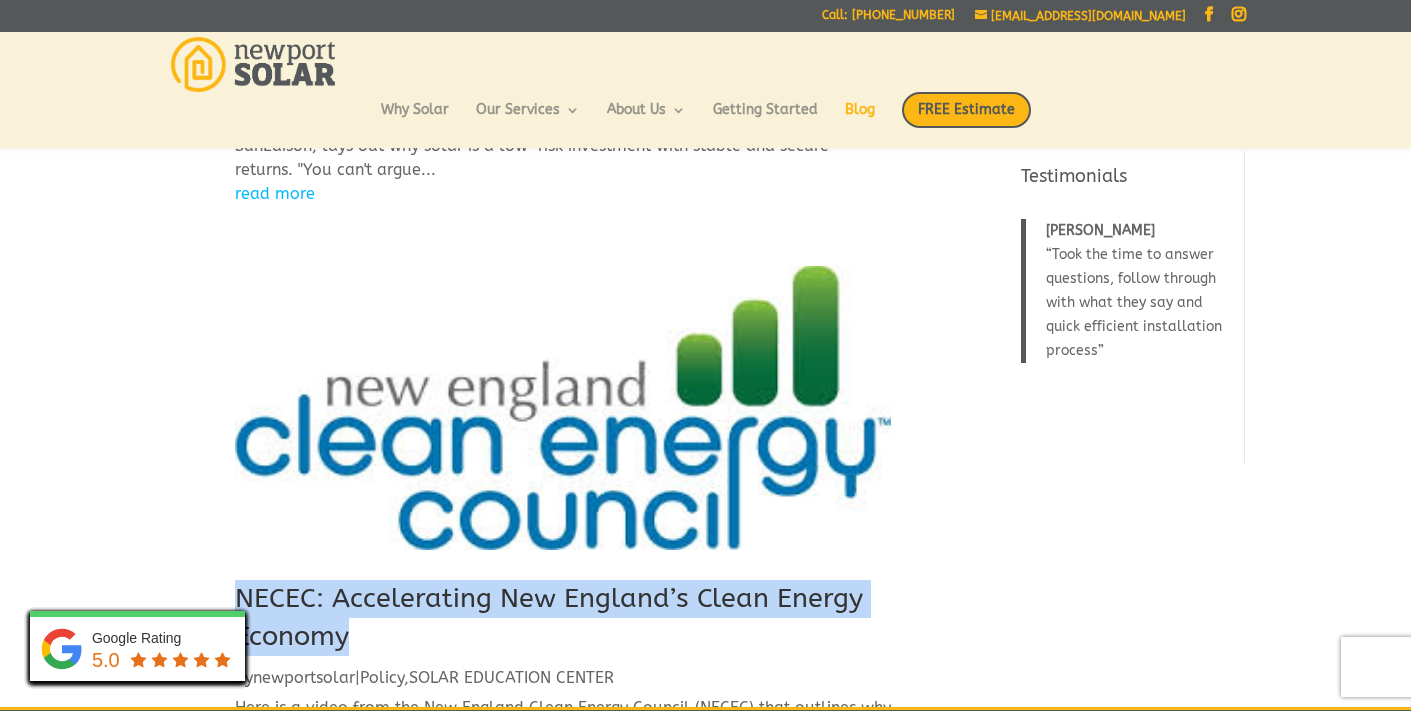 drag, startPoint x: 354, startPoint y: 631, endPoint x: 243, endPoint y: 600, distance: 115.24756 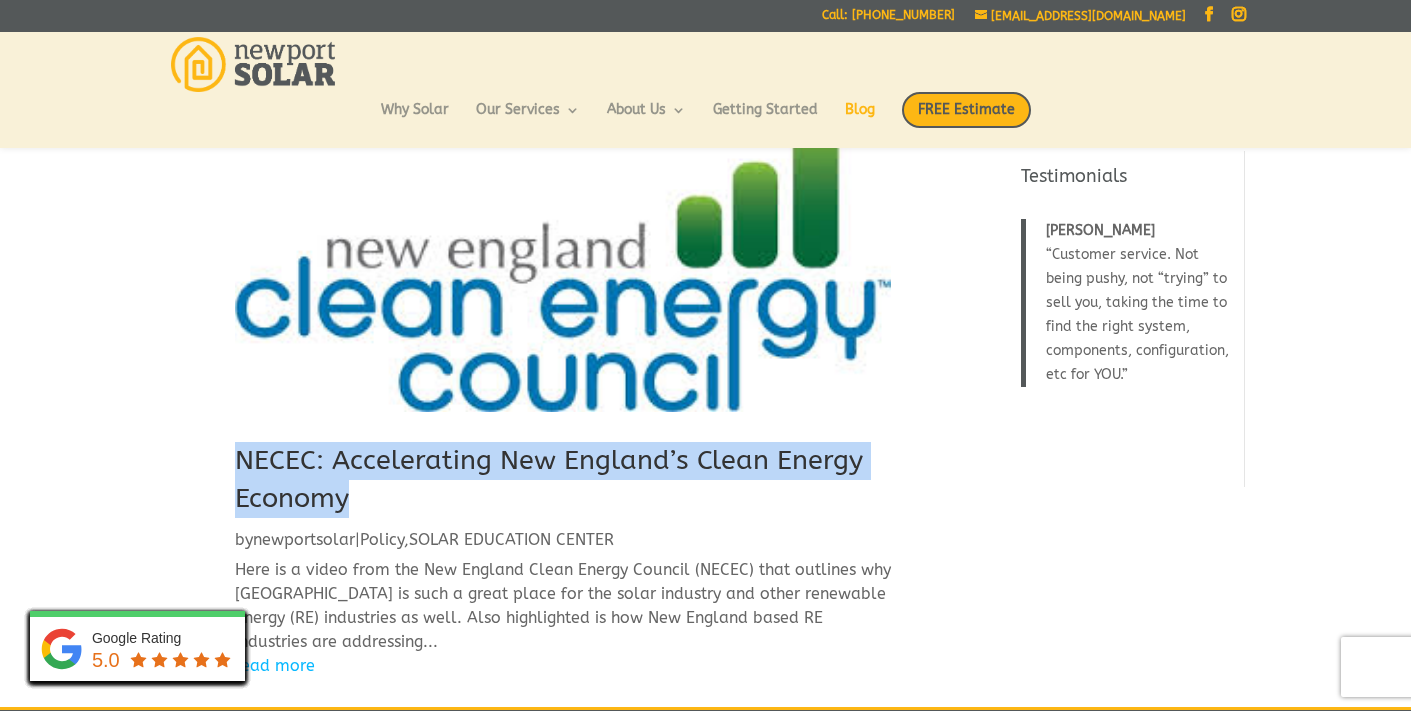 scroll, scrollTop: 756, scrollLeft: 0, axis: vertical 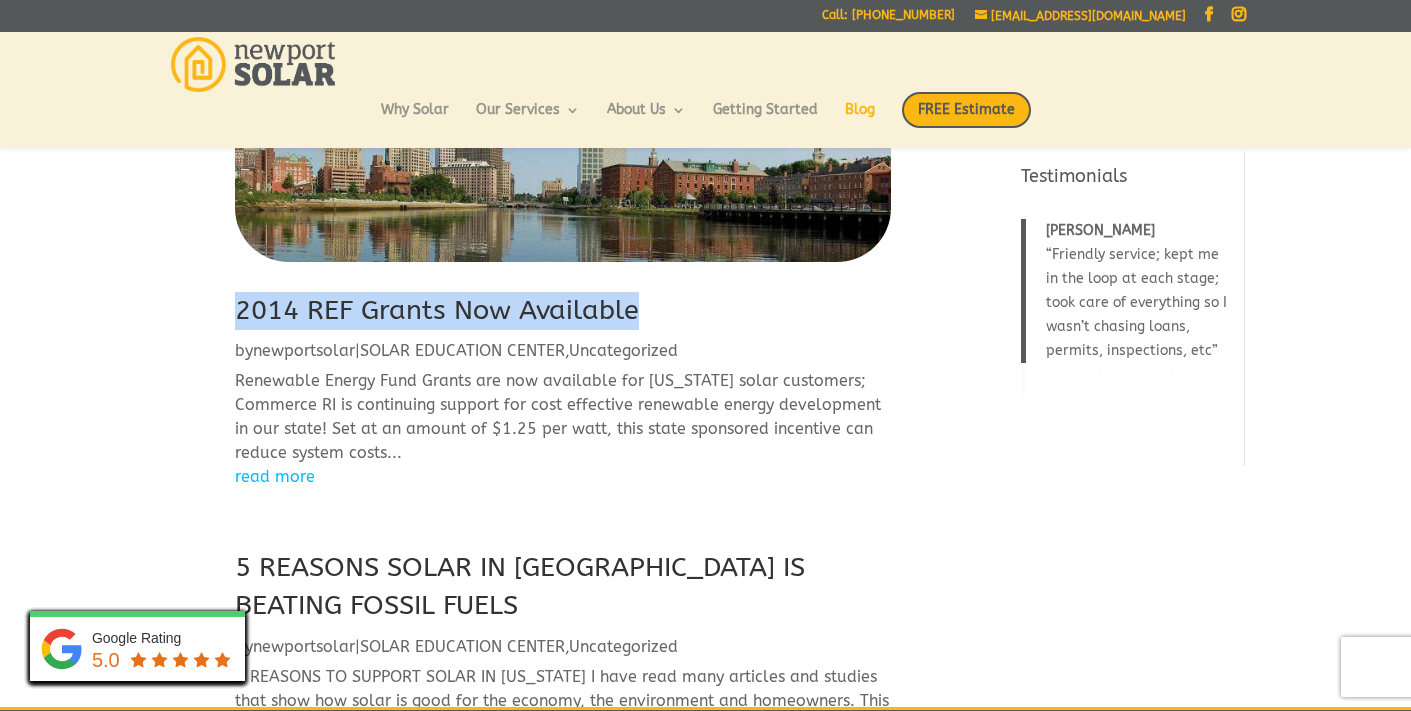 drag, startPoint x: 657, startPoint y: 306, endPoint x: 236, endPoint y: 323, distance: 421.34308 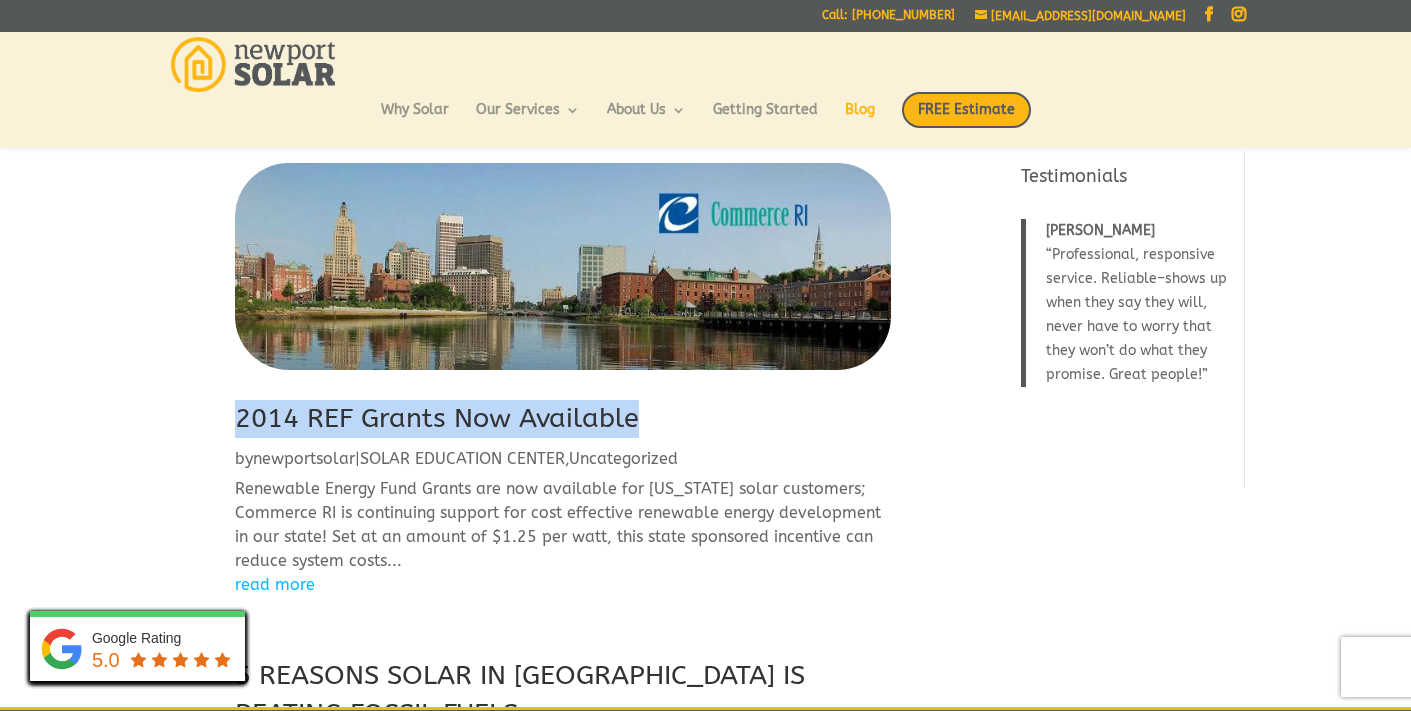 scroll, scrollTop: 1255, scrollLeft: 0, axis: vertical 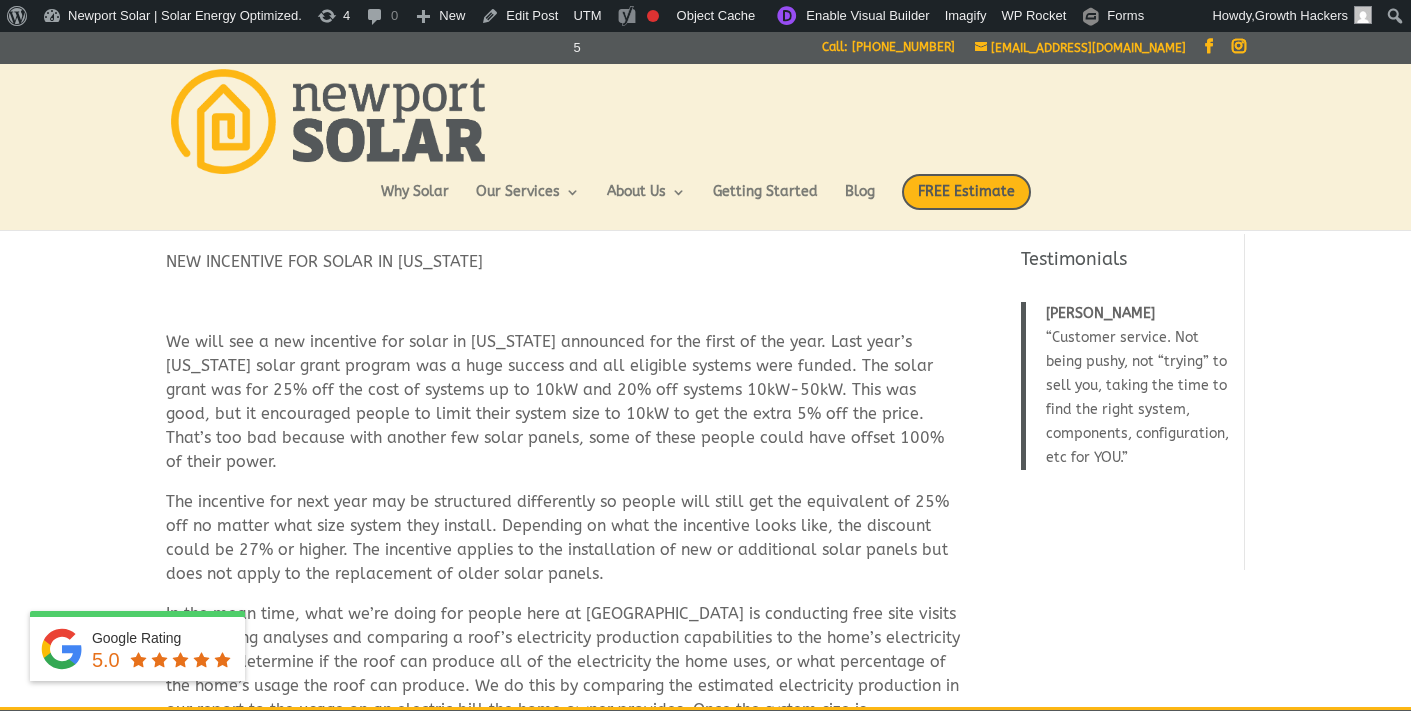 drag, startPoint x: 168, startPoint y: 265, endPoint x: 536, endPoint y: 261, distance: 368.02173 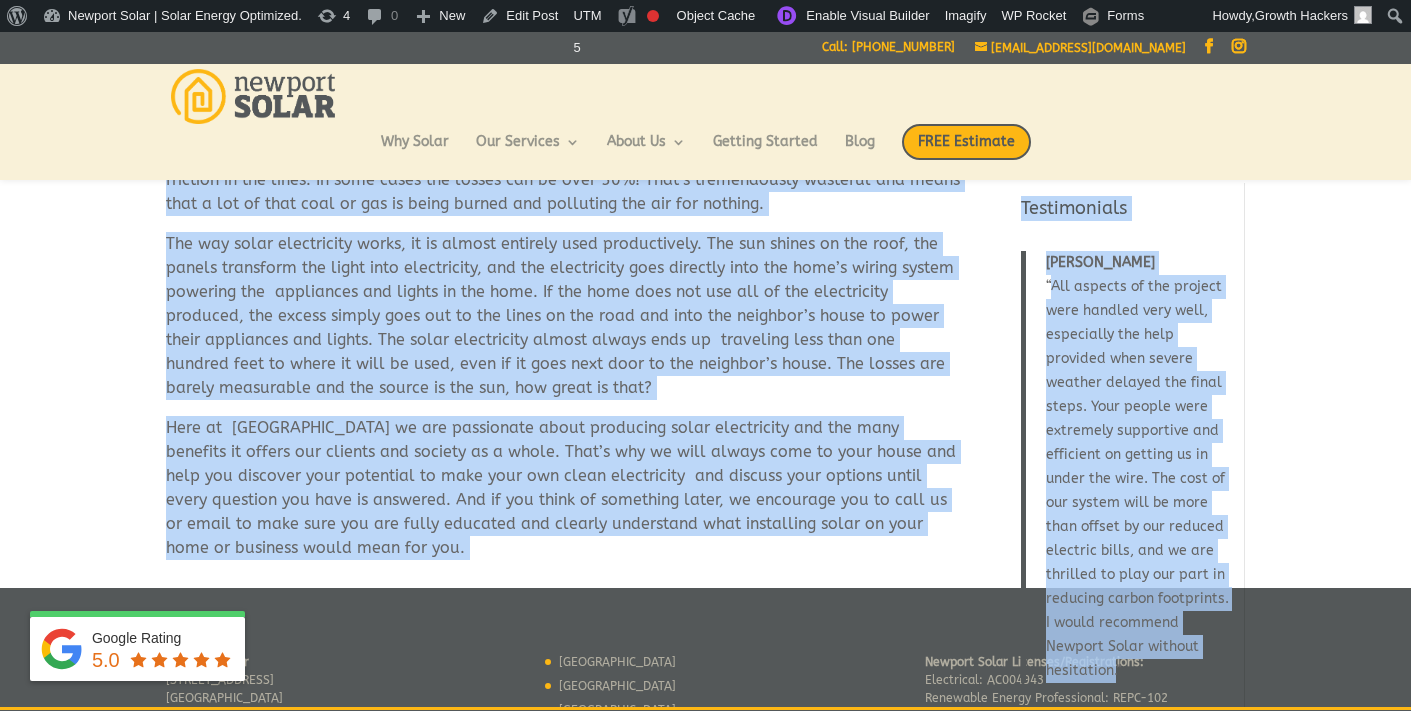 scroll, scrollTop: 755, scrollLeft: 0, axis: vertical 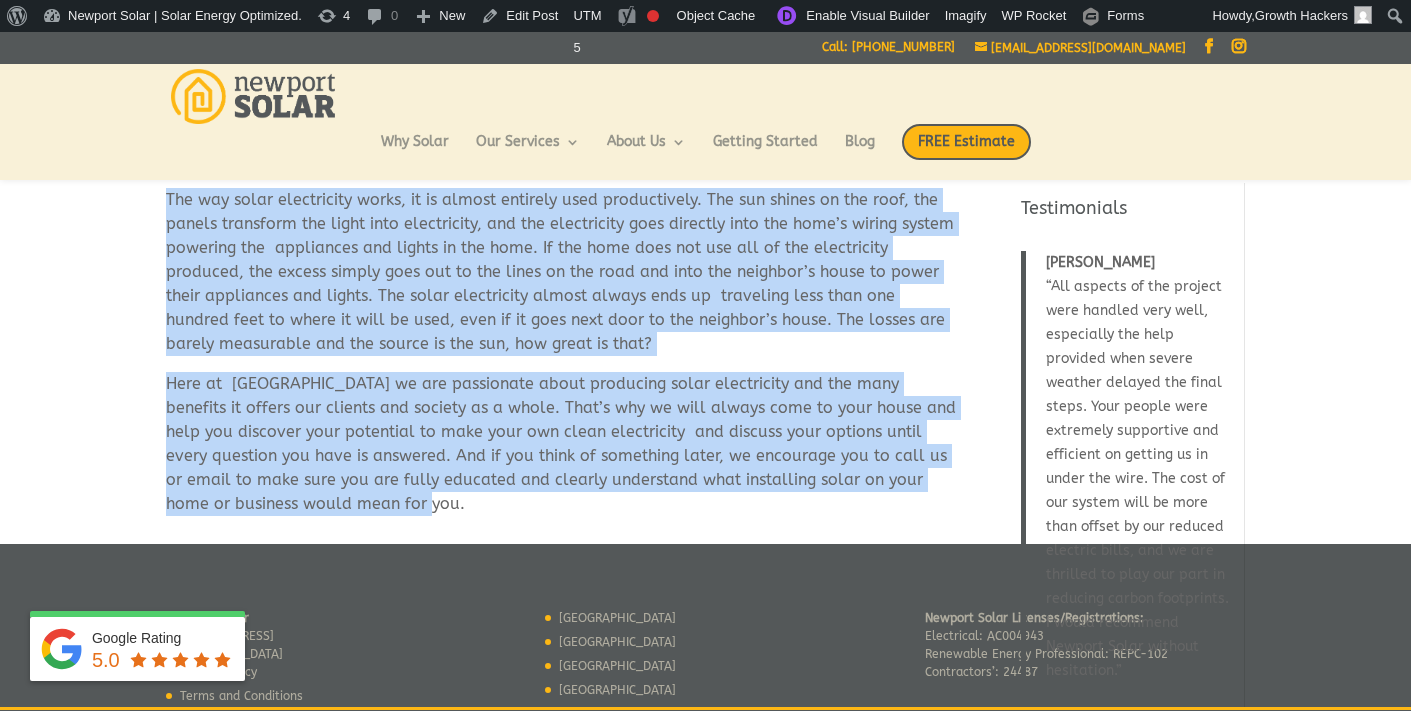 drag, startPoint x: 165, startPoint y: 342, endPoint x: 474, endPoint y: 514, distance: 353.6453 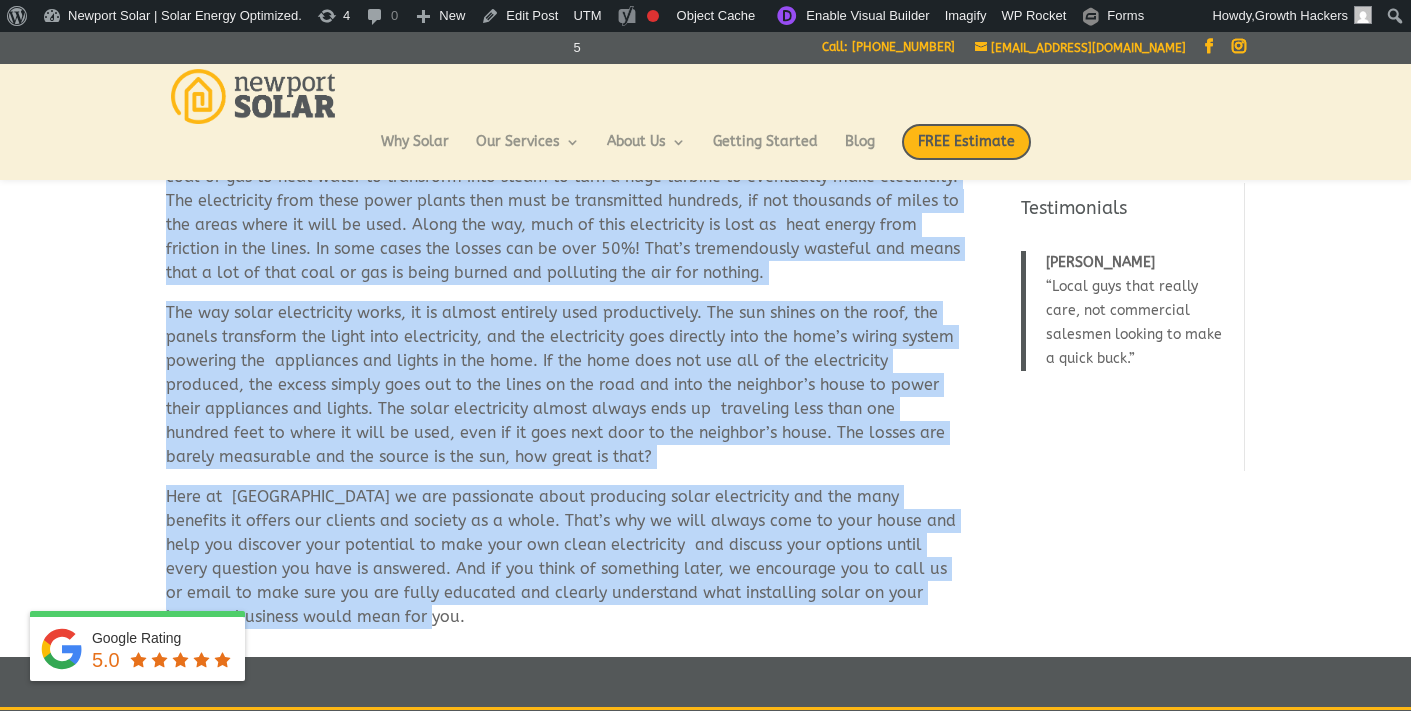 scroll, scrollTop: 614, scrollLeft: 0, axis: vertical 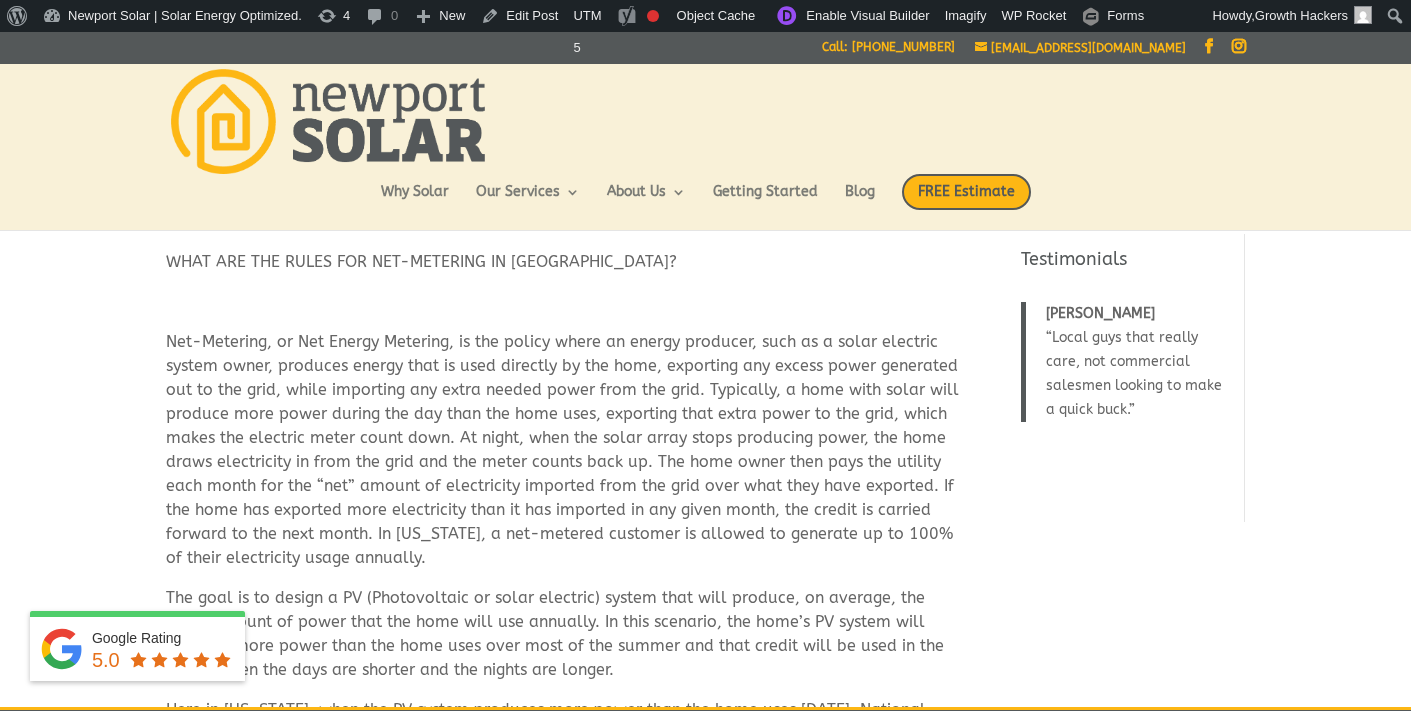 click on "WHAT ARE THE RULES FOR NET-METERING IN RI?" at bounding box center (563, 270) 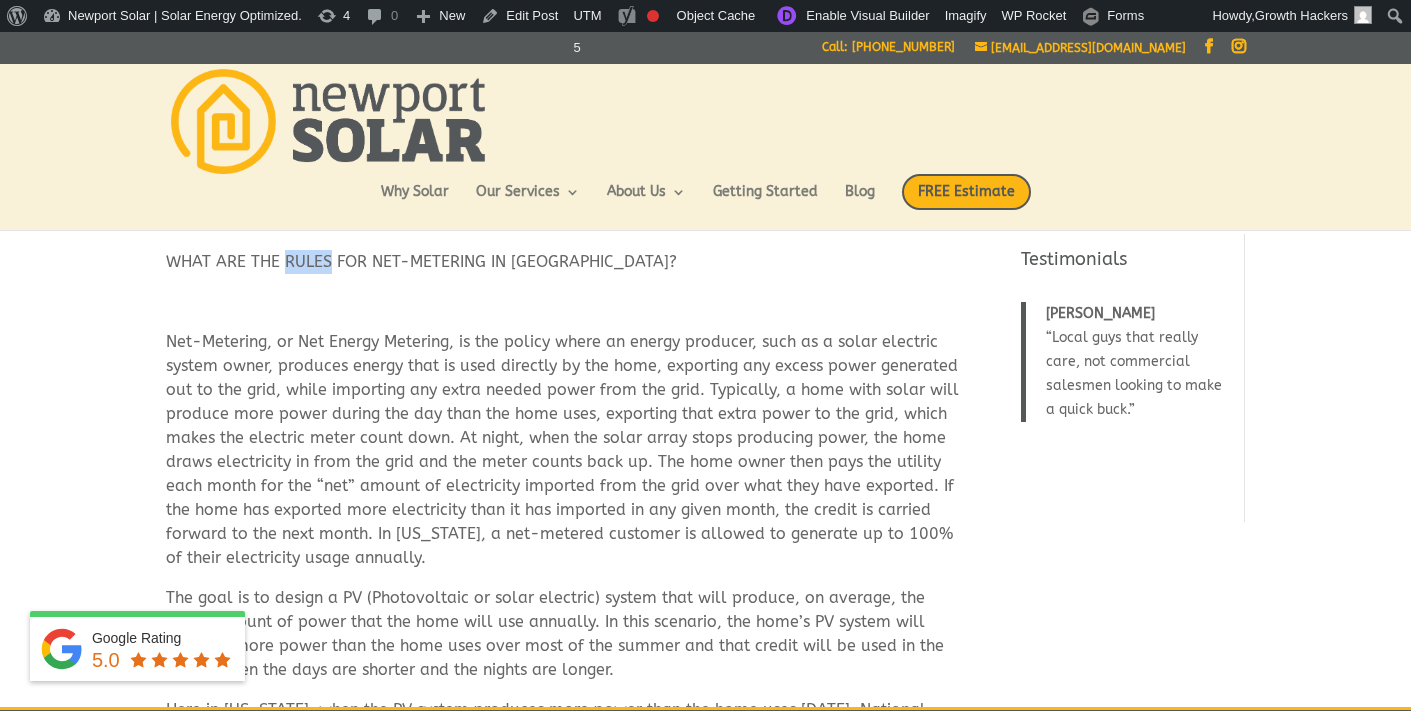 click on "WHAT ARE THE RULES FOR NET-METERING IN RI?" at bounding box center (563, 270) 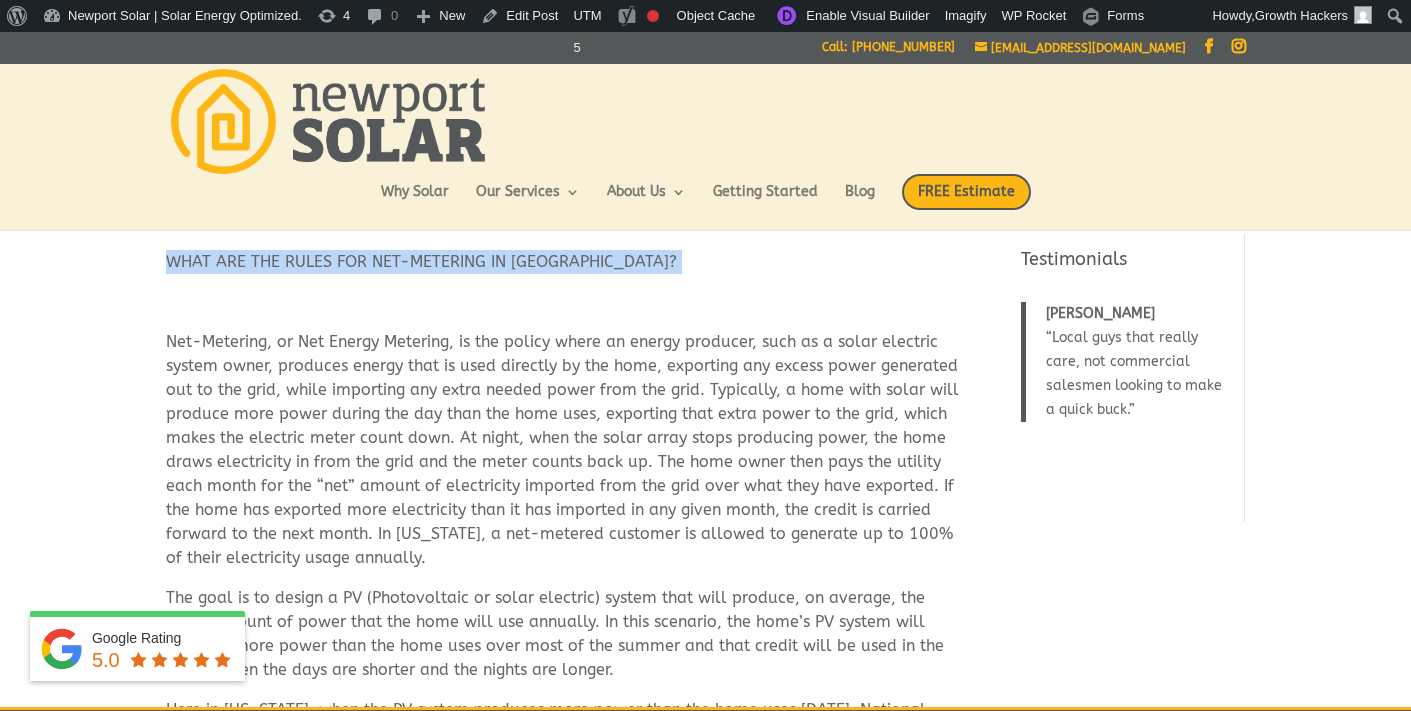 click on "WHAT ARE THE RULES FOR NET-METERING IN RI?" at bounding box center [563, 270] 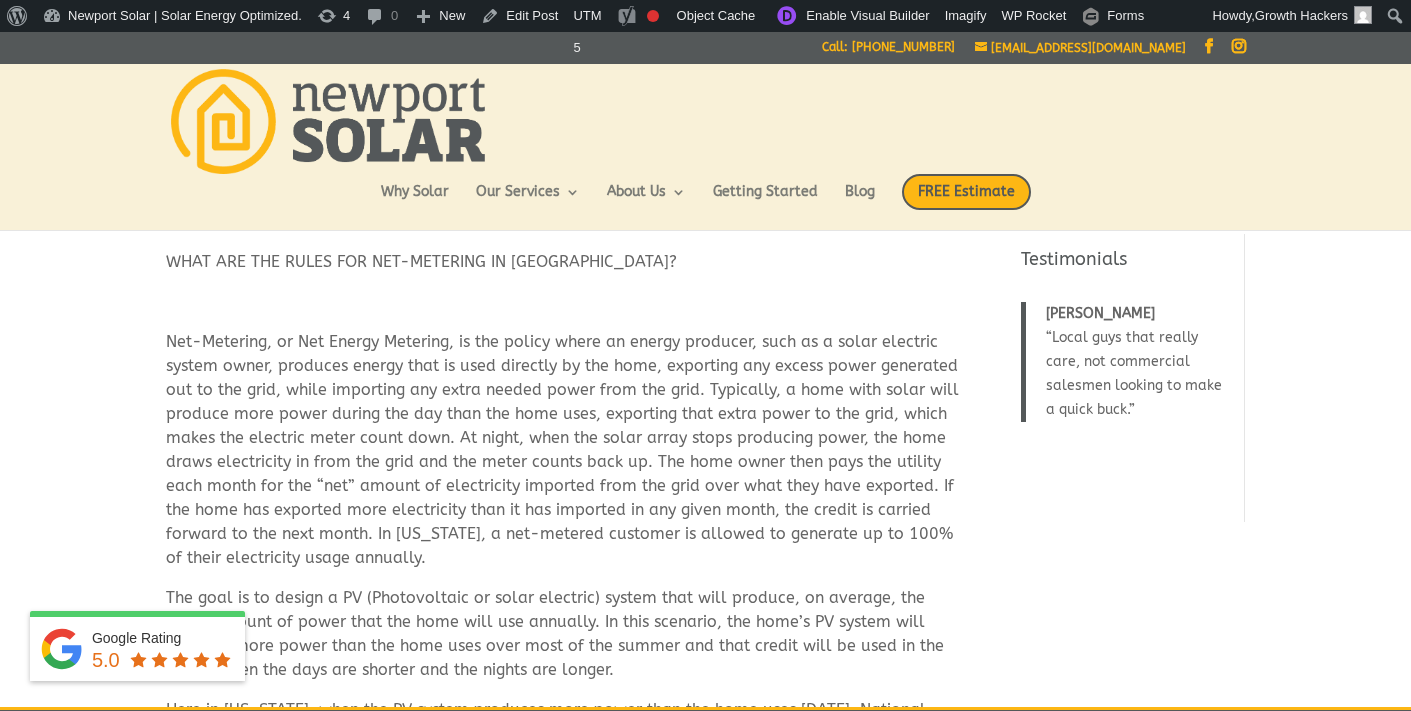click at bounding box center (563, 310) 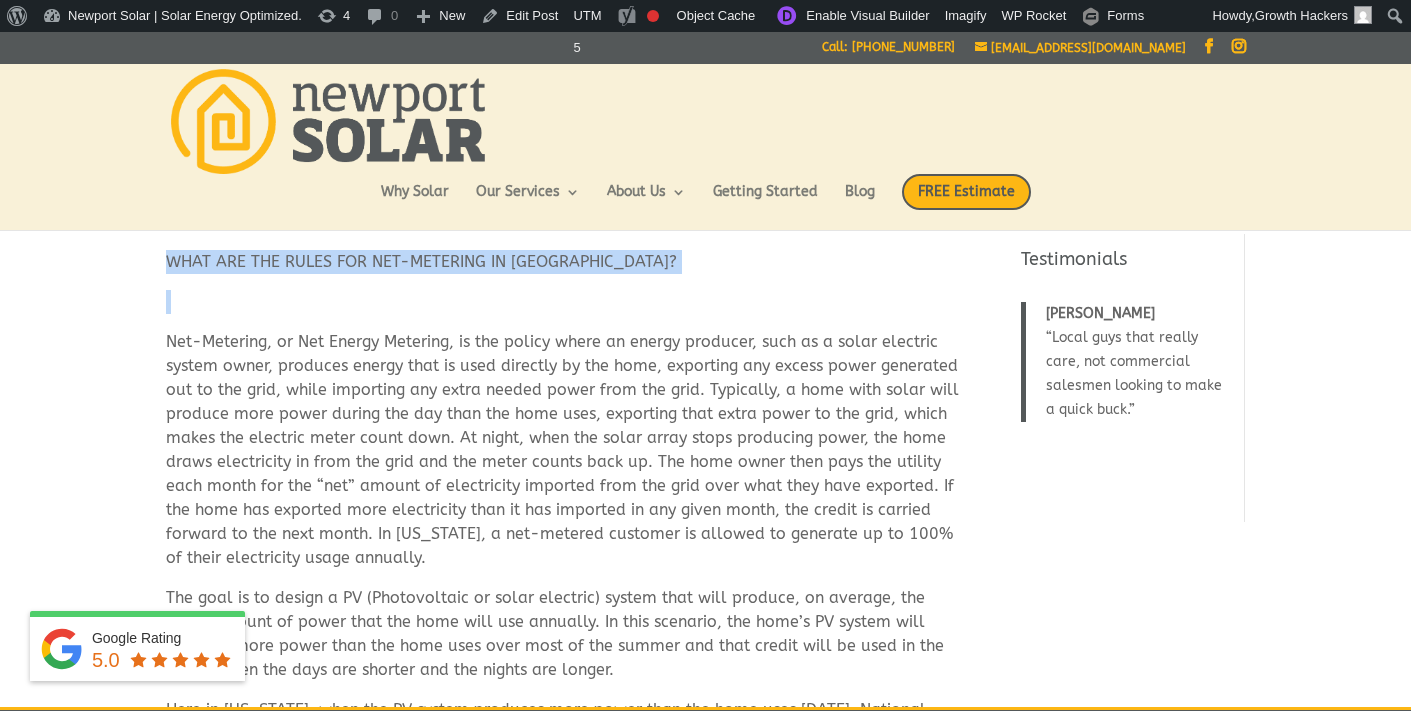 drag, startPoint x: 165, startPoint y: 261, endPoint x: 255, endPoint y: 314, distance: 104.44616 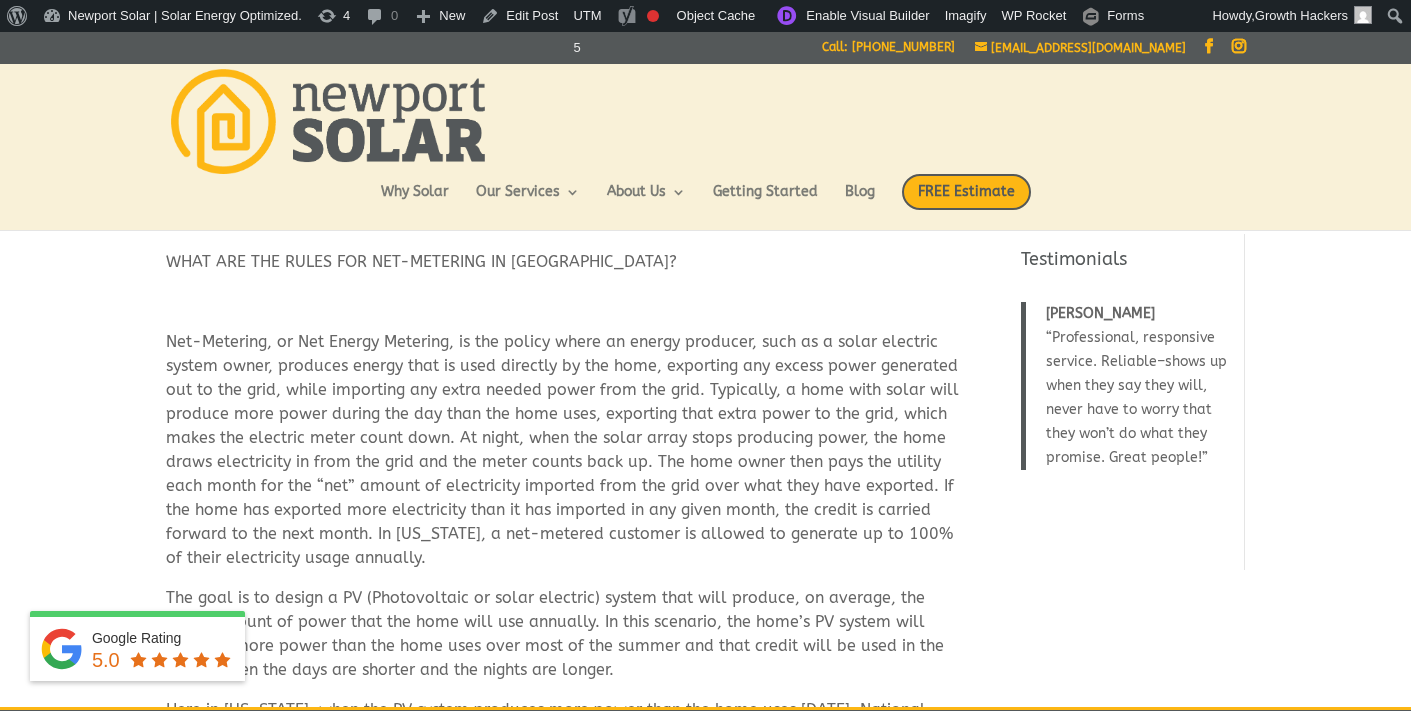 click on "Net-Metering, or Net Energy Metering, is the policy where an energy producer, such as a solar electric system owner, produces energy that is used directly by the home, exporting any excess power generated out to the grid, while importing any extra needed power from the grid. Typically, a home with solar will produce more power during the day than the home uses, exporting that extra power to the grid, which makes the electric meter count down. At night, when the solar array stops producing power, the home draws electricity in from the grid and the meter counts back up. The home owner then pays the utility each month for the “net” amount of electricity imported from the grid over what they have exported. If the home has exported more electricity than it has imported in any given month, the credit is carried forward to the next month. In Rhode Island, a net-metered customer is allowed to generate up to 100% of their electricity usage annually." at bounding box center [563, 458] 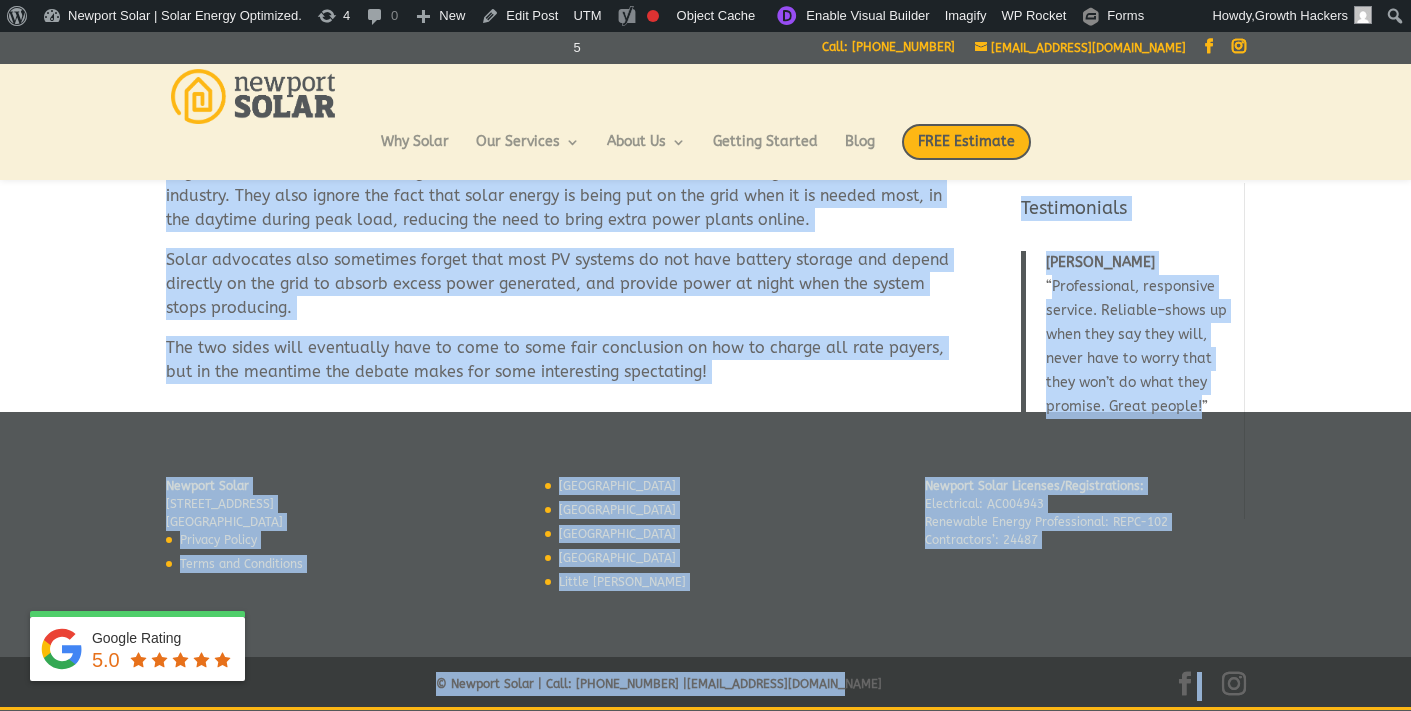 scroll, scrollTop: 814, scrollLeft: 0, axis: vertical 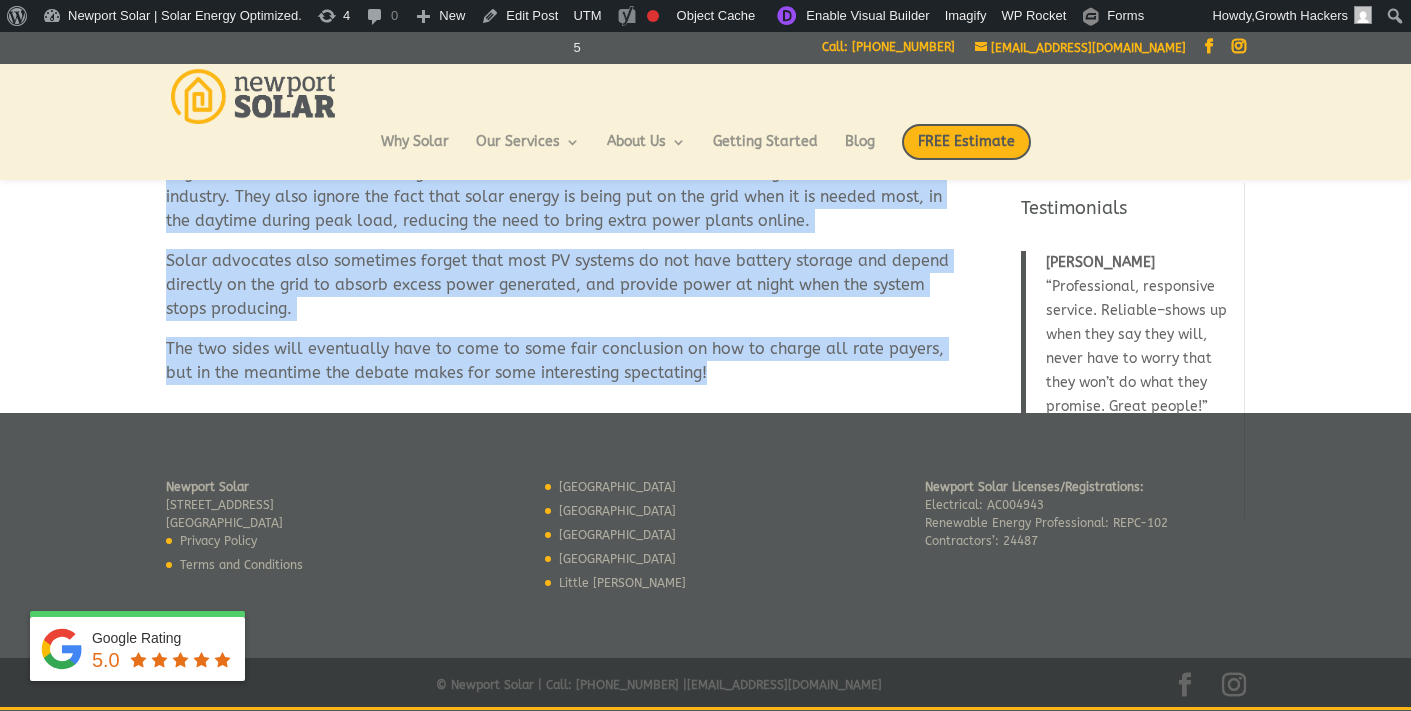 drag, startPoint x: 166, startPoint y: 344, endPoint x: 687, endPoint y: 384, distance: 522.53326 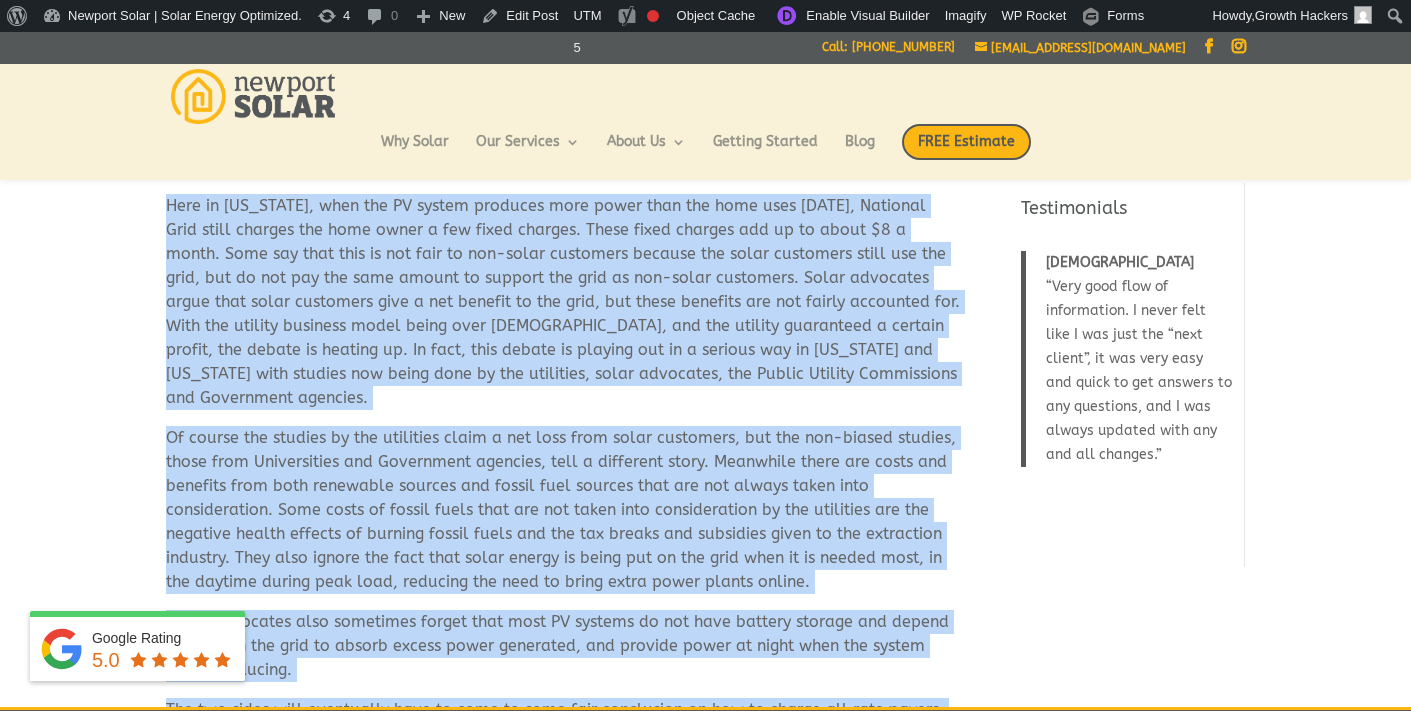 scroll, scrollTop: 0, scrollLeft: 0, axis: both 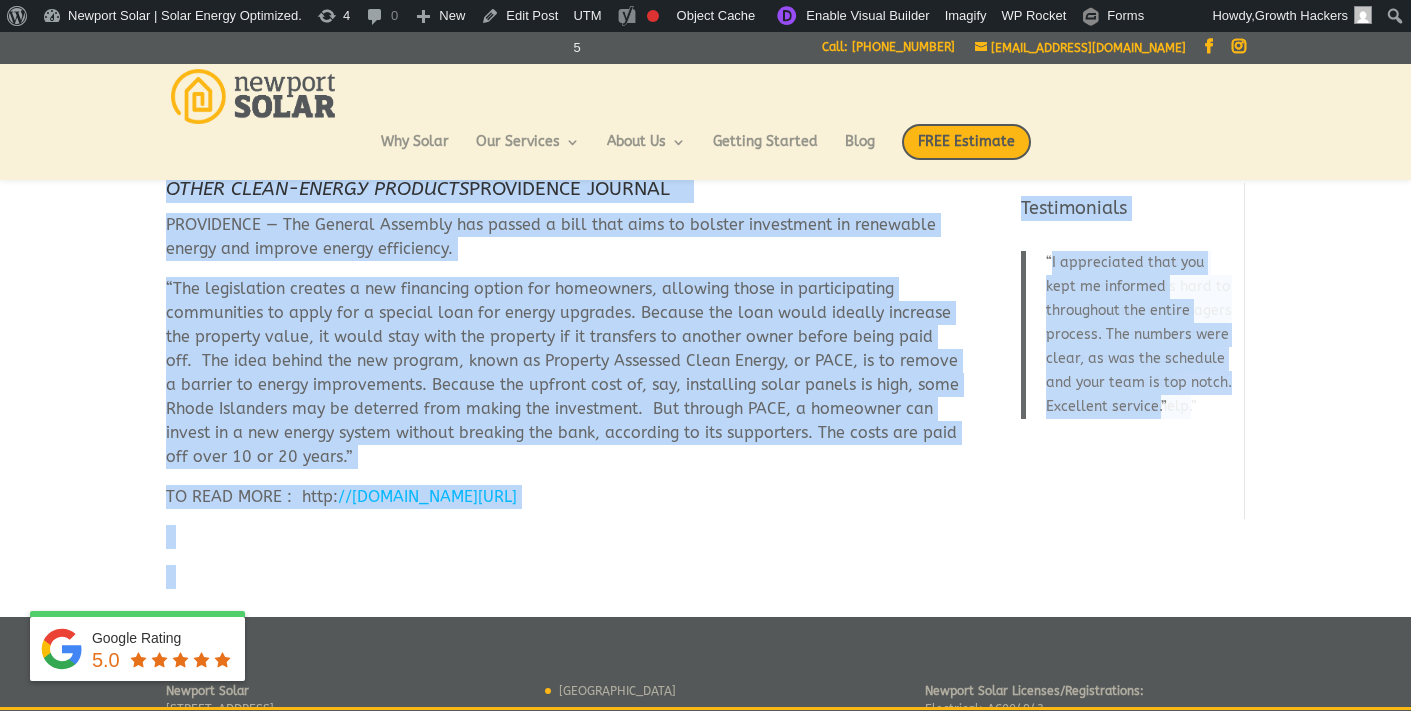 drag, startPoint x: 169, startPoint y: 265, endPoint x: 357, endPoint y: 703, distance: 476.64243 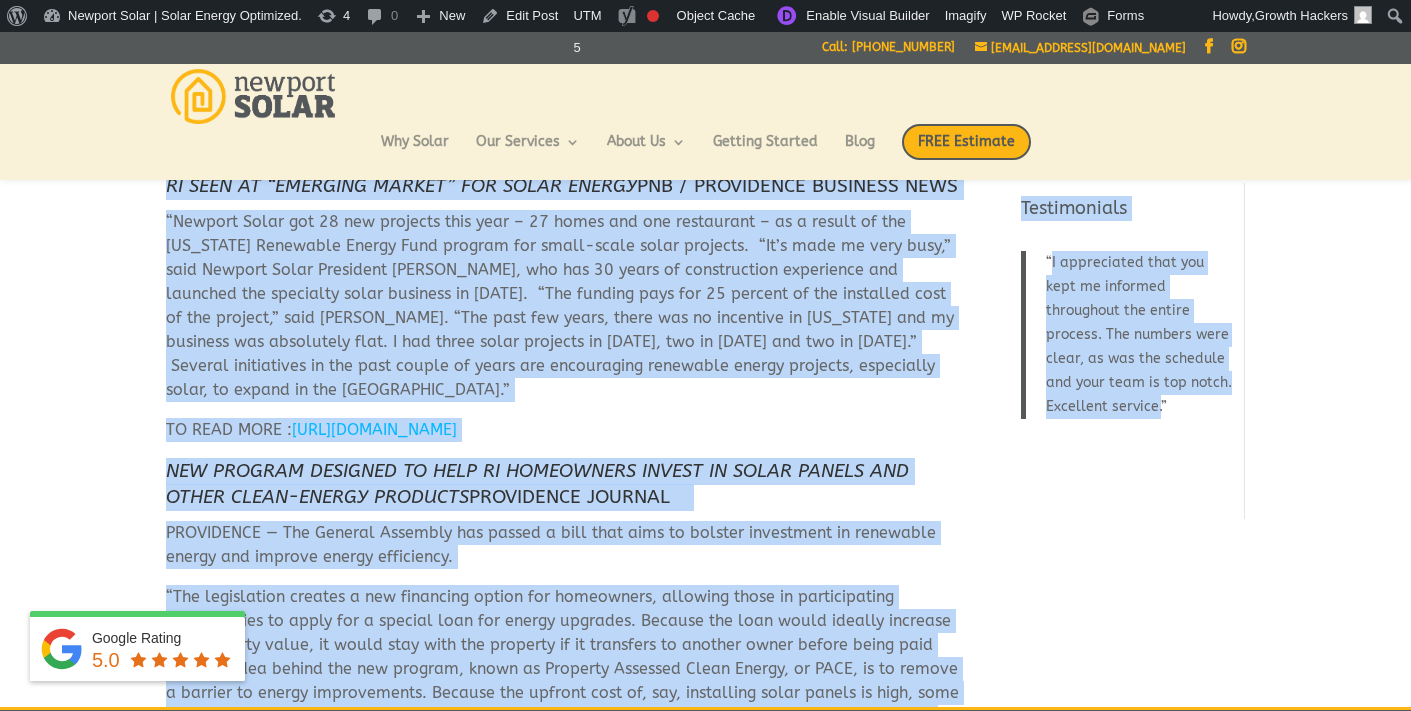 scroll, scrollTop: 0, scrollLeft: 0, axis: both 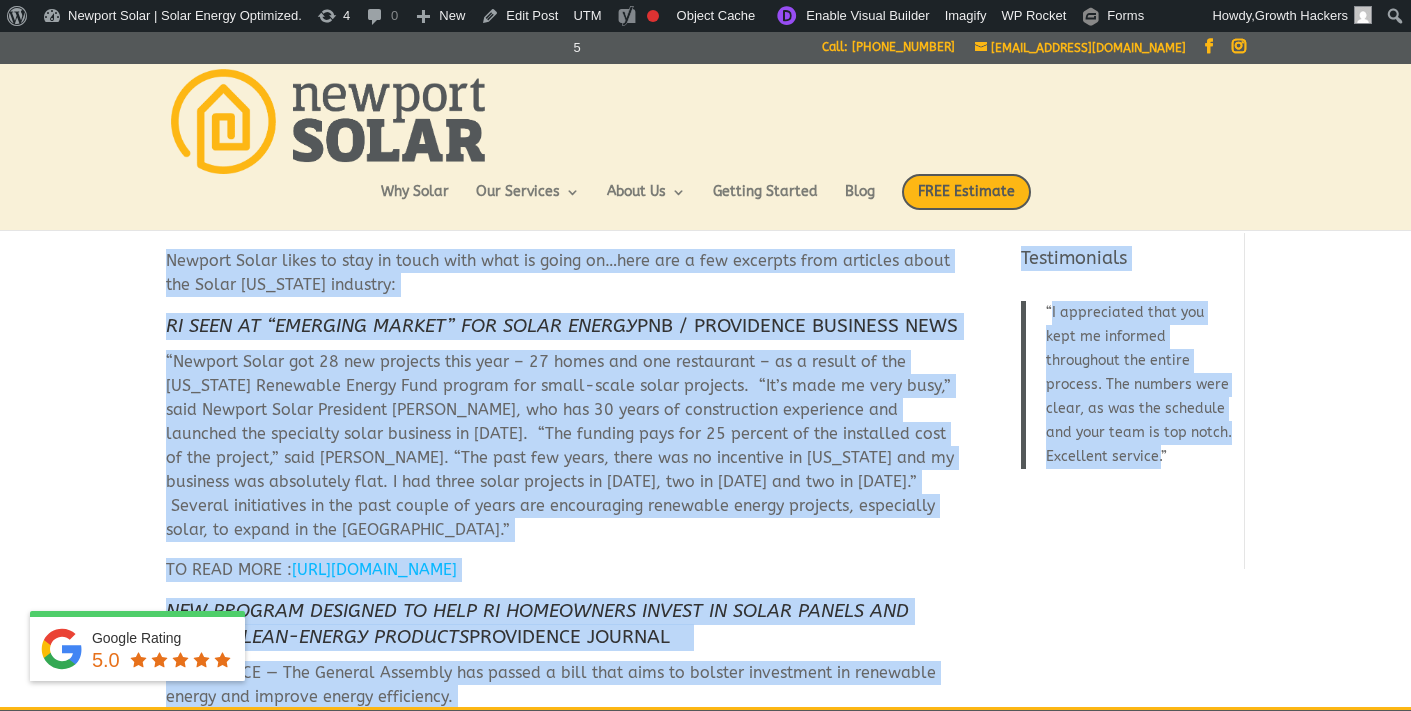 copy on "Newport Solar likes to stay in touch with what is going on…here are a few excerpts from articles about the Solar Rhode Island industry:
RI SEEN AT “EMERGING MARKET” FOR SOLAR ENERGY            PNB / PROVIDENCE BUSINESS NEWS
“Newport Solar got 28 new projects this year – 27 homes and one restaurant – as a result of the Rhode Island Renewable Energy Fund program for small-scale solar projects.  “It’s made me very busy,” said Newport Solar President Doug Sabetti, who has 30 years of construction experience and launched the specialty solar business in 2009.  “The funding pays for 25 percent of the installed cost of the project,” said Sabetti. “The past few years, there was no incentive in Rhode Island and my business was absolutely flat. I had three solar projects in 2010, two in 2011 and two in 2012.”  Several initiatives in the past couple of years are encouraging renewable energy projects, especially solar, to expand in the Ocean State.”
TO READ MORE :  http://www.pbn.com/RI-seen-as-lsquoemerging-mark..." 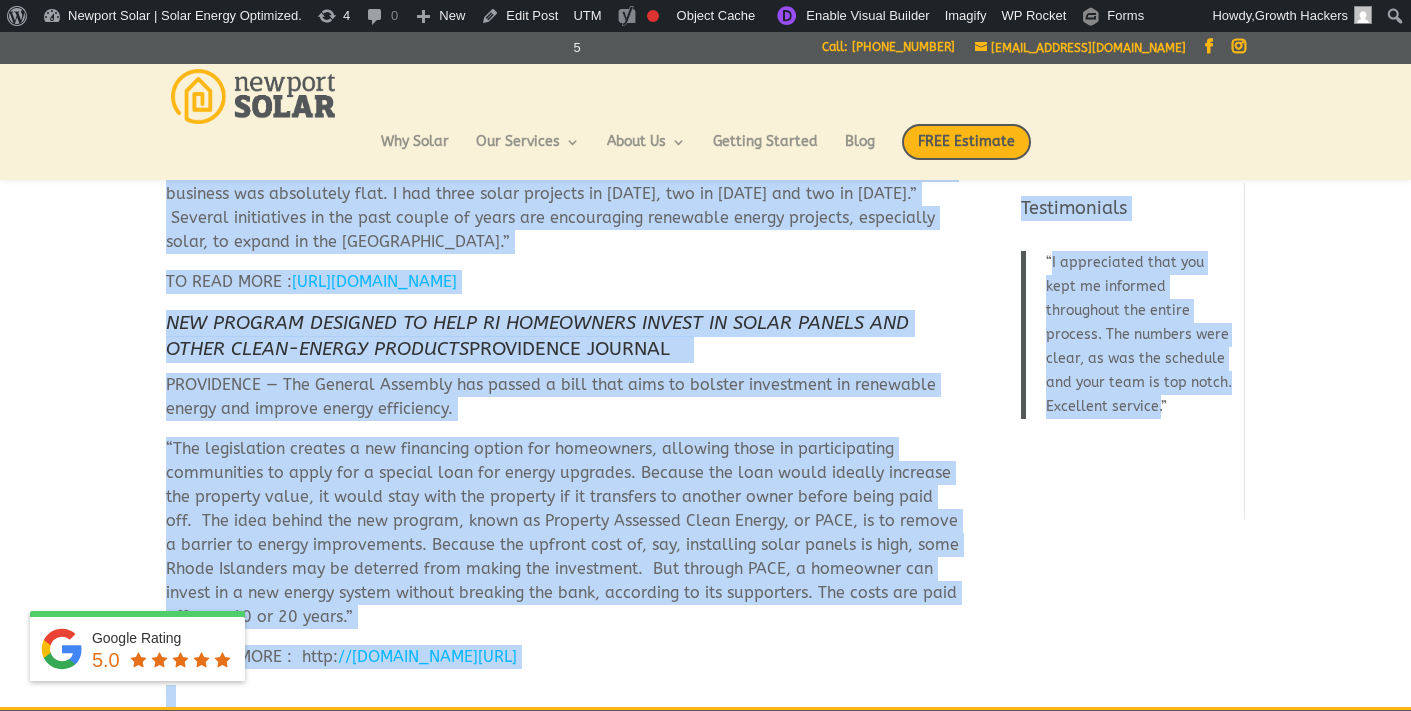 scroll, scrollTop: 222, scrollLeft: 0, axis: vertical 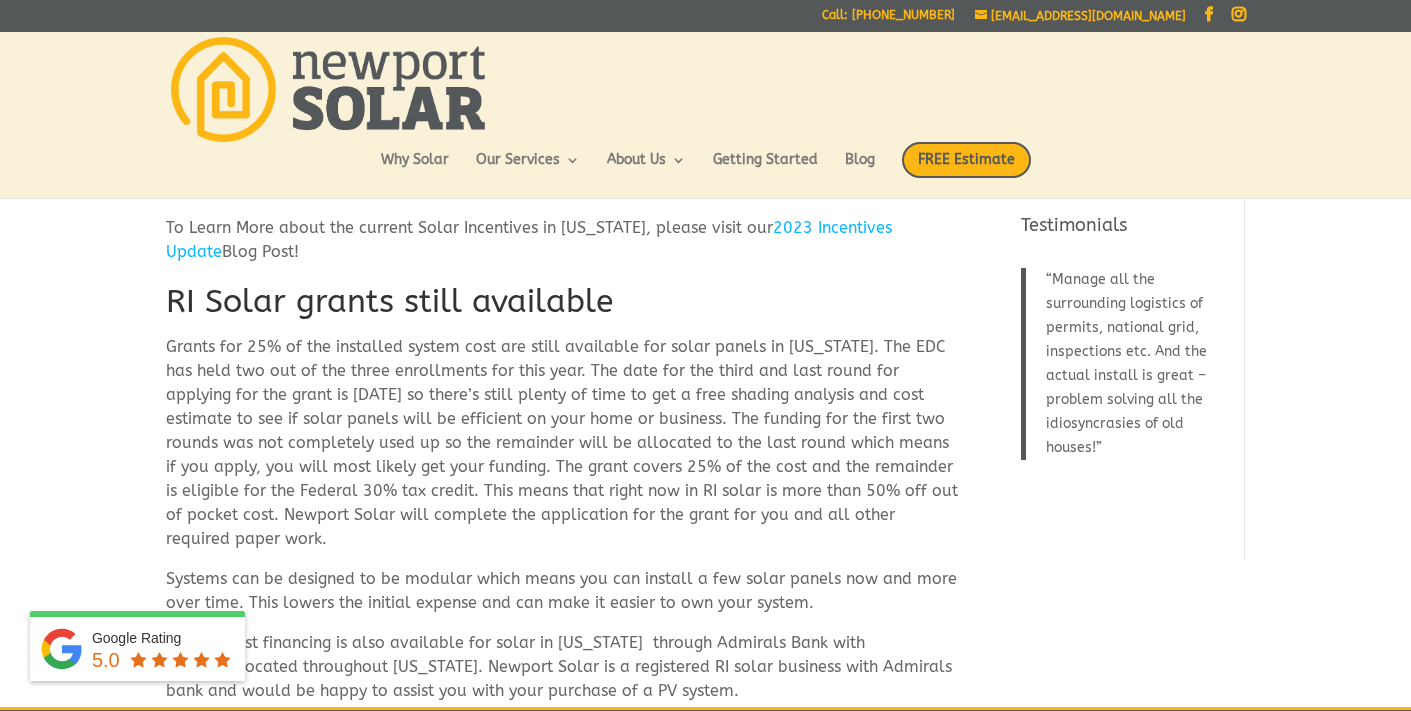 click on "To Learn More about the current Solar Incentives in [US_STATE], please visit our  2023 Incentives Update  Blog Post!" at bounding box center (563, 248) 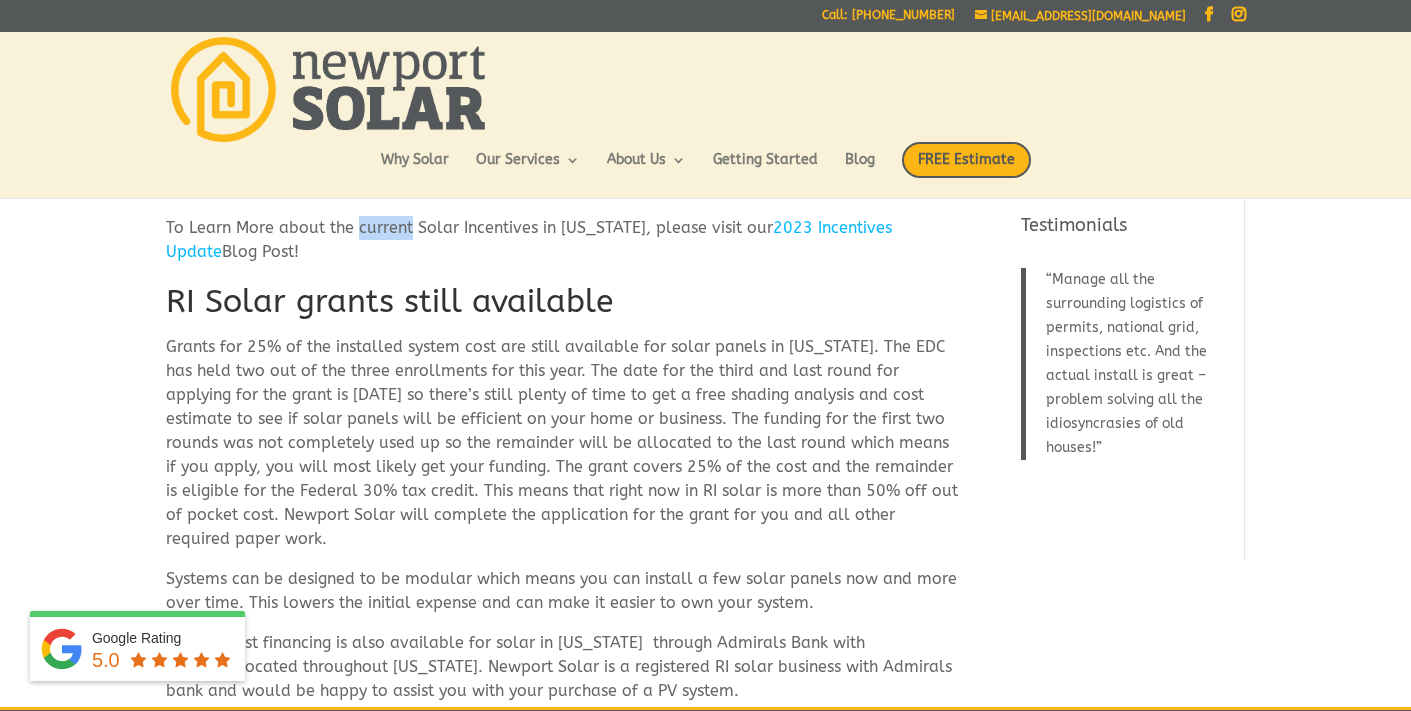 click on "To Learn More about the current Solar Incentives in Rhode Island, please visit our  2023 Incentives Update  Blog Post!" at bounding box center [563, 248] 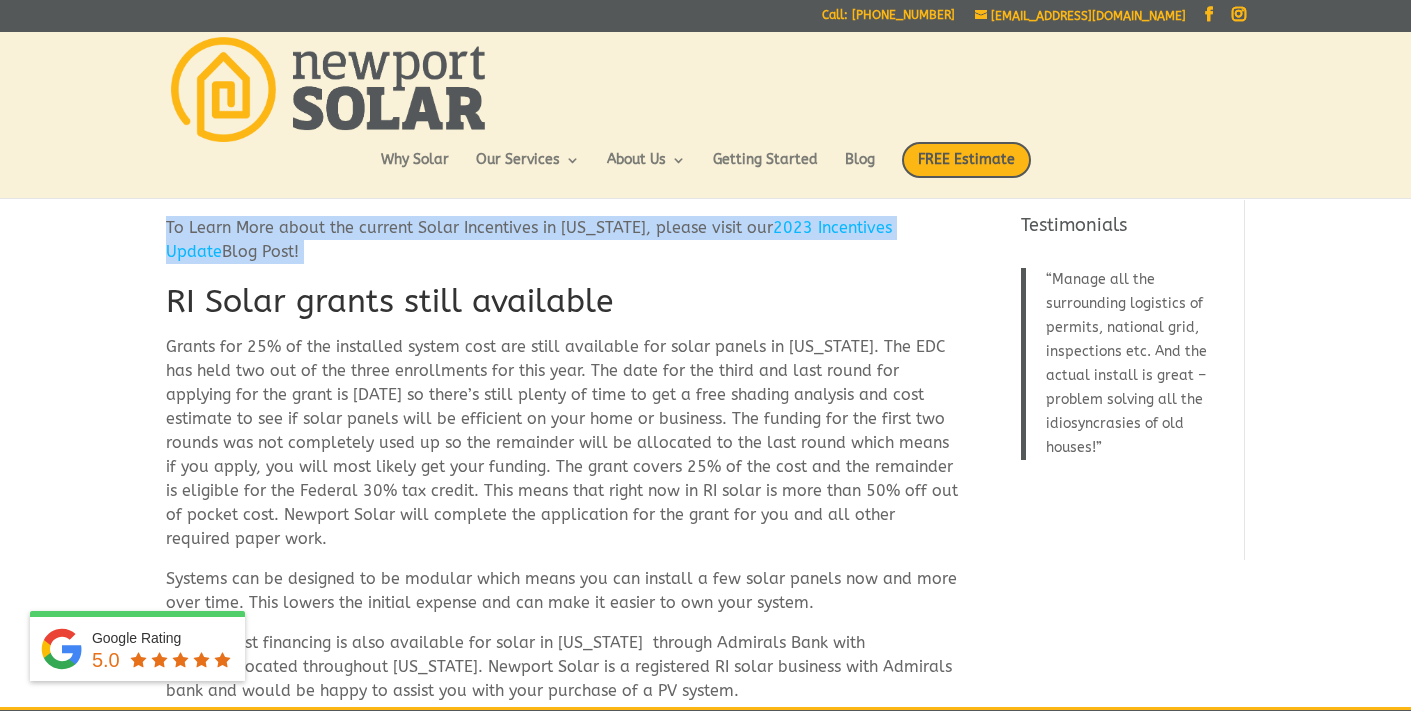 click on "To Learn More about the current Solar Incentives in Rhode Island, please visit our  2023 Incentives Update  Blog Post!" at bounding box center (563, 248) 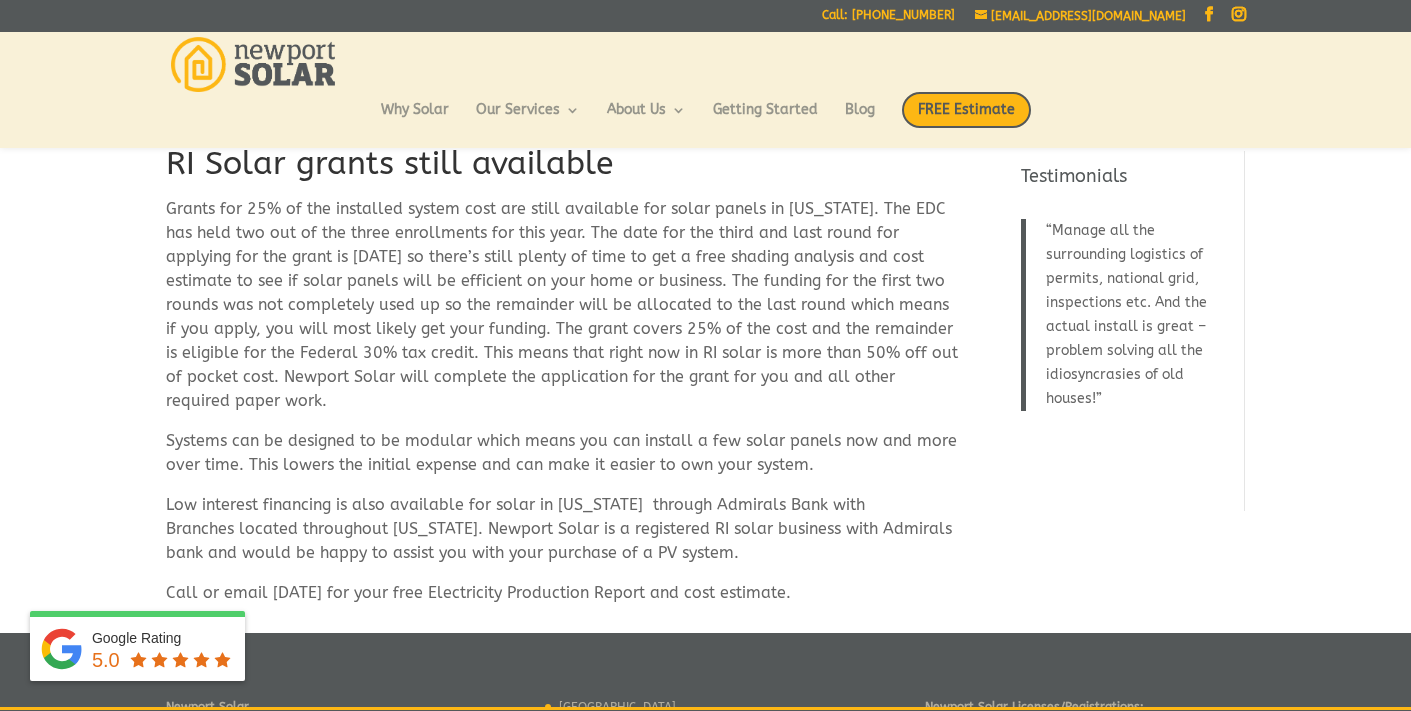 scroll, scrollTop: 0, scrollLeft: 0, axis: both 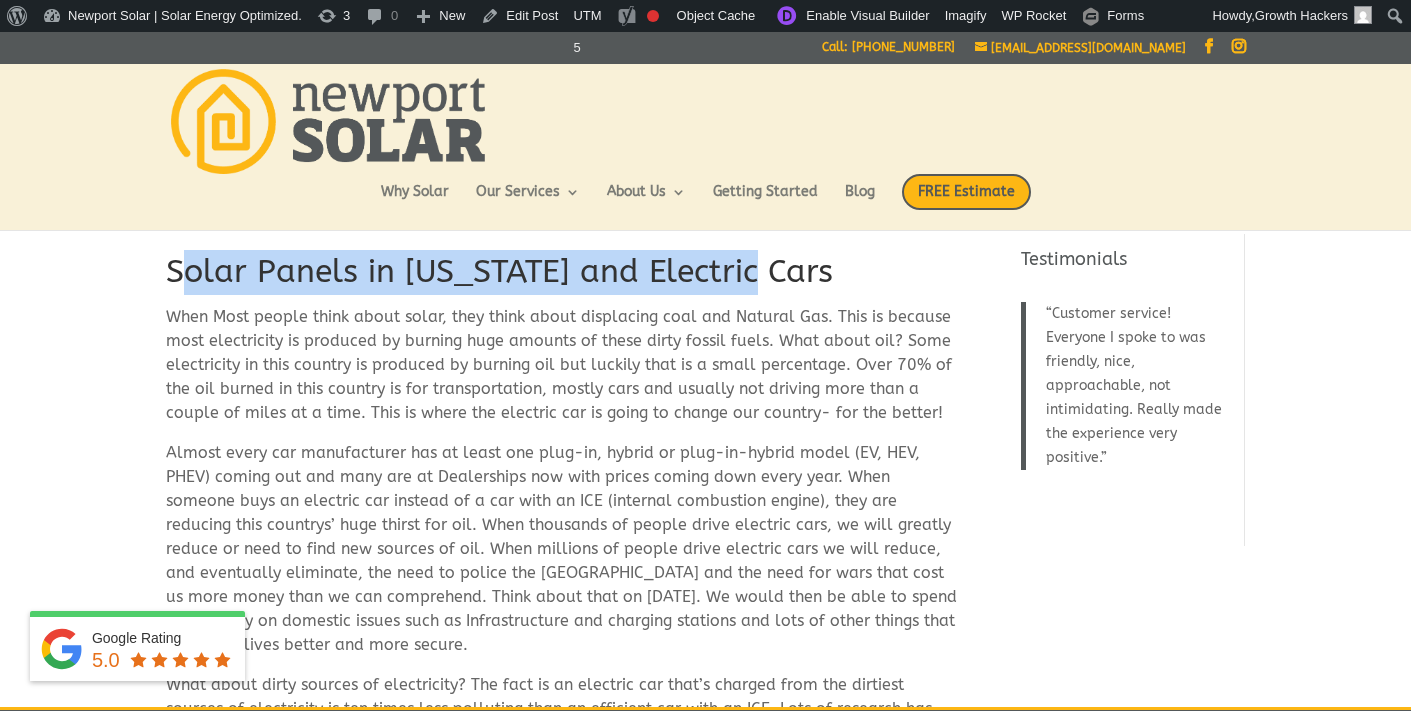 drag, startPoint x: 181, startPoint y: 273, endPoint x: 753, endPoint y: 271, distance: 572.0035 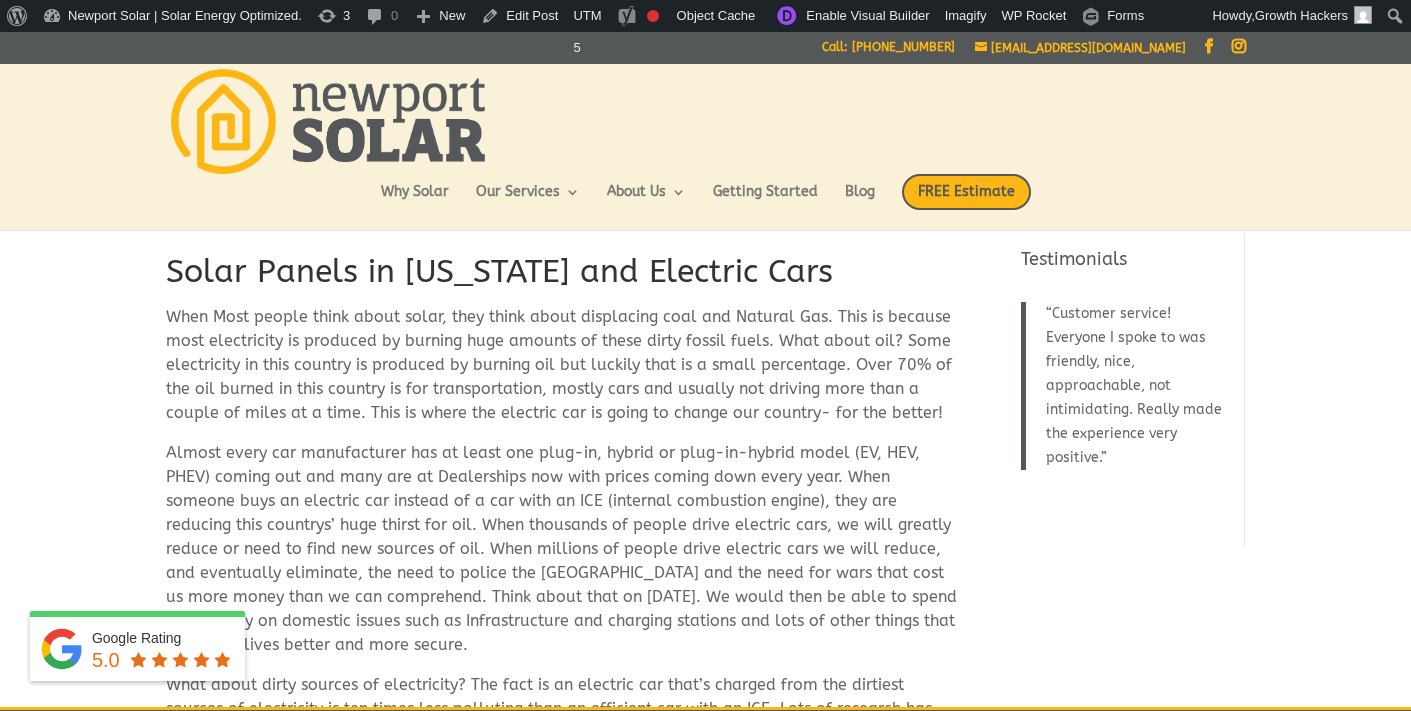 click on "Solar Panels in [US_STATE] and Electric Cars" at bounding box center (563, 277) 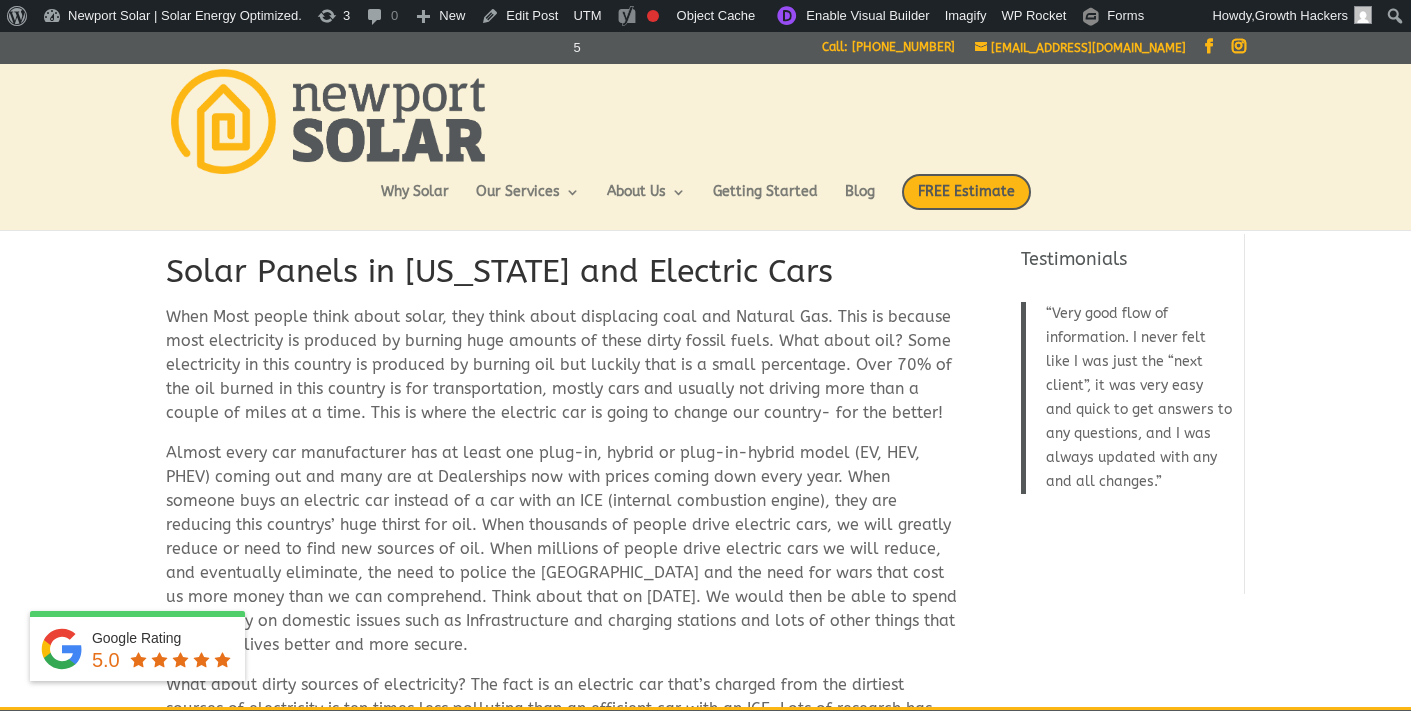 click on "When Most people think about solar, they think about displacing coal and Natural Gas. This is because most electricity is produced by burning huge amounts of these dirty fossil fuels. What about oil? Some electricity in this country is produced by burning oil but luckily that is a small percentage. Over 70% of the oil burned in this country is for transportation, mostly cars and usually not driving more than a couple of miles at a time. This is where the electric car is going to change our country- for the better!" at bounding box center [563, 373] 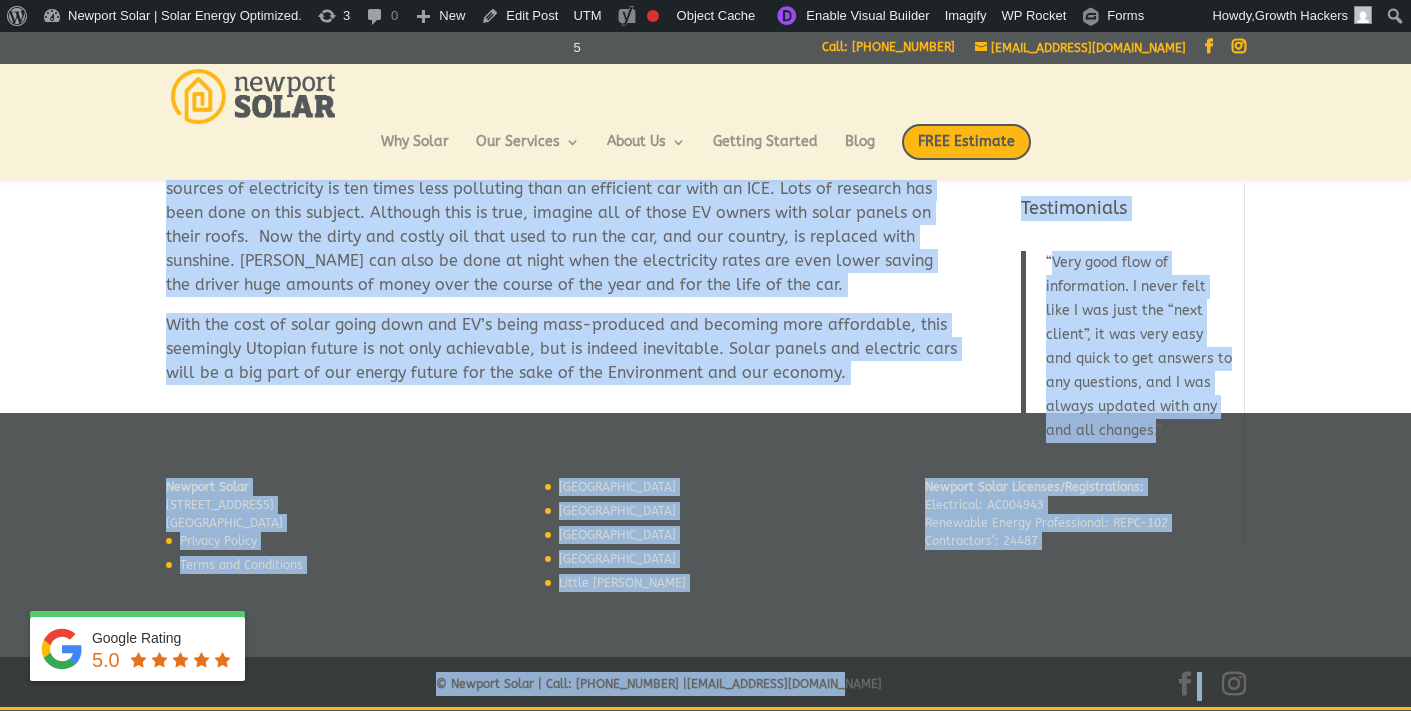 scroll, scrollTop: 469, scrollLeft: 0, axis: vertical 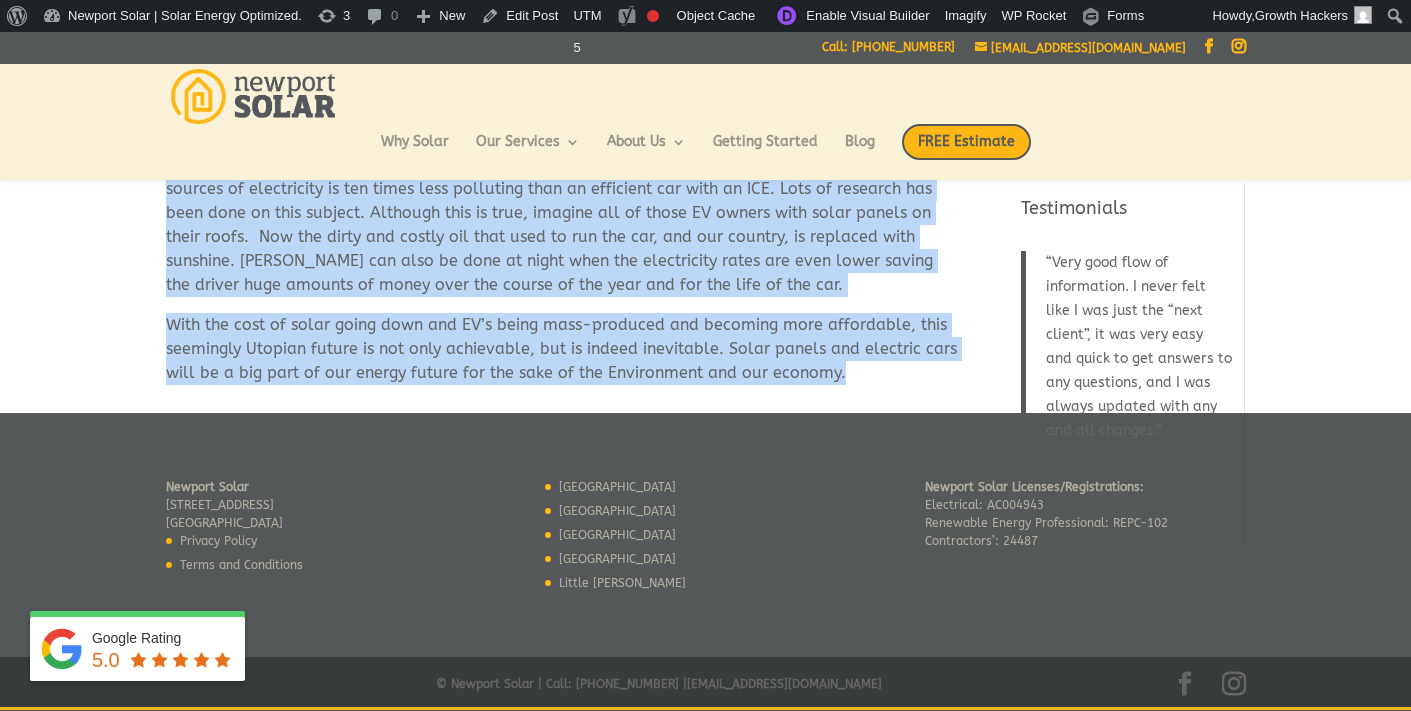 drag, startPoint x: 176, startPoint y: 275, endPoint x: 827, endPoint y: 387, distance: 660.56415 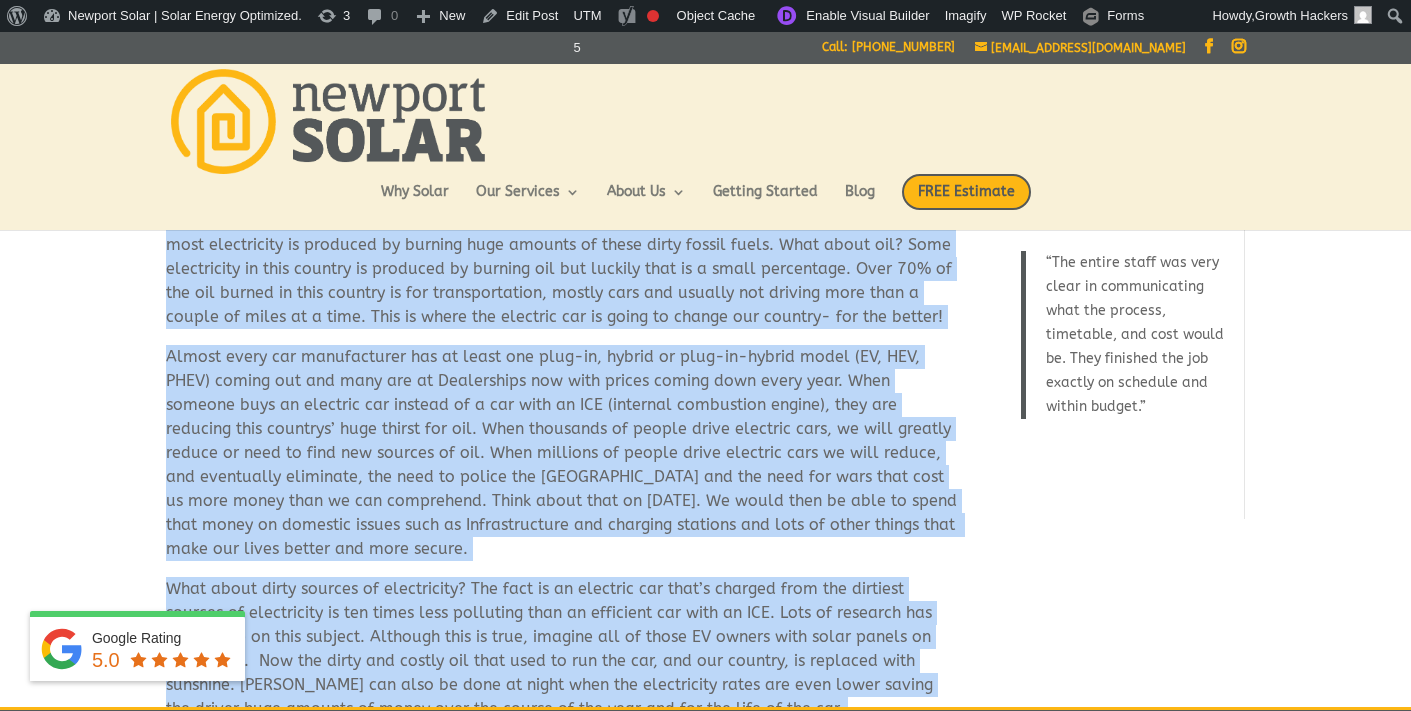 scroll, scrollTop: 0, scrollLeft: 0, axis: both 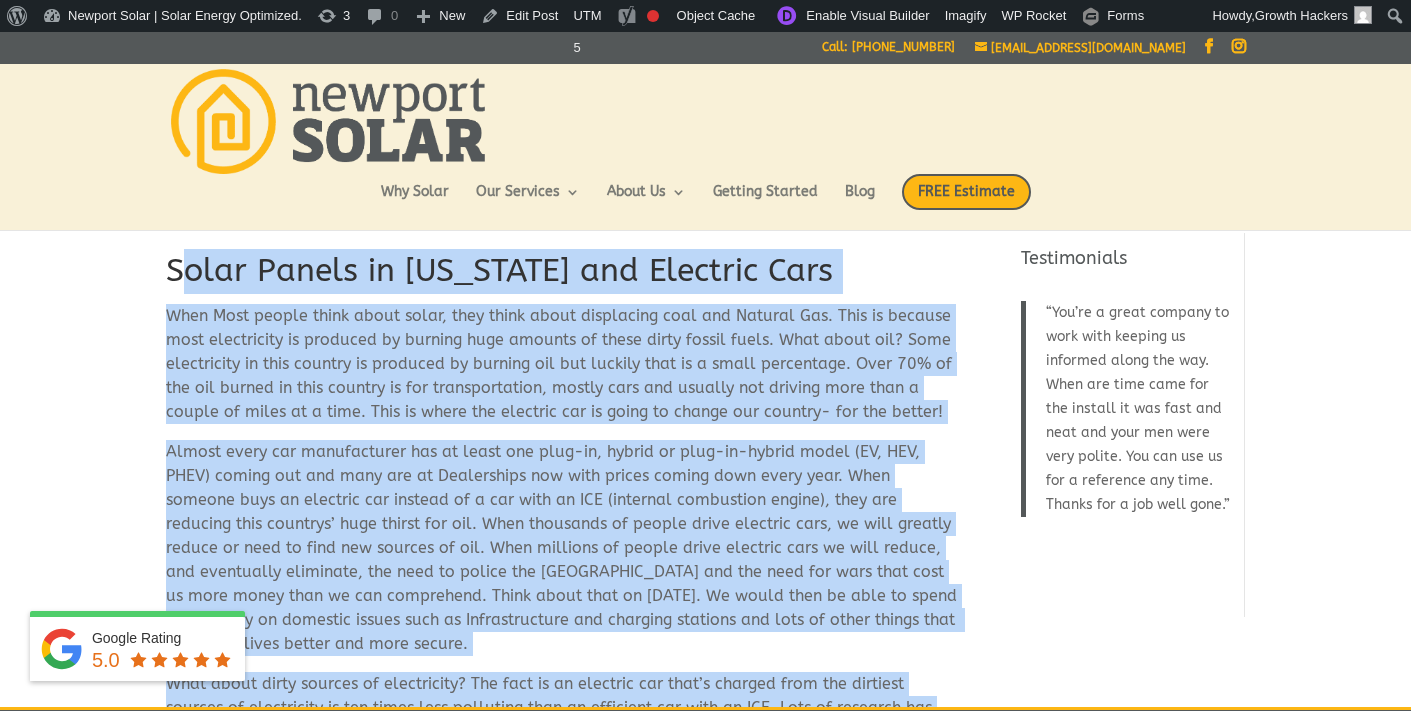 click on "Solar Panels in Rhode Island and Electric Cars" at bounding box center (563, 276) 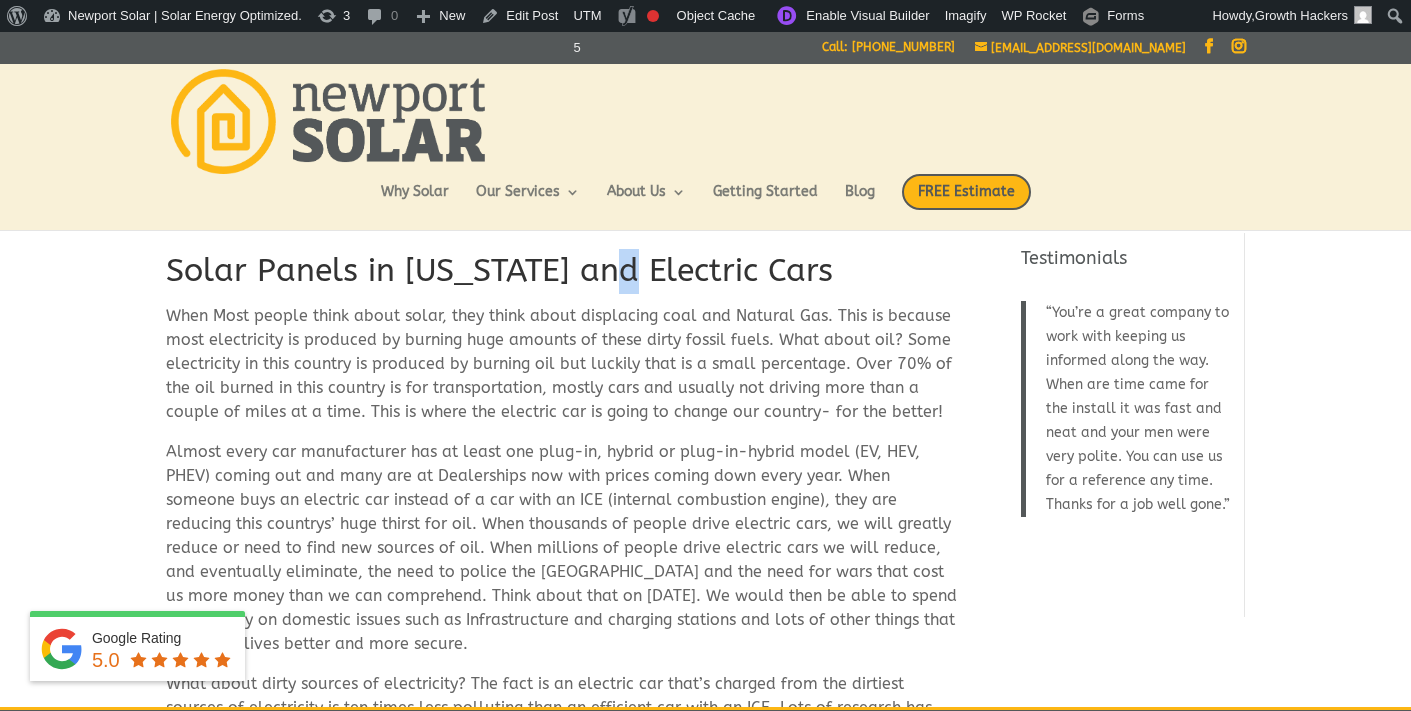 click on "Solar Panels in Rhode Island and Electric Cars" at bounding box center [563, 276] 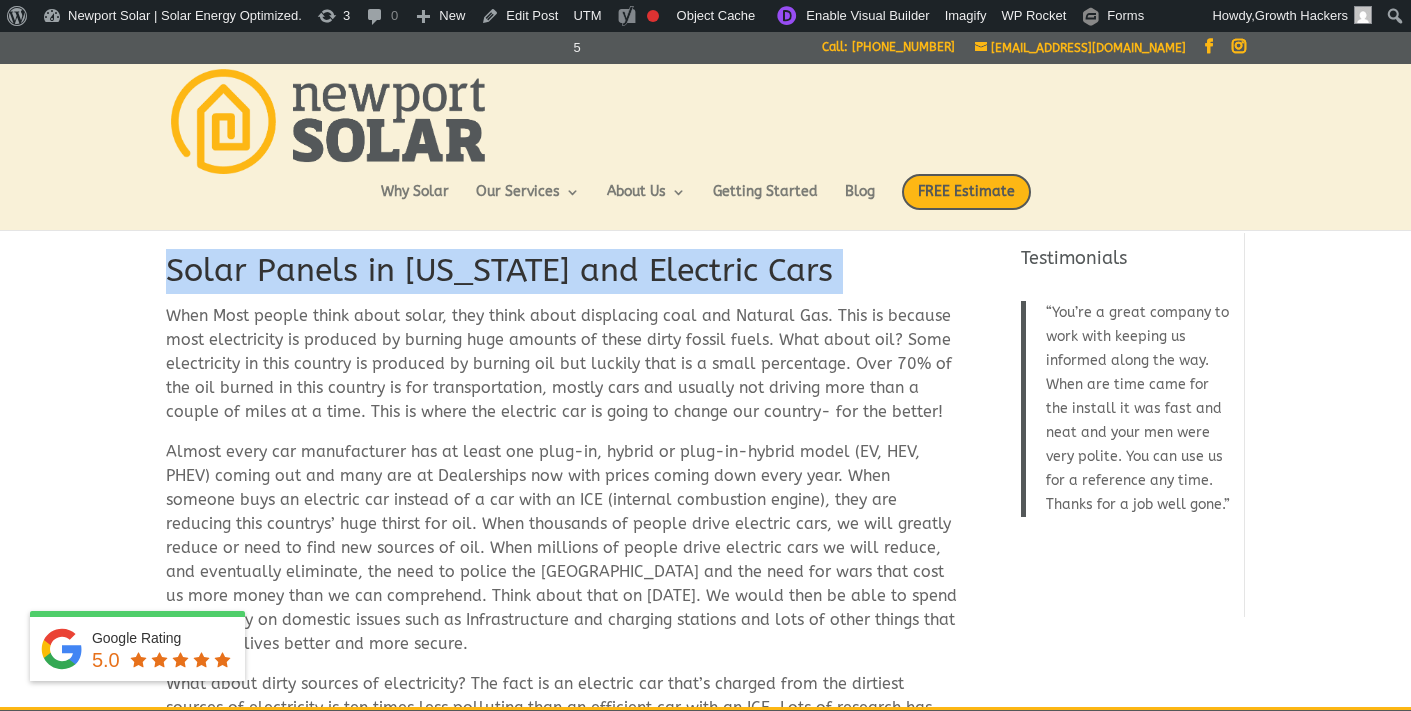click on "Solar Panels in Rhode Island and Electric Cars" at bounding box center (563, 276) 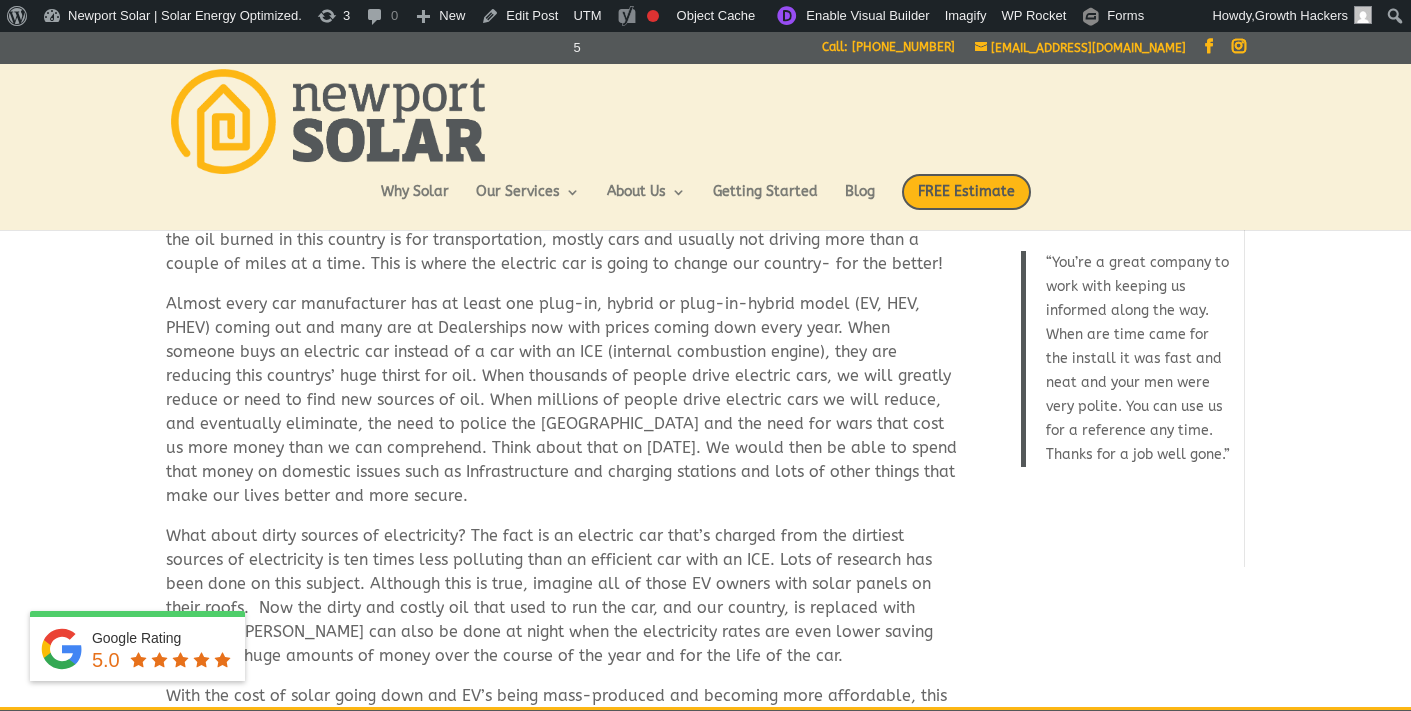 scroll, scrollTop: 0, scrollLeft: 0, axis: both 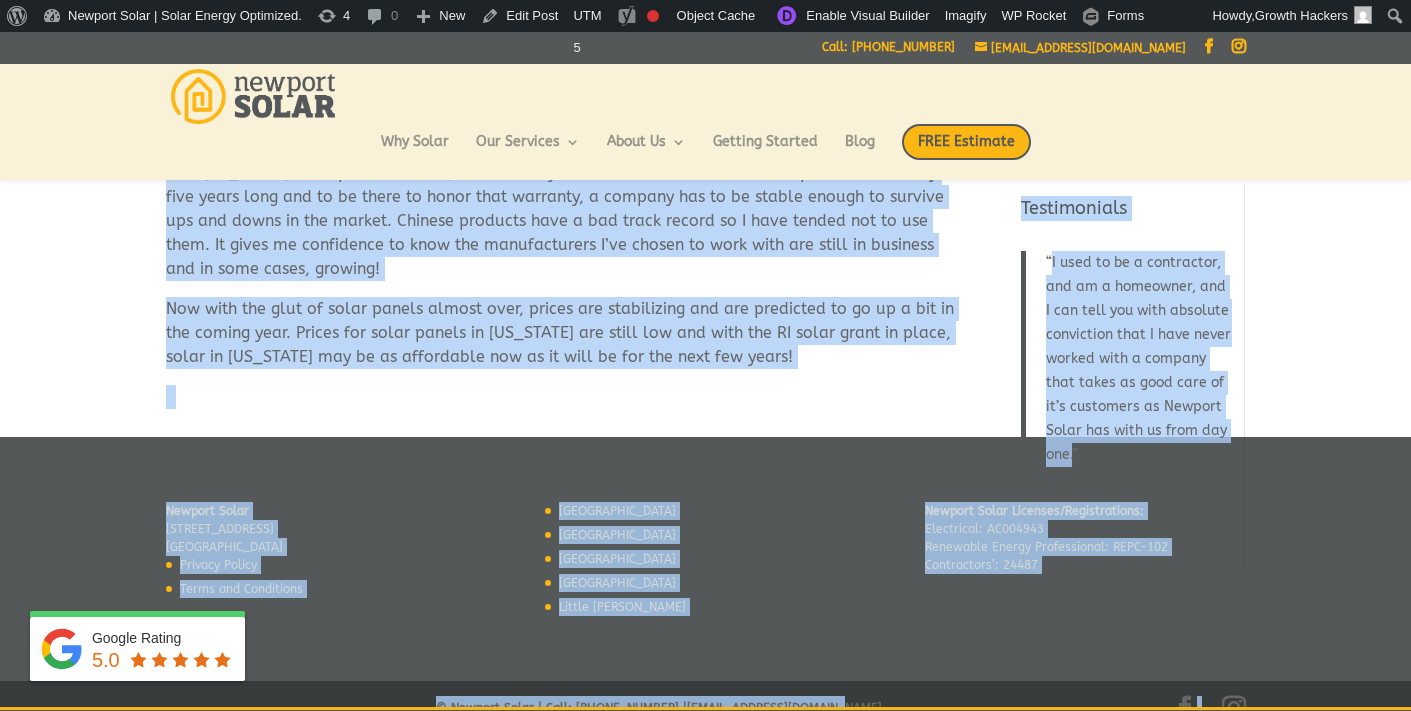 drag, startPoint x: 171, startPoint y: 272, endPoint x: 450, endPoint y: 783, distance: 582.2044 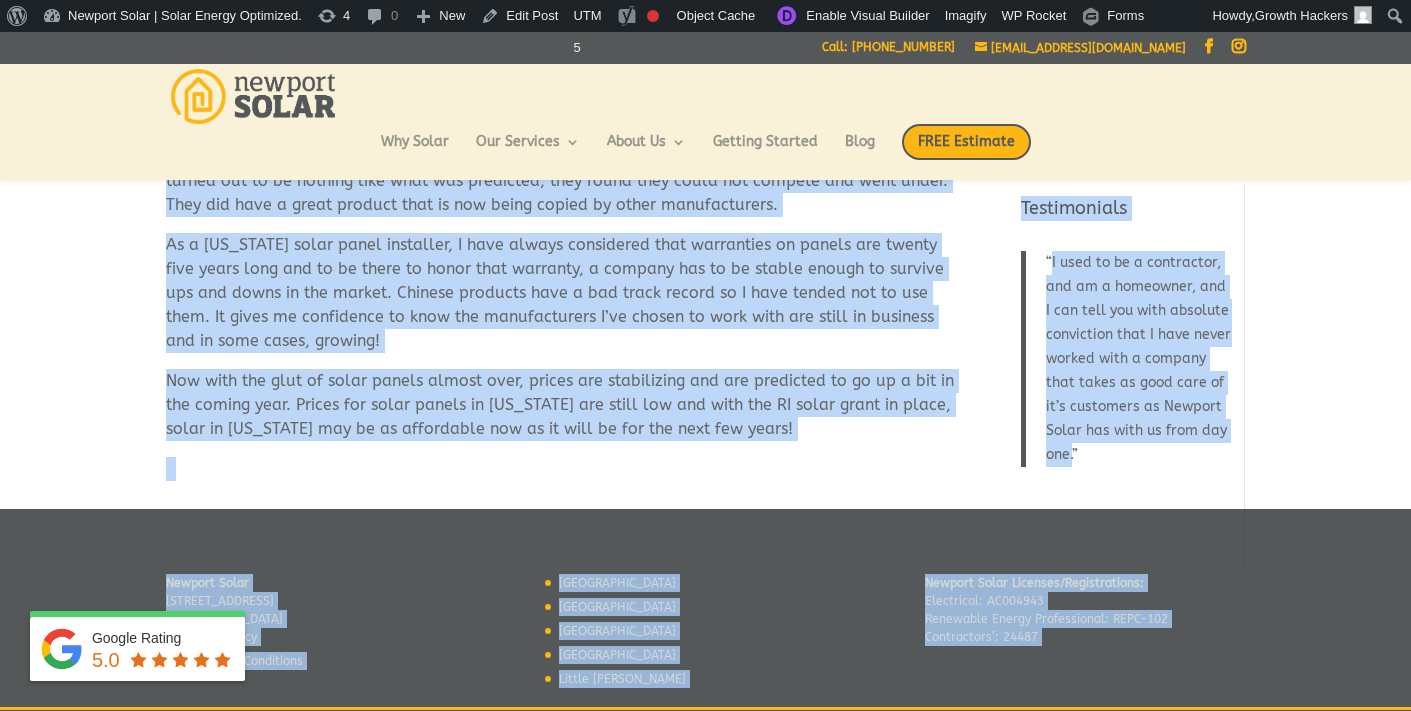 scroll, scrollTop: 559, scrollLeft: 0, axis: vertical 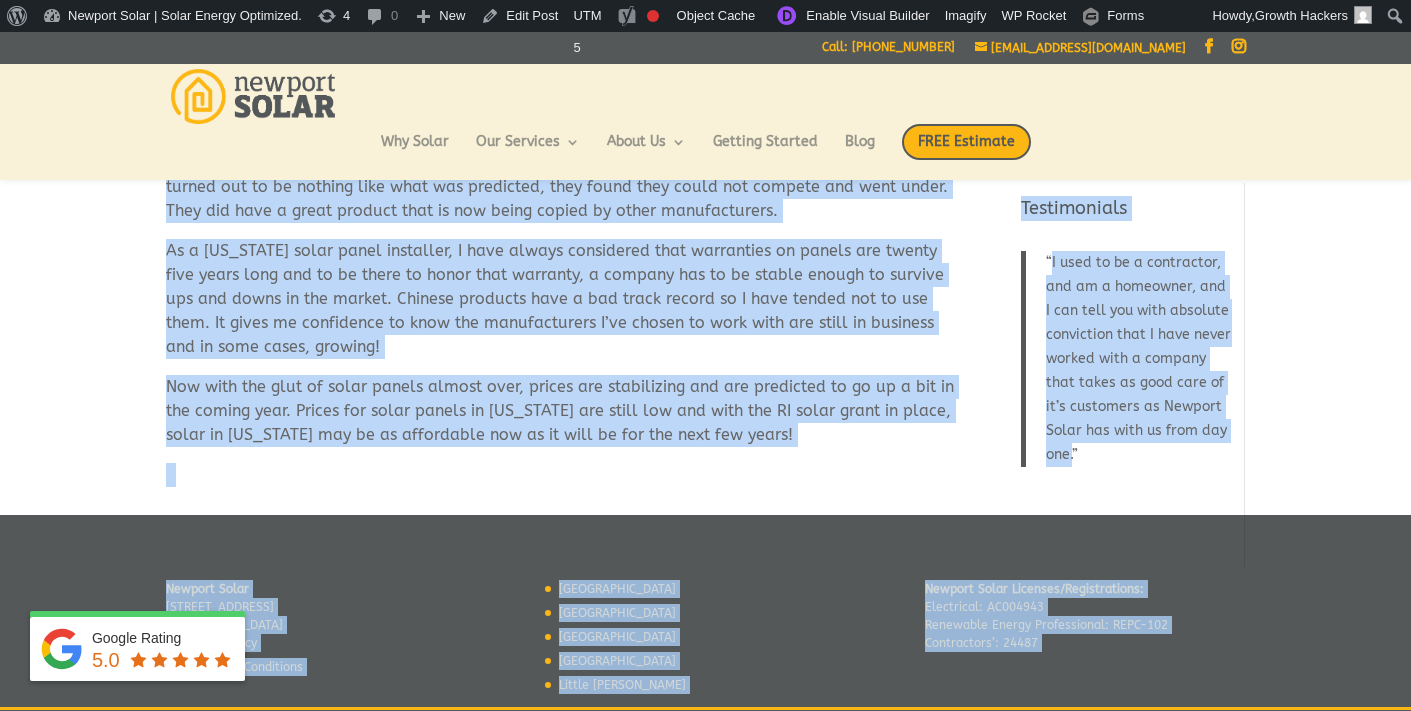 click at bounding box center (563, 475) 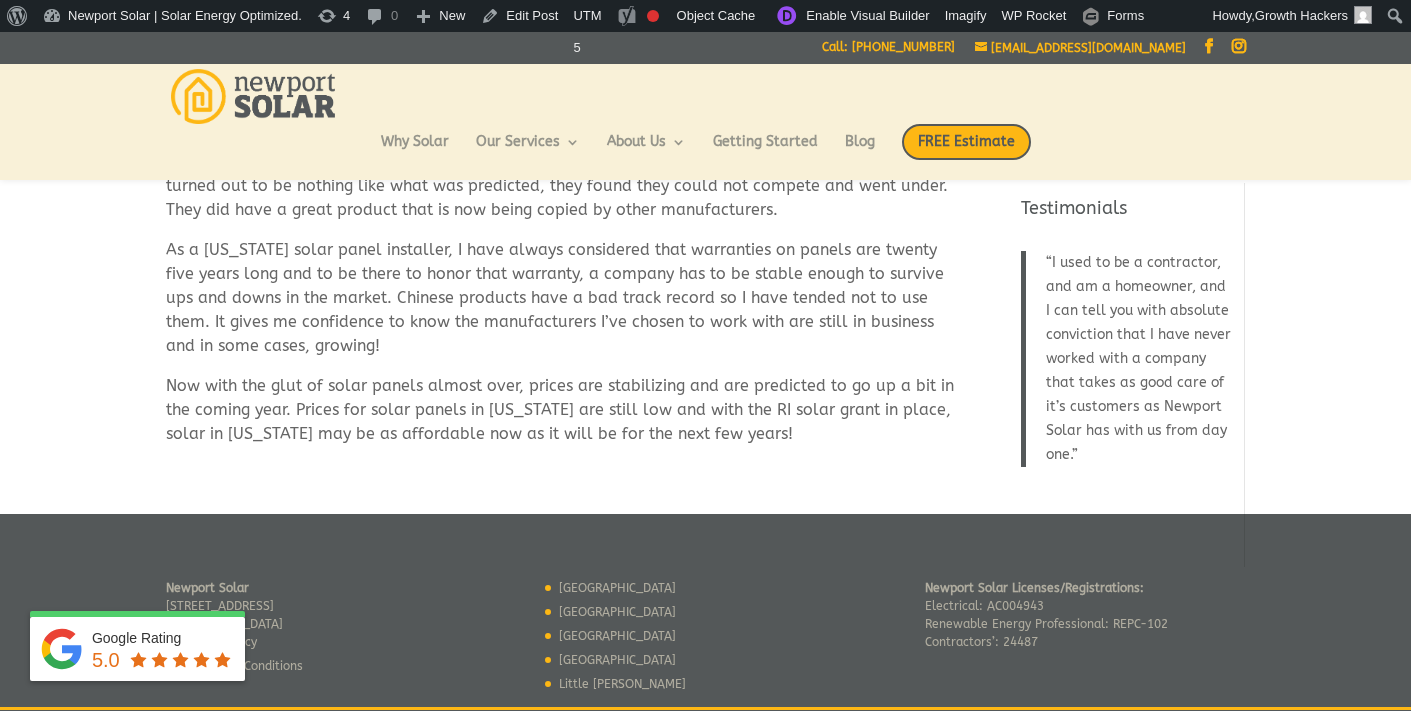 scroll, scrollTop: 562, scrollLeft: 0, axis: vertical 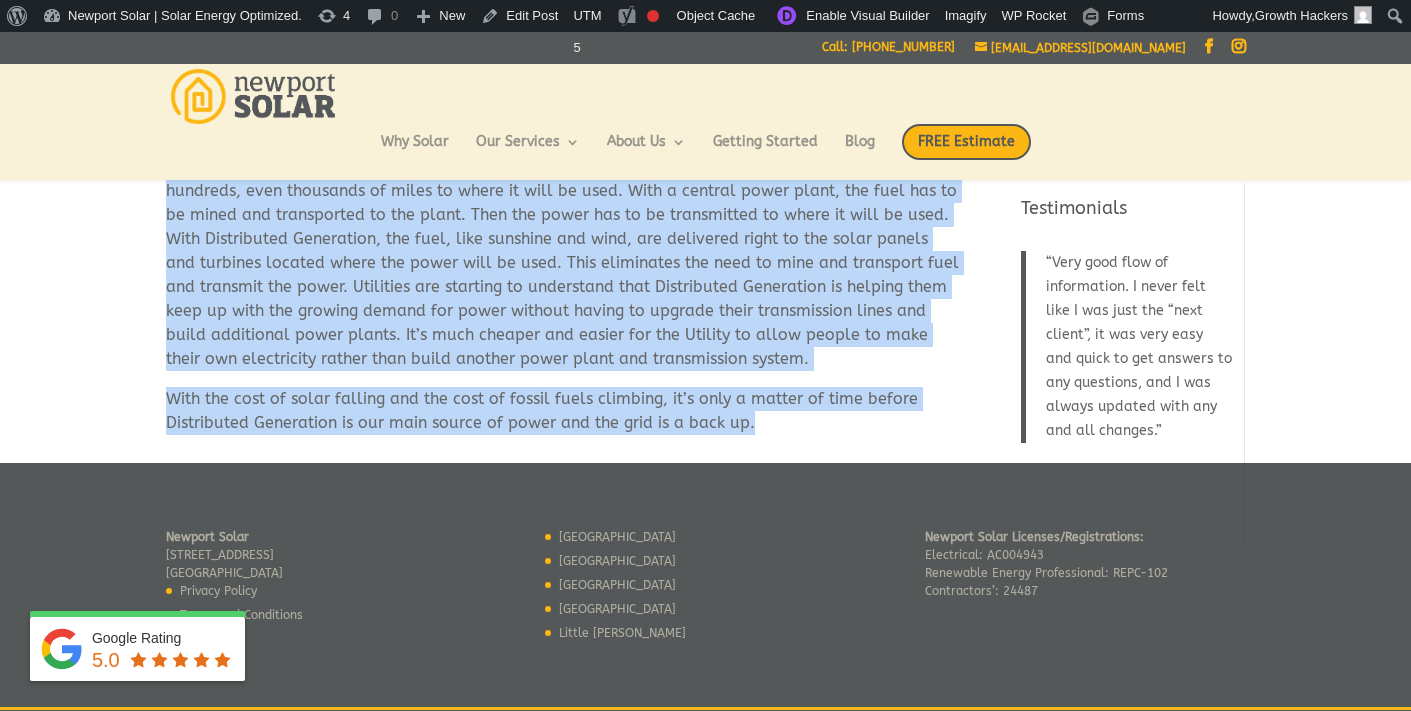 drag, startPoint x: 169, startPoint y: 268, endPoint x: 763, endPoint y: 412, distance: 611.2054 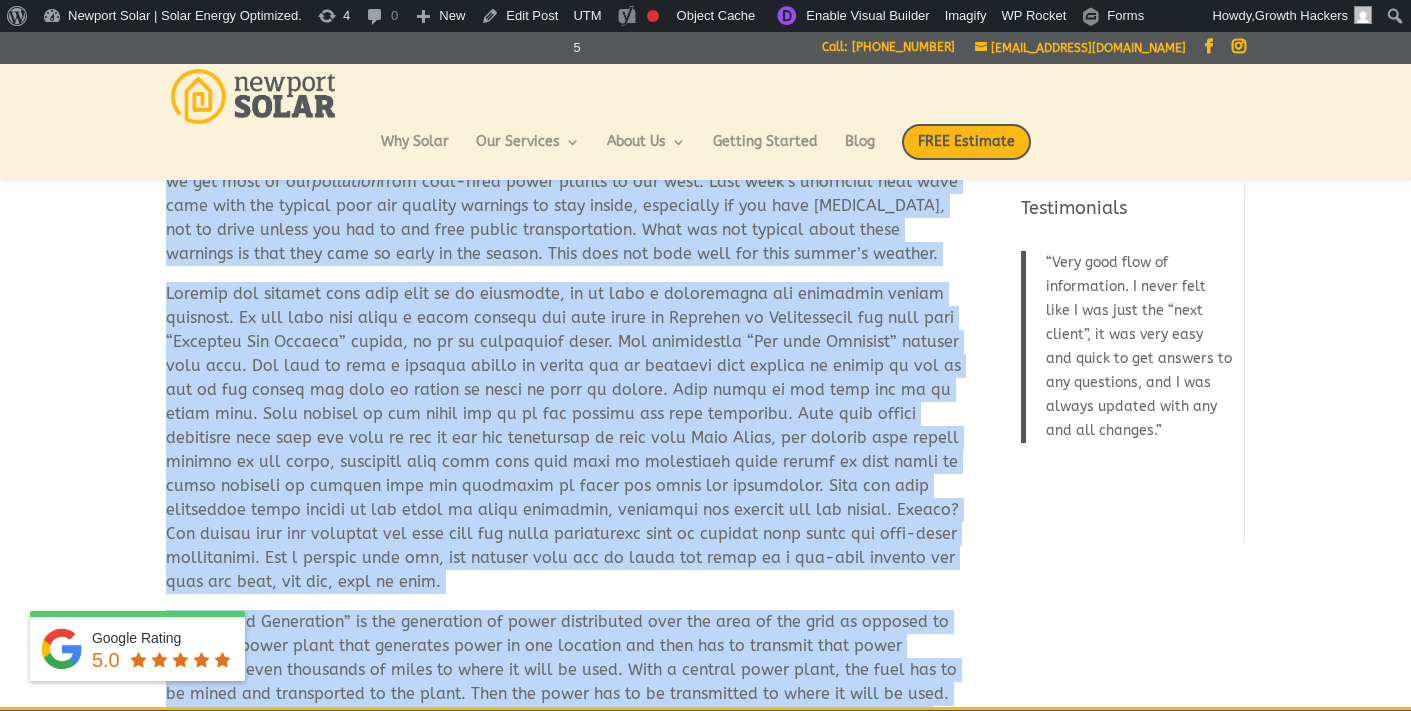 scroll, scrollTop: 0, scrollLeft: 0, axis: both 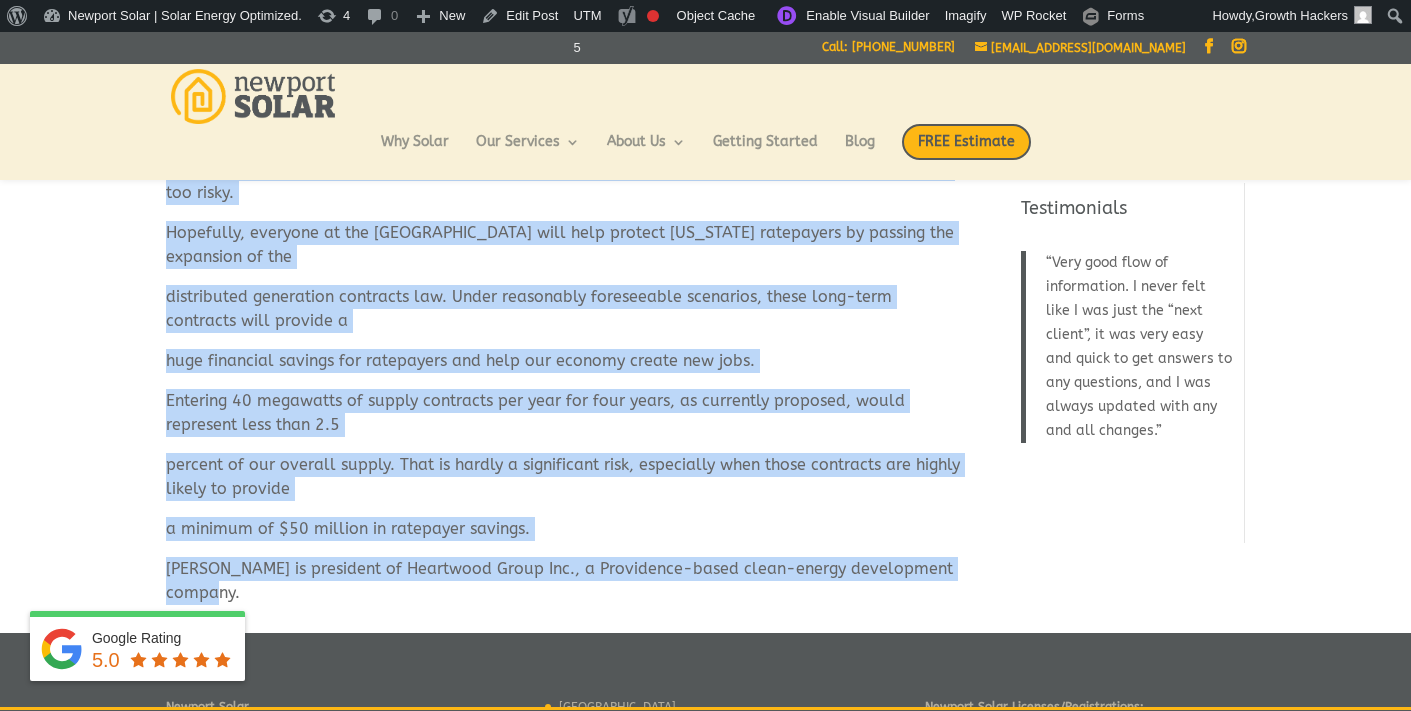drag, startPoint x: 167, startPoint y: 269, endPoint x: 573, endPoint y: 605, distance: 527.00287 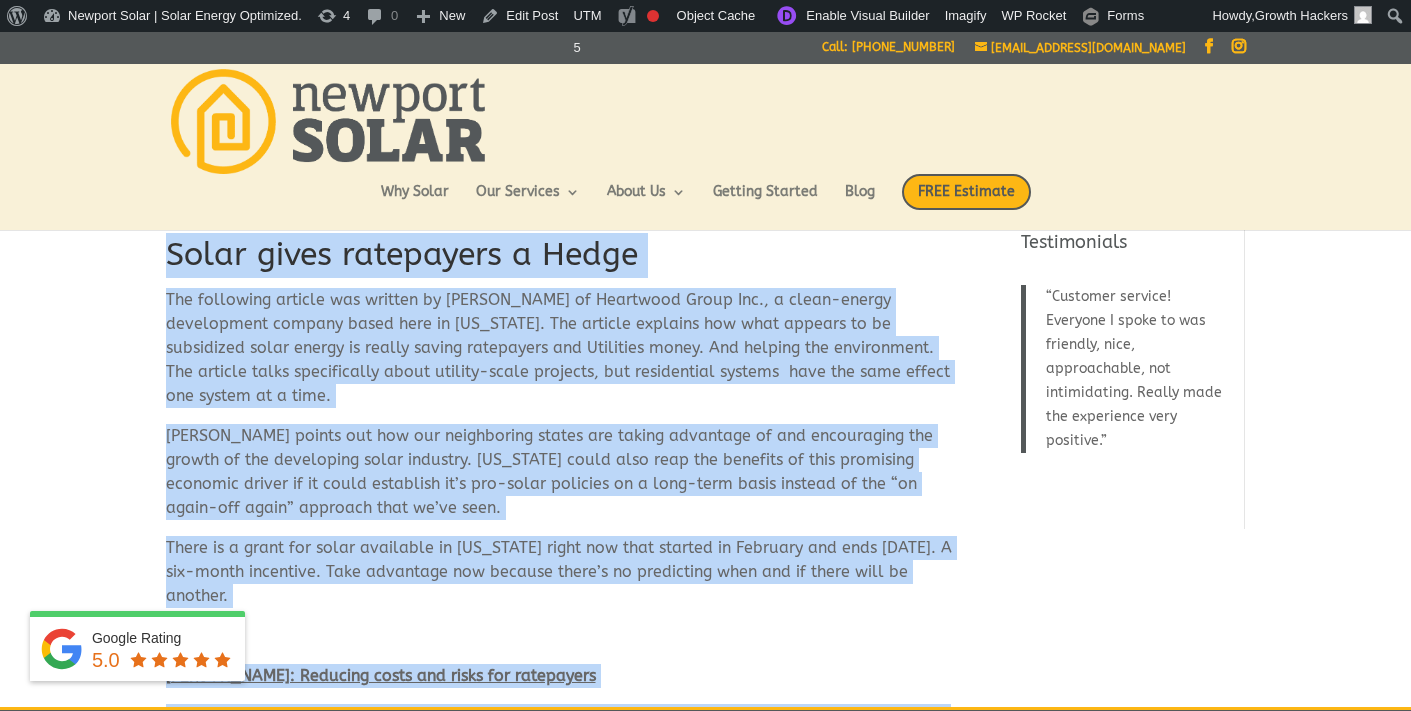 scroll, scrollTop: 19, scrollLeft: 0, axis: vertical 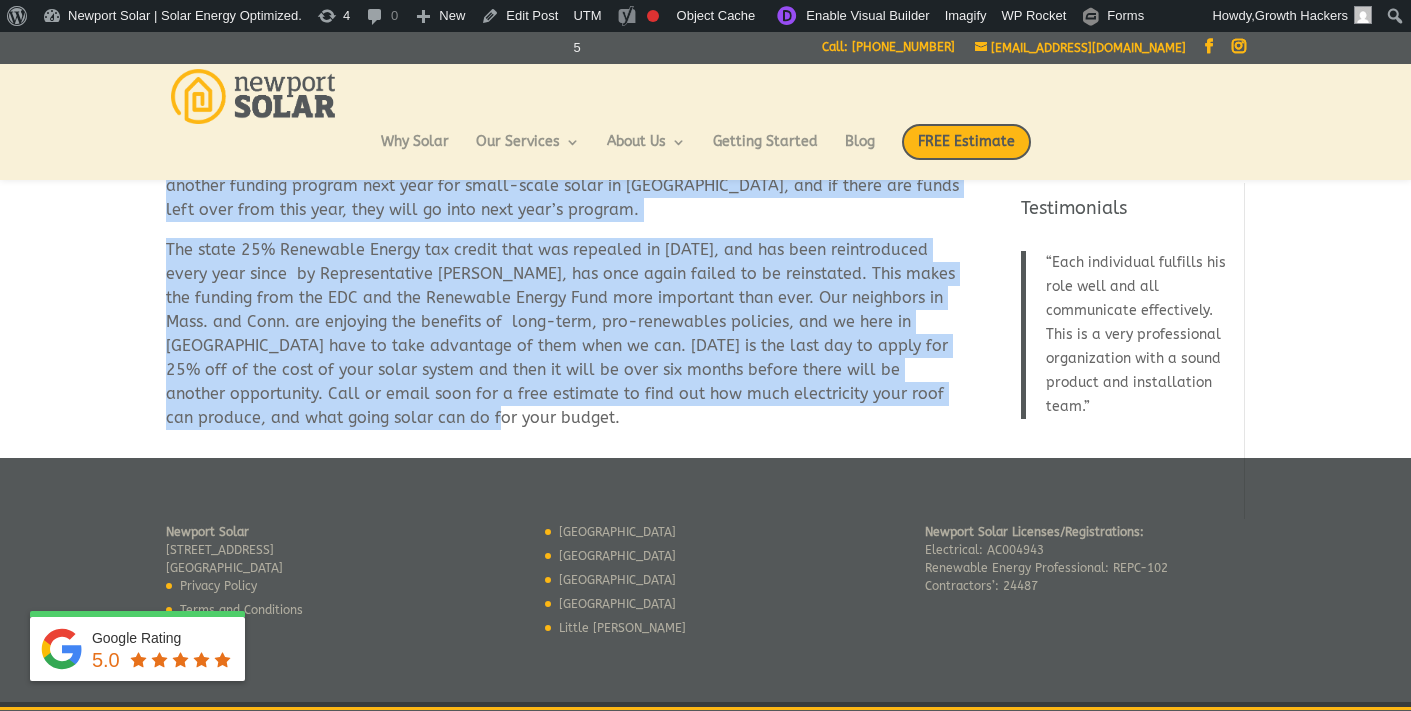 drag, startPoint x: 165, startPoint y: 269, endPoint x: 513, endPoint y: 392, distance: 369.09753 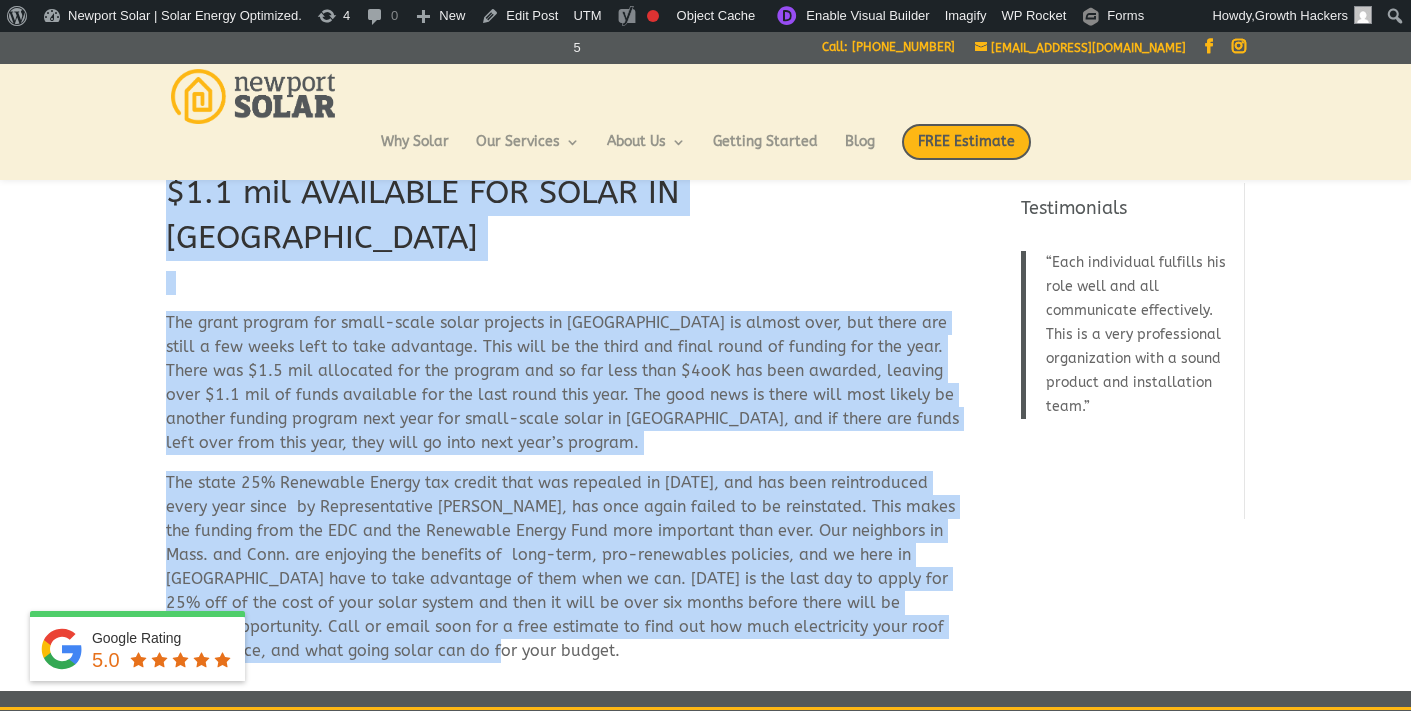scroll, scrollTop: 0, scrollLeft: 0, axis: both 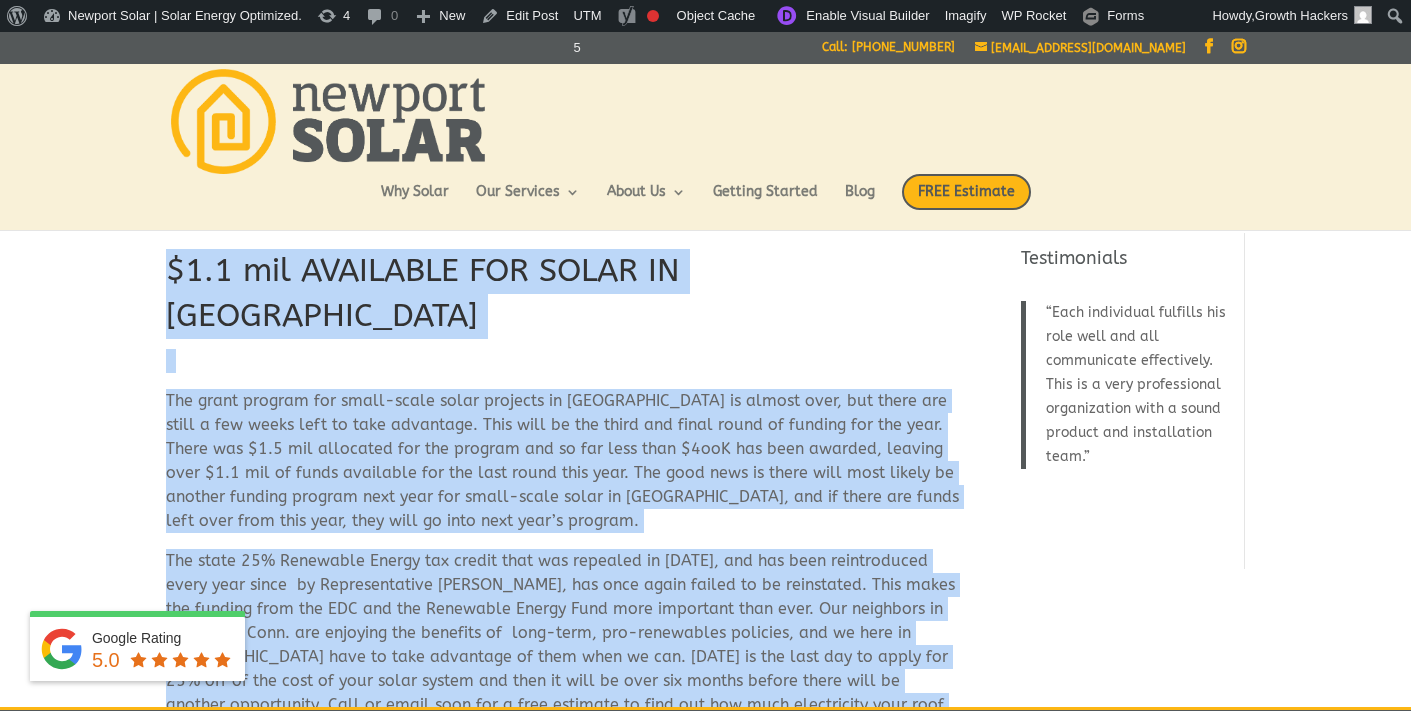 click on "The grant program for small-scale solar projects in RI is almost over, but there are still a few weeks left to take advantage. This will be the third and final round of funding for the year. There was $1.5 mil allocated for the program and so far less than $4ooK has been awarded, leaving over $1.1 mil of funds available for the last round this year. The good news is there will most likely be another funding program next year for small-scale solar in RI, and if there are funds left over from this year, they will go into next year’s program." at bounding box center [563, 469] 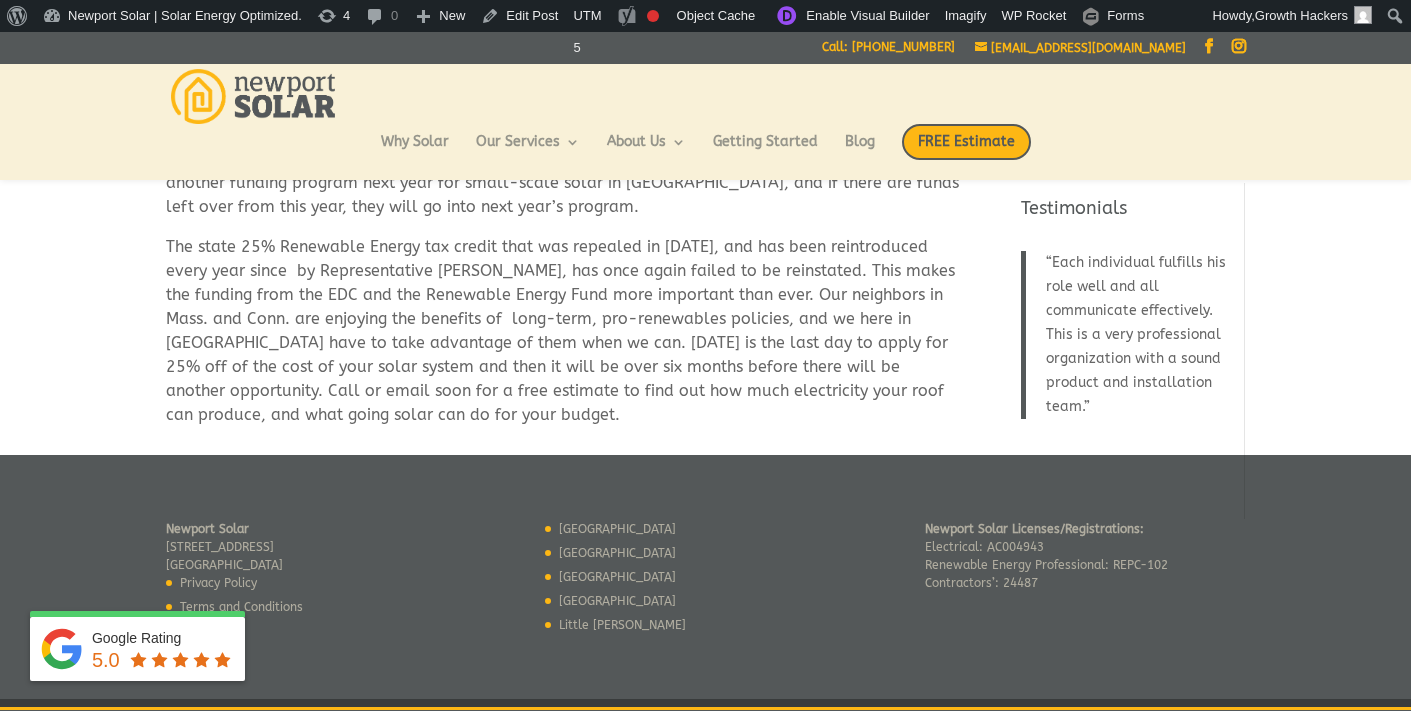 scroll, scrollTop: 261, scrollLeft: 0, axis: vertical 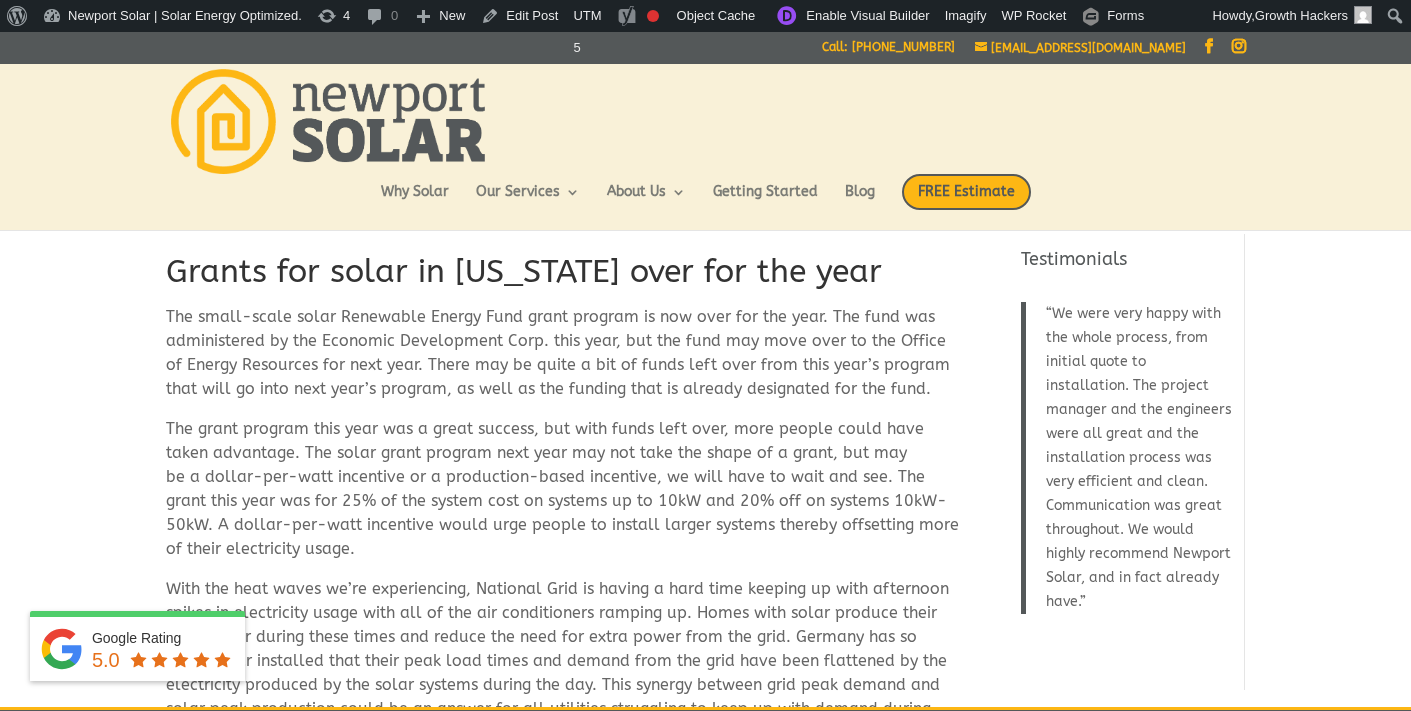 click on "Grants for solar in Rhode Island over for the year" at bounding box center [563, 277] 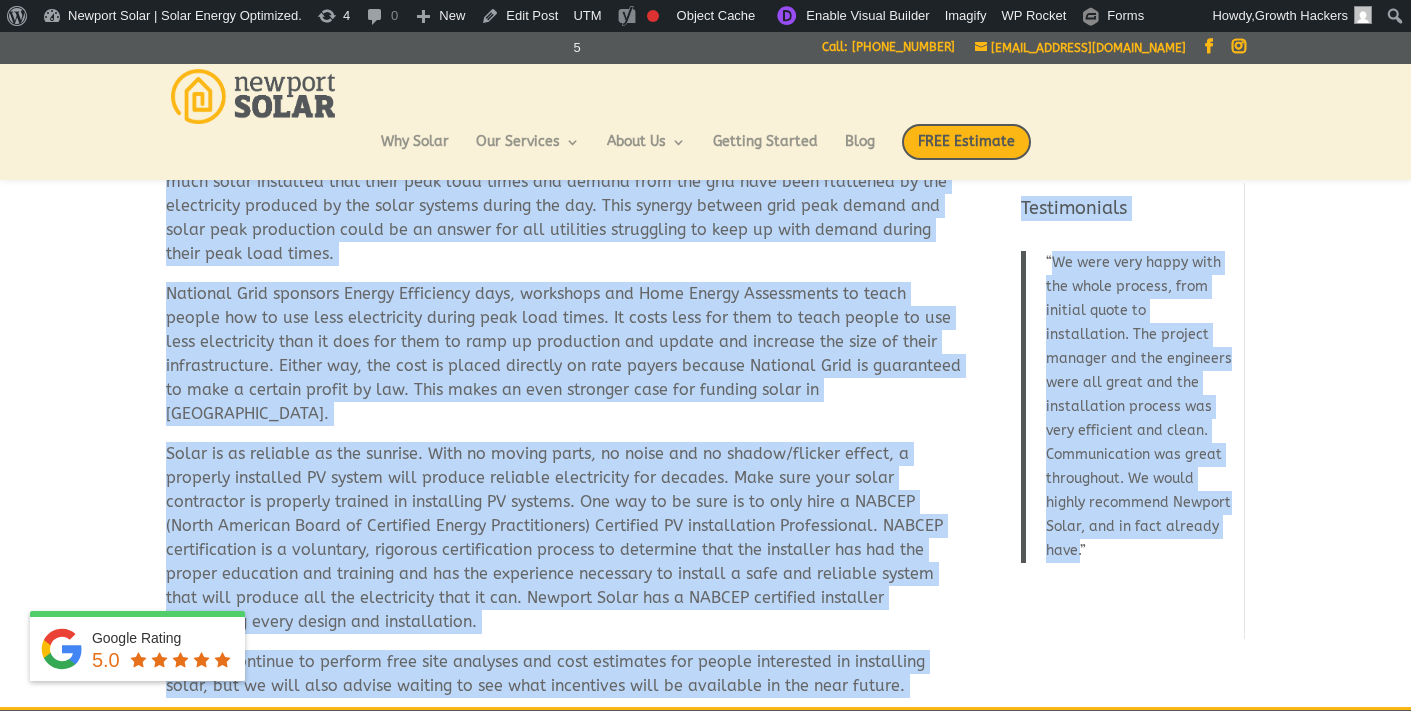 scroll, scrollTop: 757, scrollLeft: 0, axis: vertical 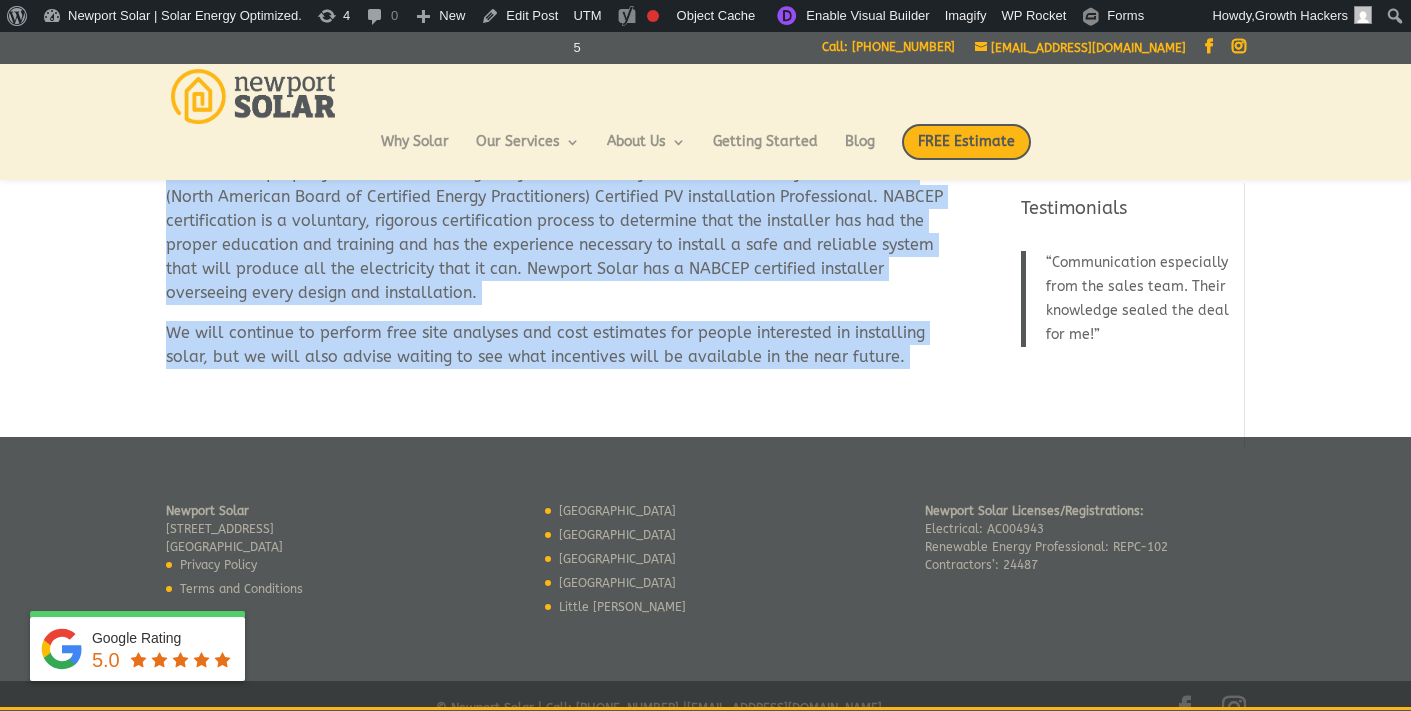 drag, startPoint x: 171, startPoint y: 270, endPoint x: 797, endPoint y: 349, distance: 630.96515 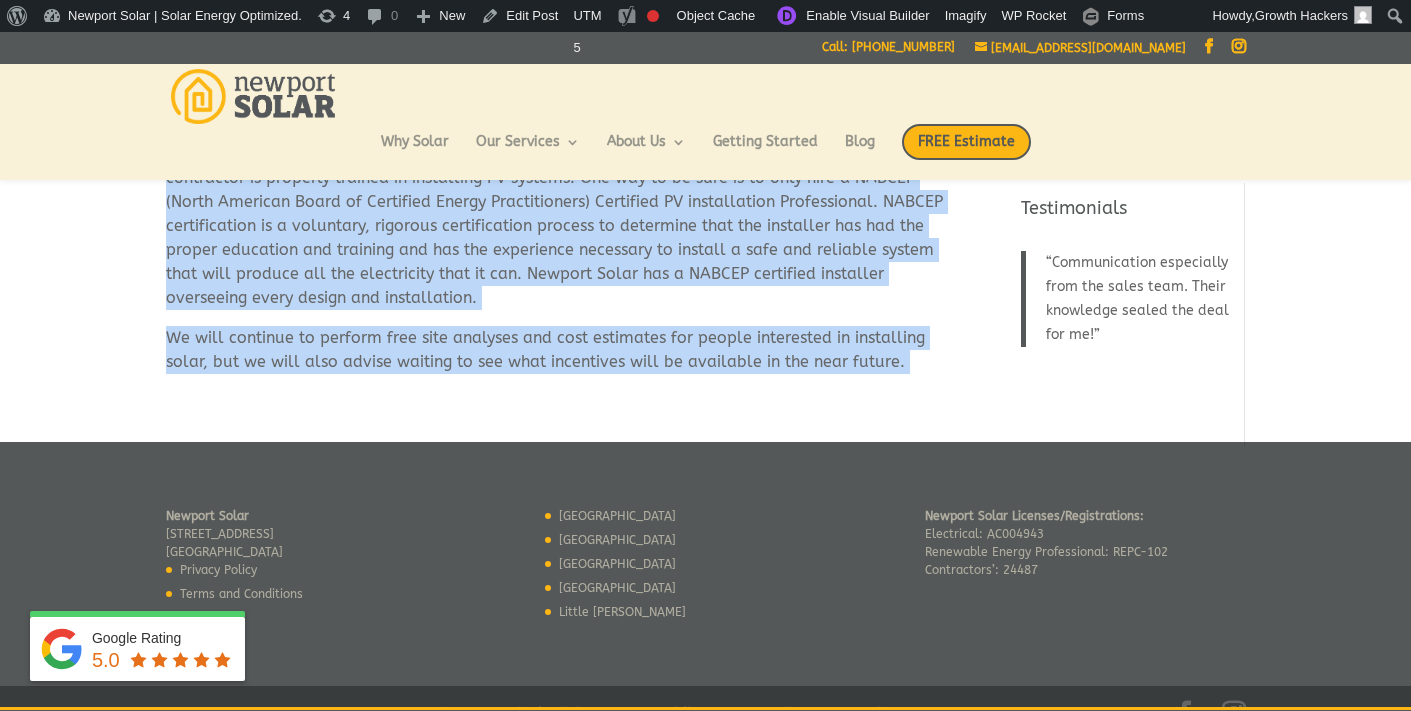 scroll, scrollTop: 757, scrollLeft: 0, axis: vertical 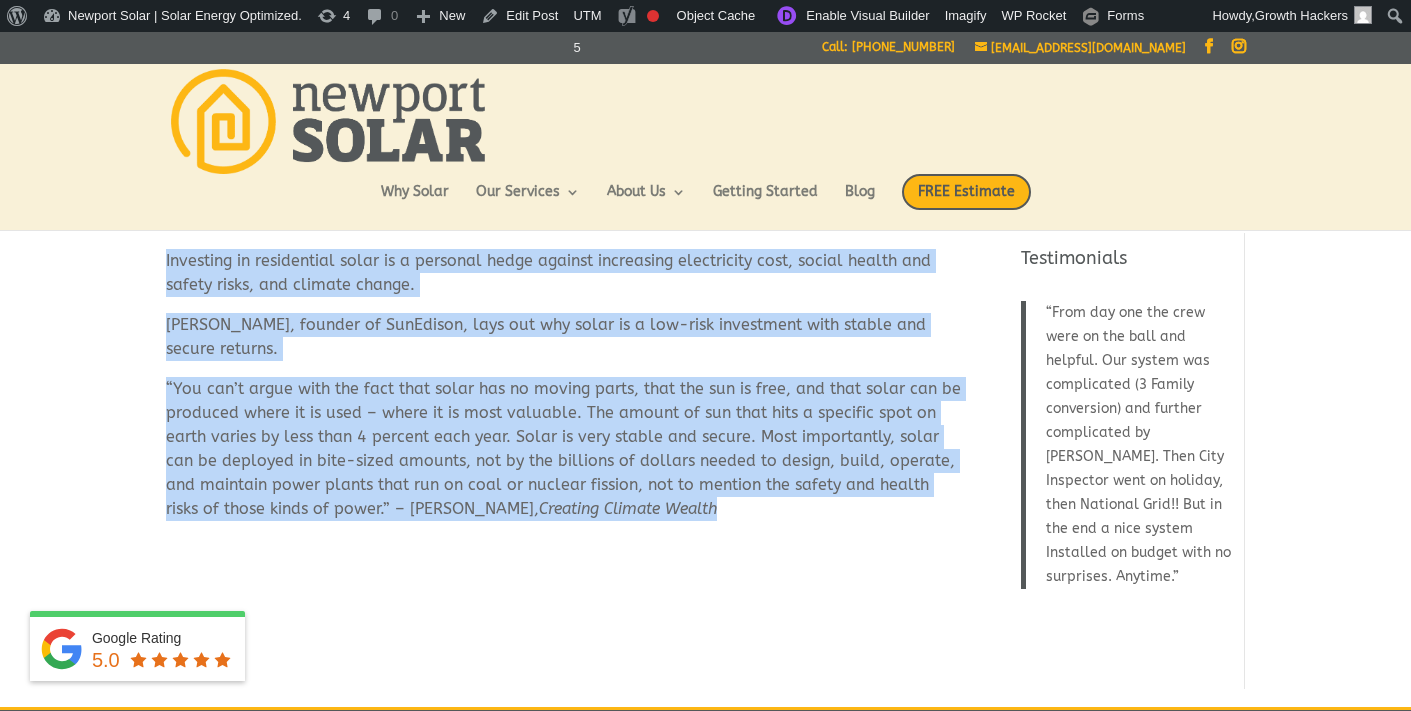 drag, startPoint x: 165, startPoint y: 260, endPoint x: 716, endPoint y: 536, distance: 616.2605 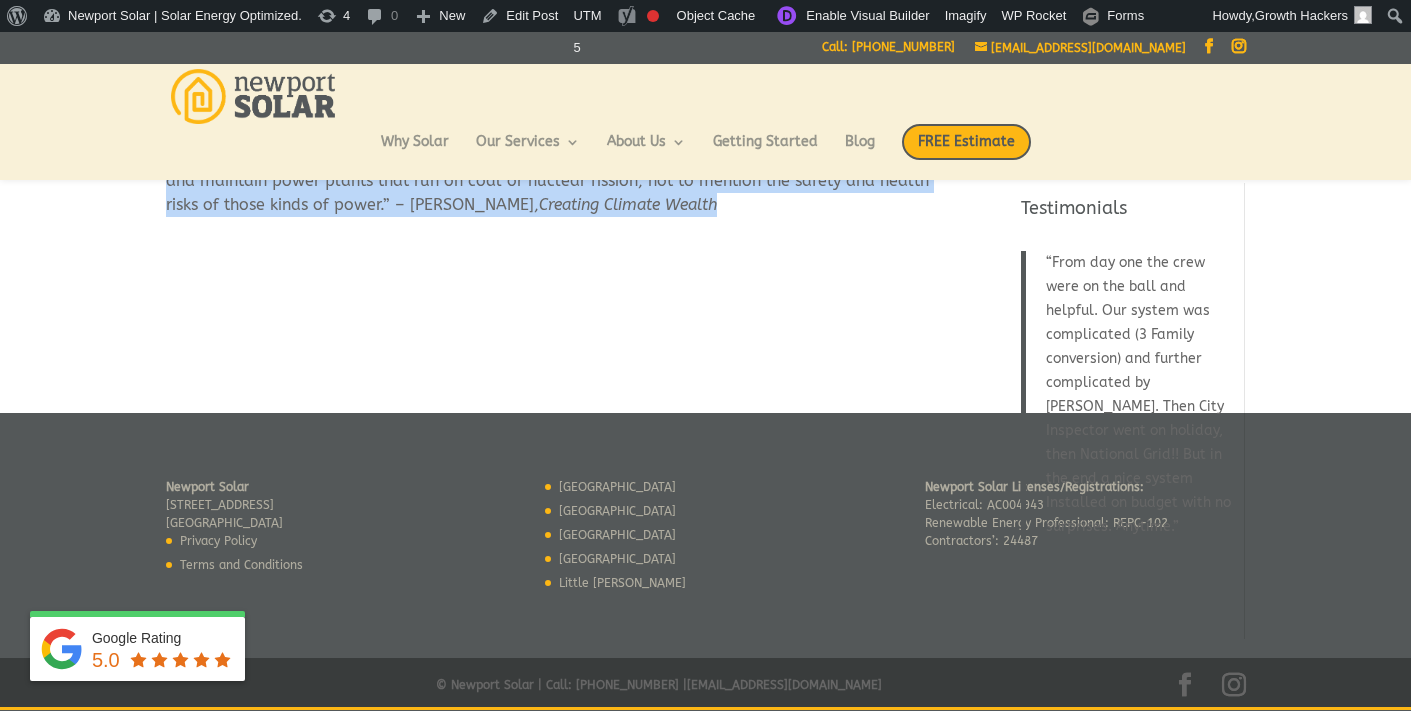 scroll, scrollTop: 0, scrollLeft: 0, axis: both 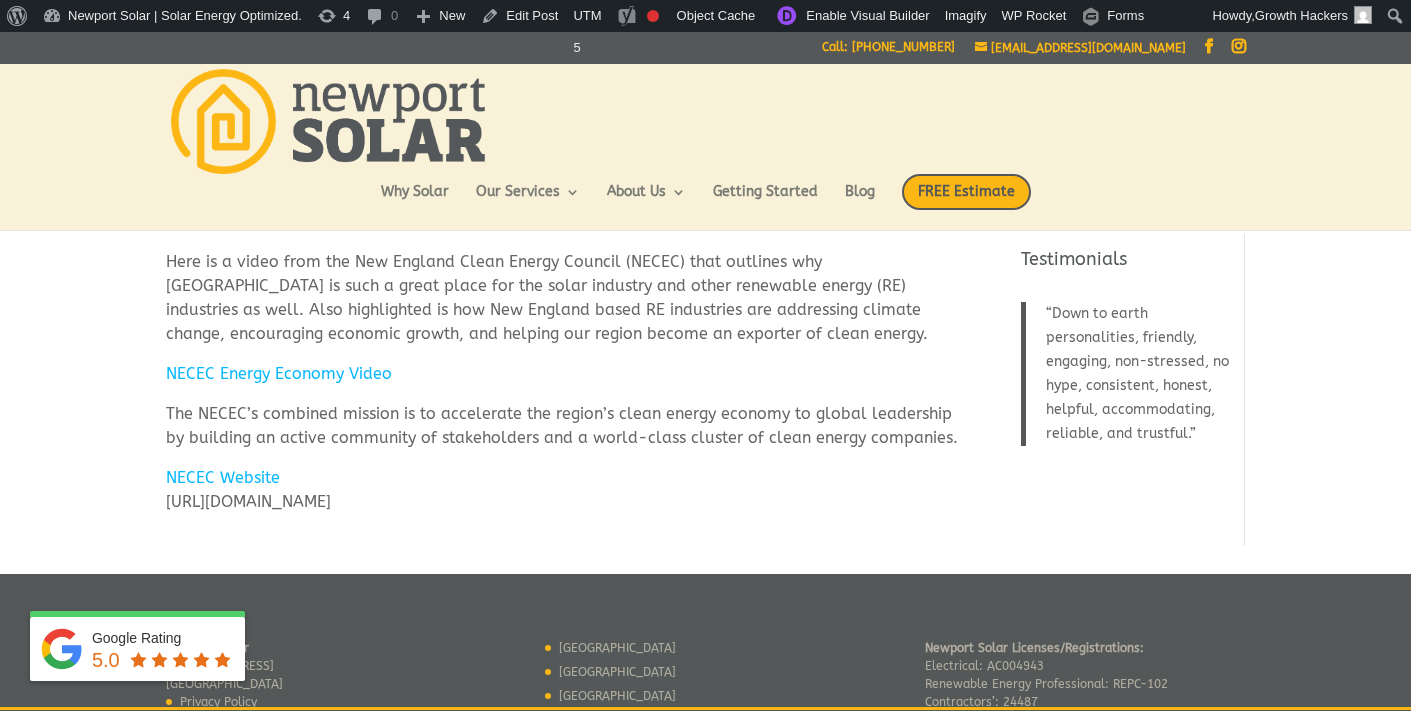 drag, startPoint x: 166, startPoint y: 262, endPoint x: 381, endPoint y: 511, distance: 328.9772 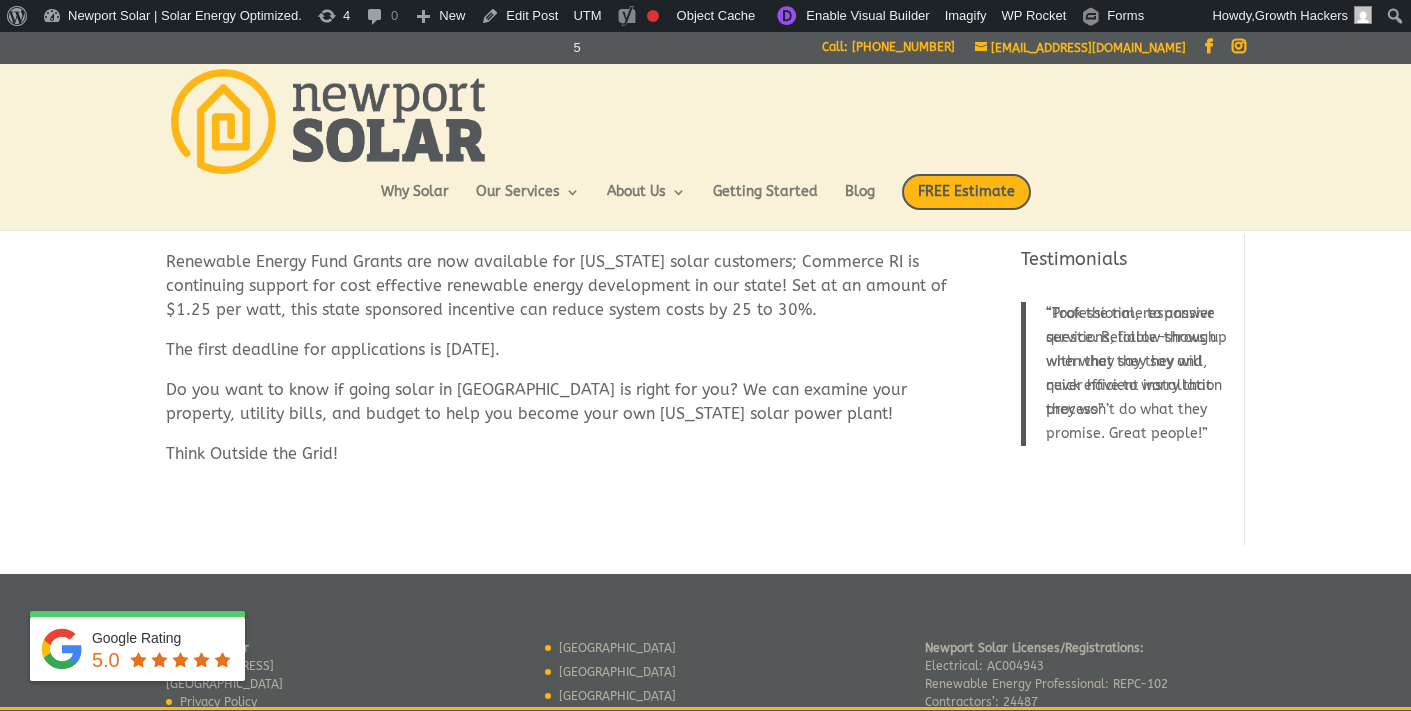 scroll, scrollTop: 0, scrollLeft: 0, axis: both 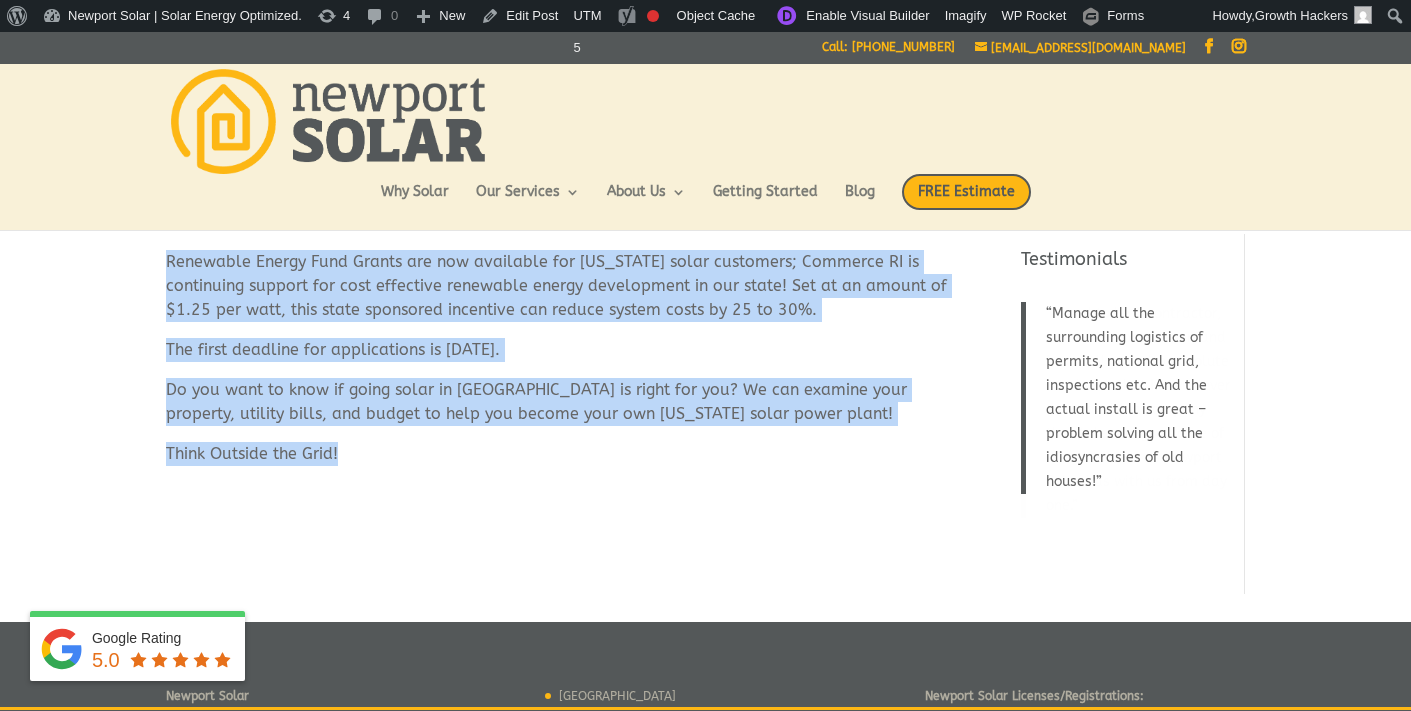 drag, startPoint x: 166, startPoint y: 264, endPoint x: 481, endPoint y: 554, distance: 428.16467 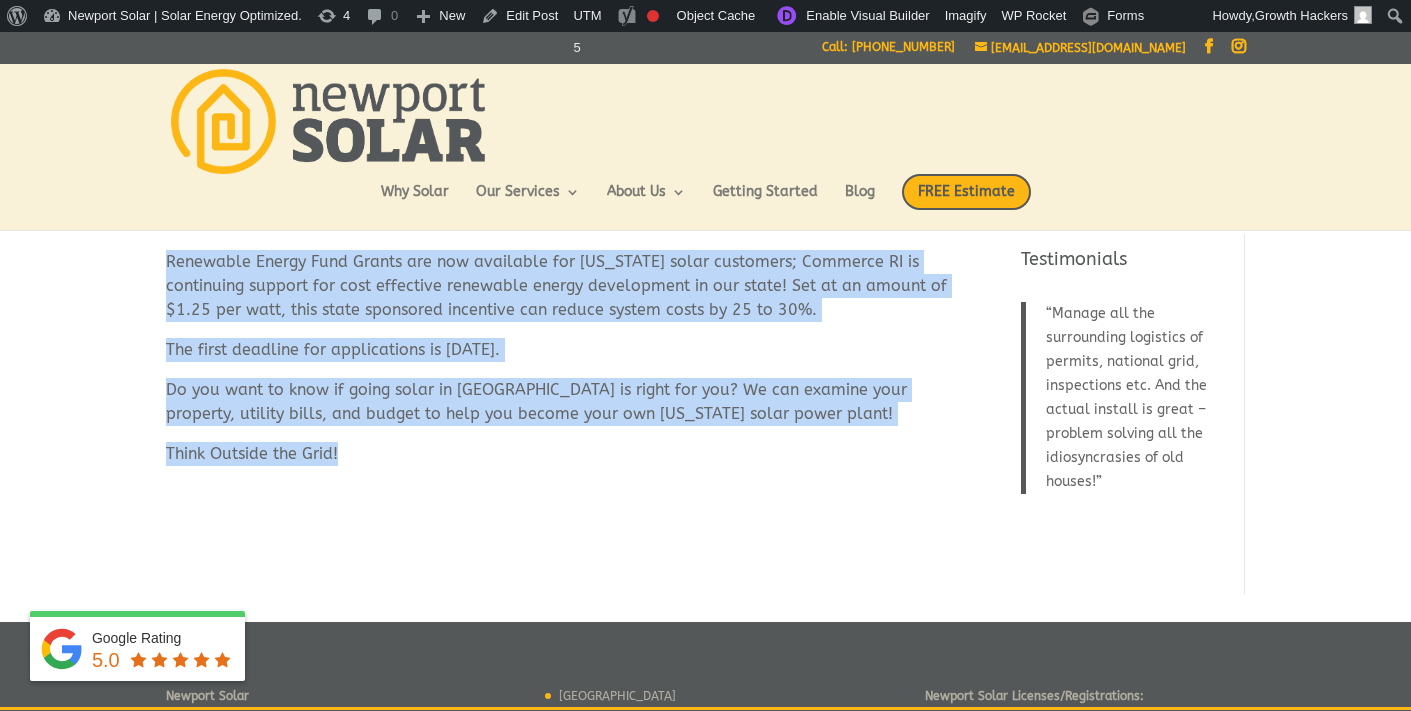 copy on "Renewable Energy Fund Grants are now available for [US_STATE] solar customers; Commerce RI is continuing support for cost effective renewable energy development in our state! Set at an amount of $1.25 per watt, this state sponsored incentive can reduce system costs by 25 to 30%.
The first deadline for applications is [DATE].
Do you want to know if going solar in [GEOGRAPHIC_DATA] is right for you? We can examine your property, utility bills, and budget to help you become your own [US_STATE] solar power plant!
Think Outside the Grid!" 